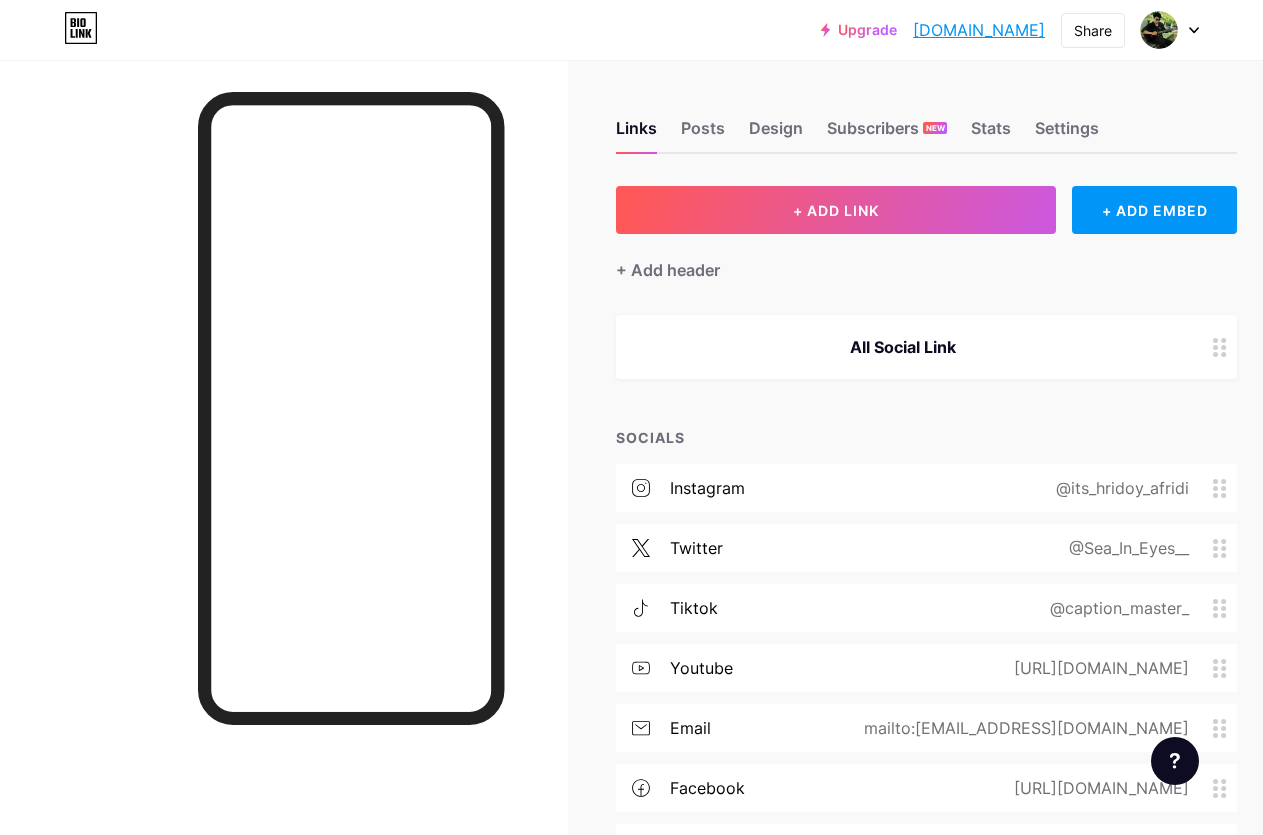 scroll, scrollTop: 0, scrollLeft: 0, axis: both 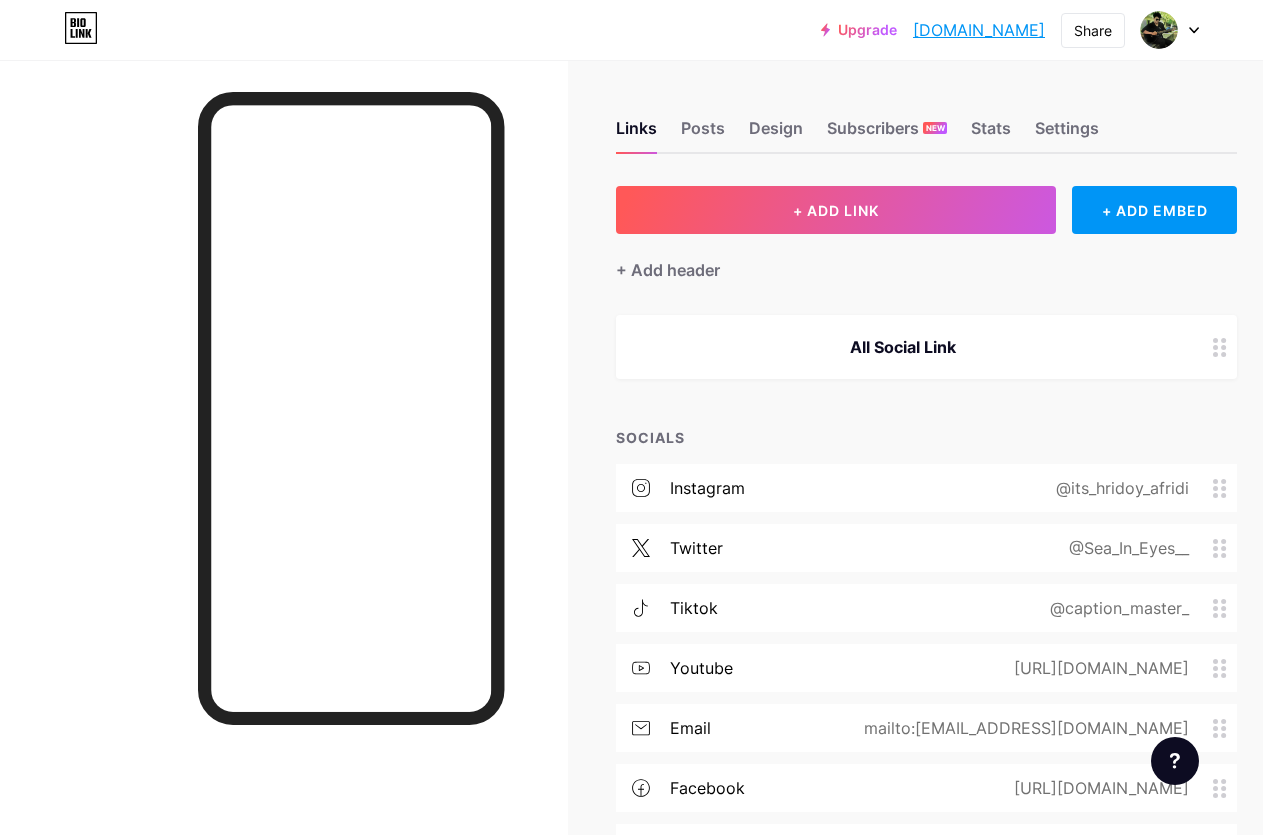 click on "@caption_master_" at bounding box center [1115, 608] 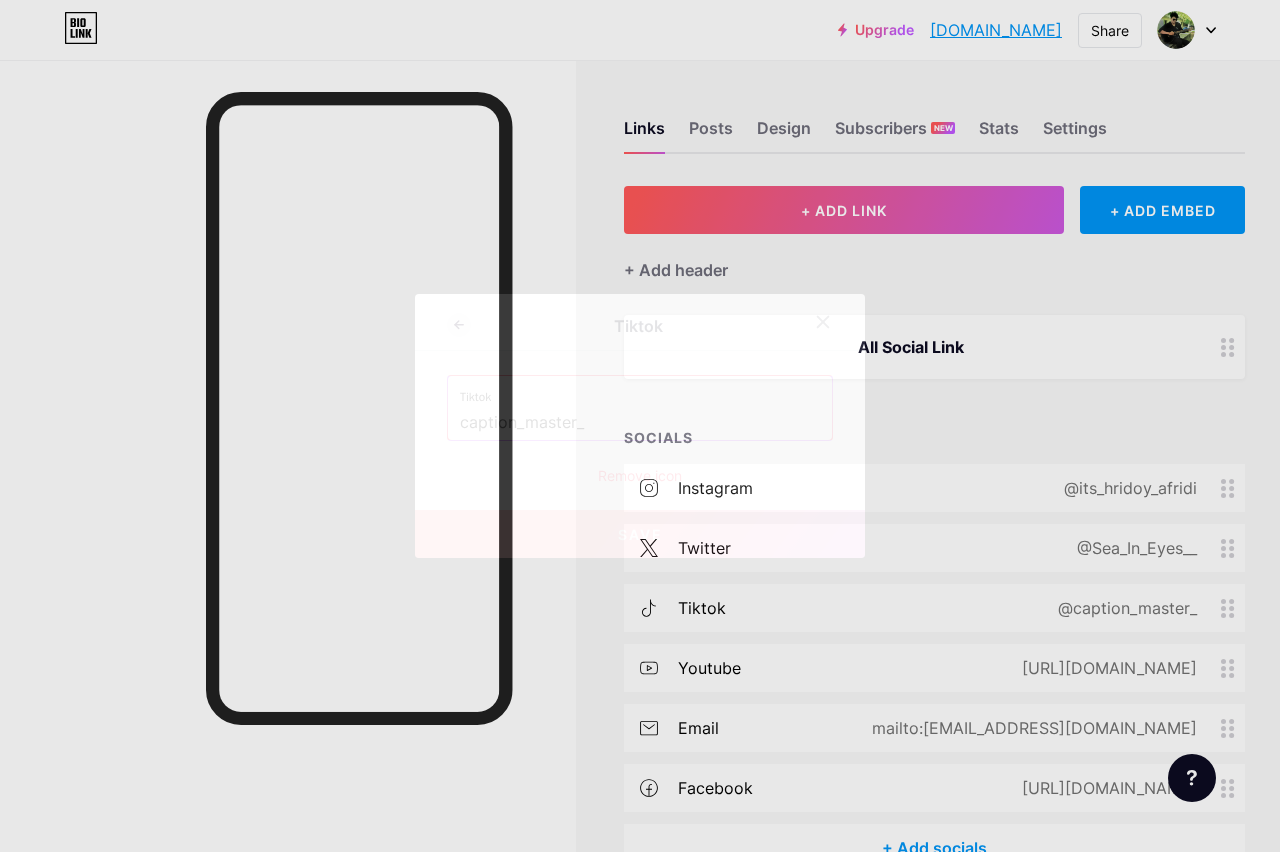 click at bounding box center (640, 426) 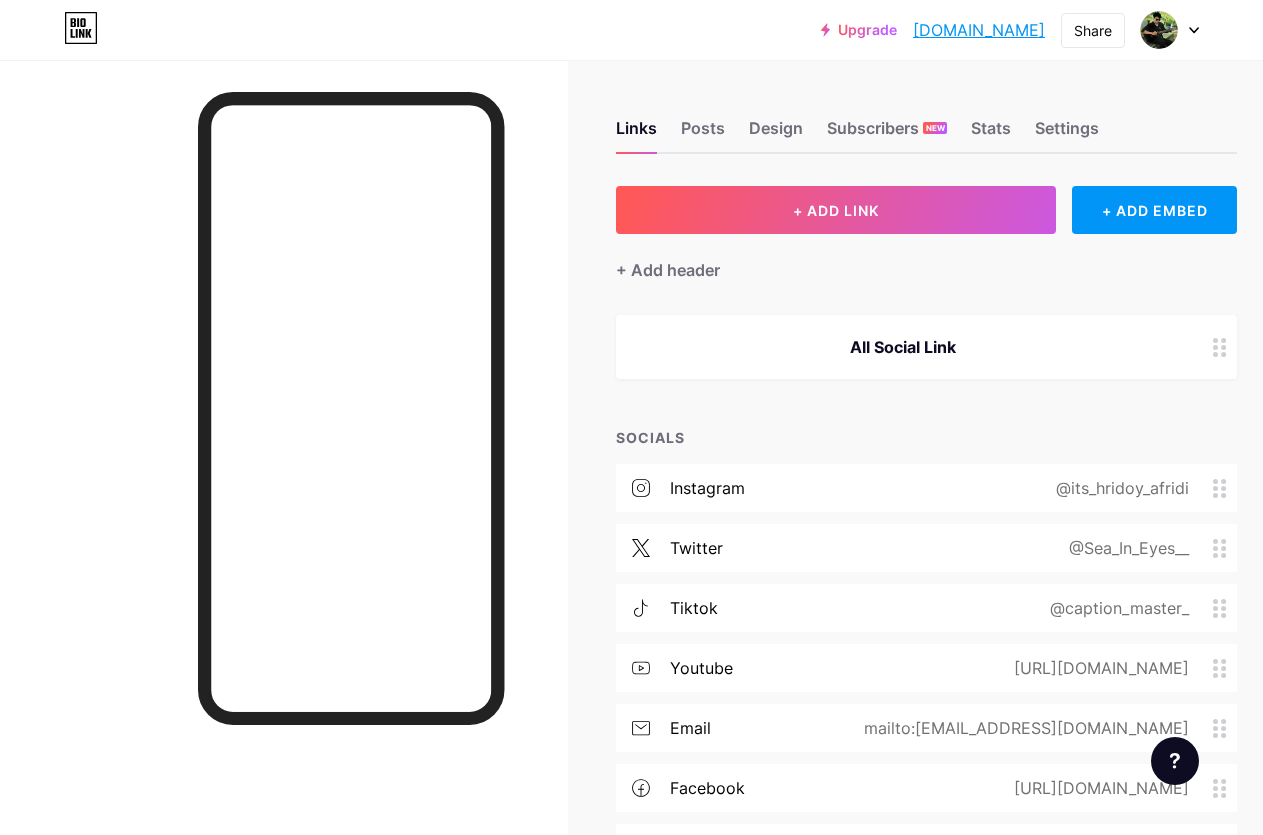click on "@caption_master_" at bounding box center [1115, 608] 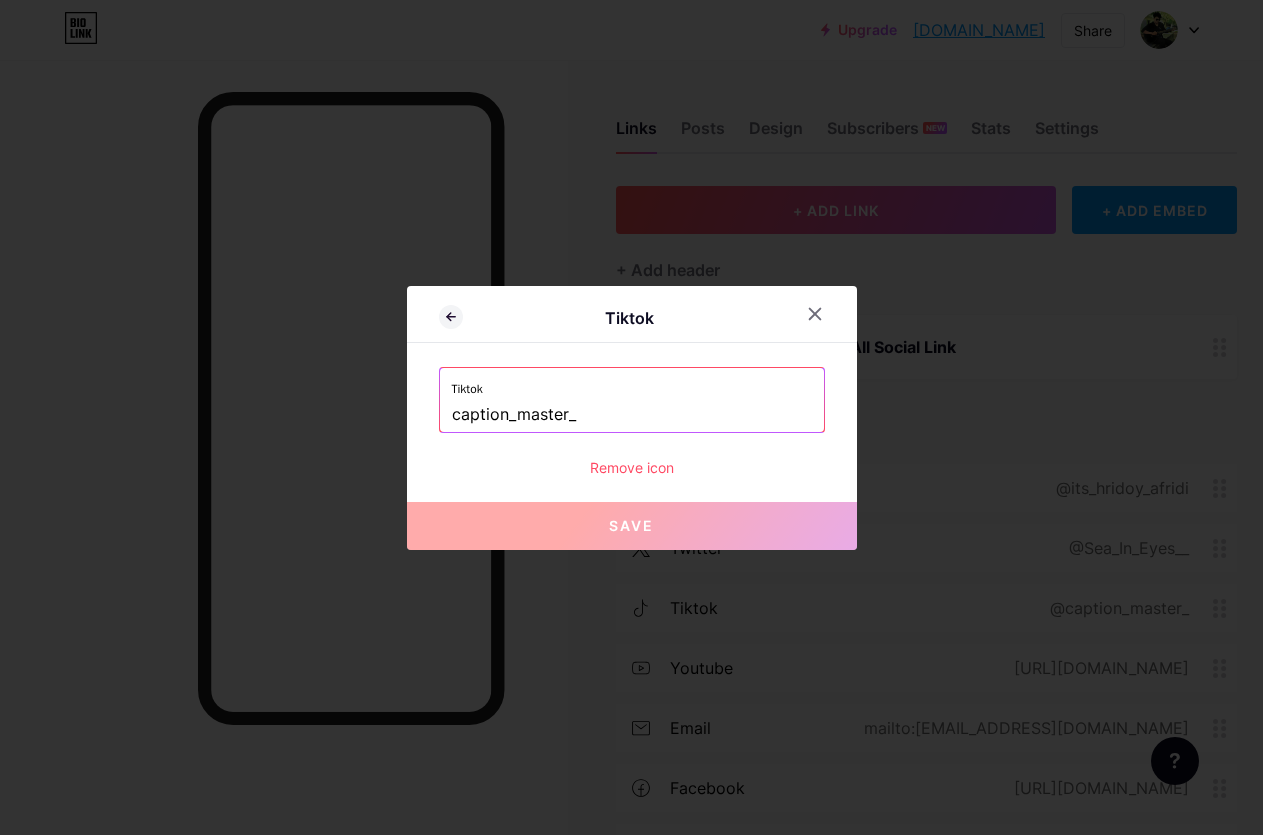 click at bounding box center (631, 417) 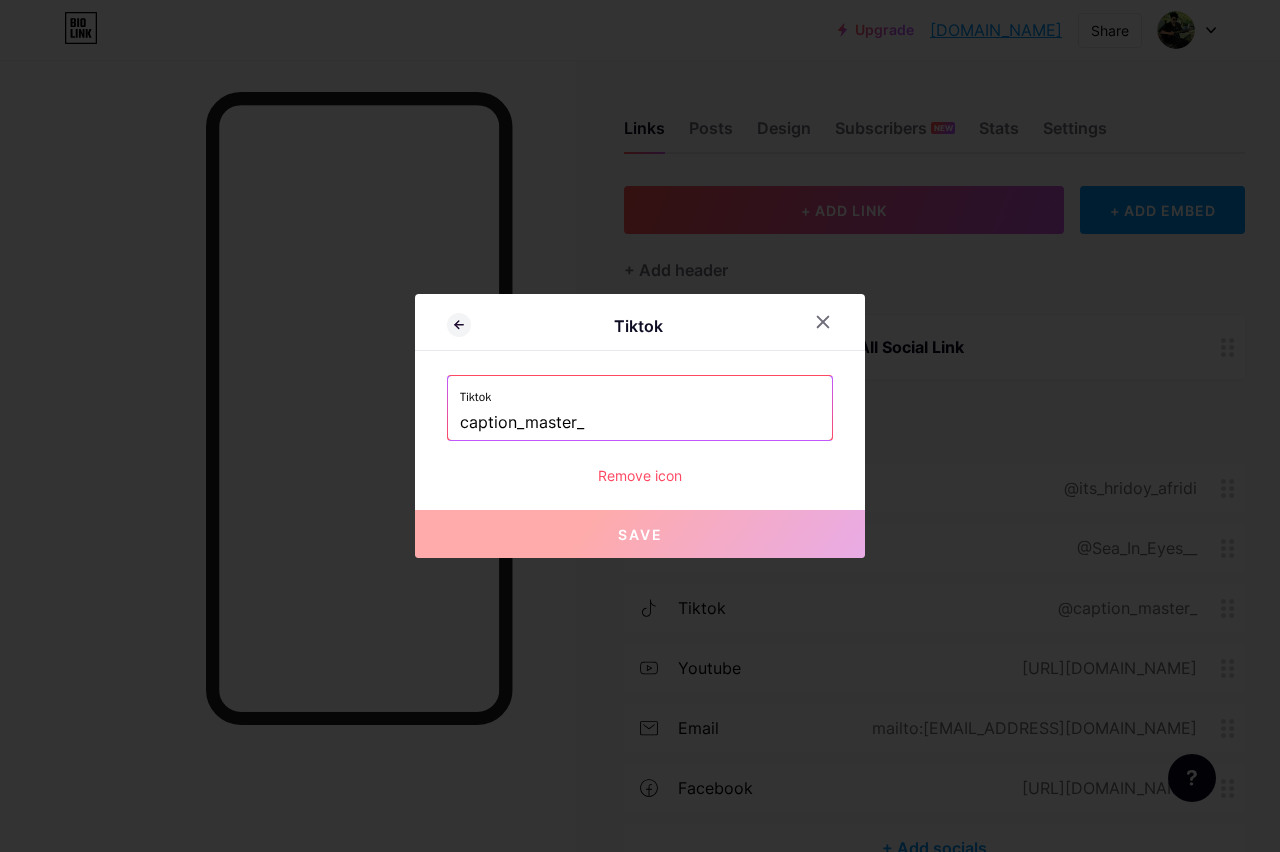 click at bounding box center [640, 426] 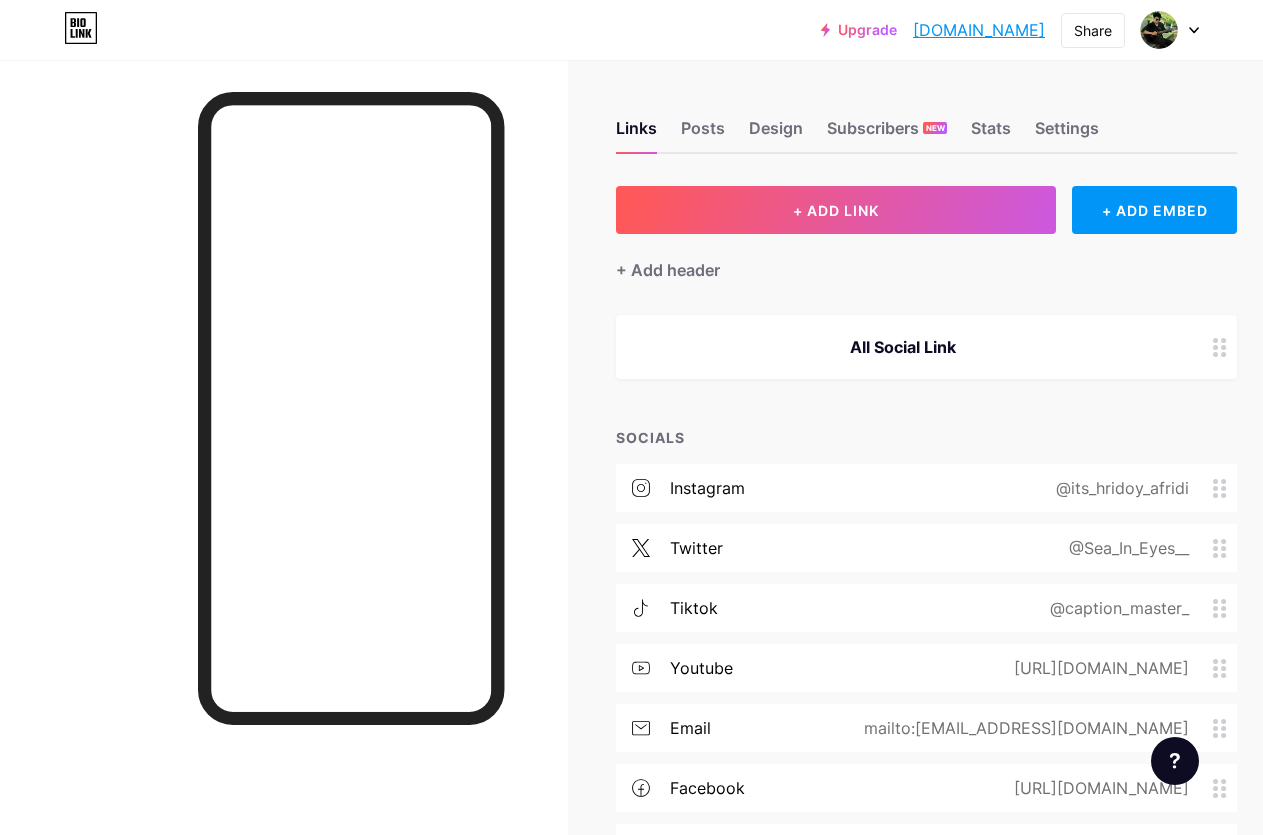 click on "@caption_master_" at bounding box center (1115, 608) 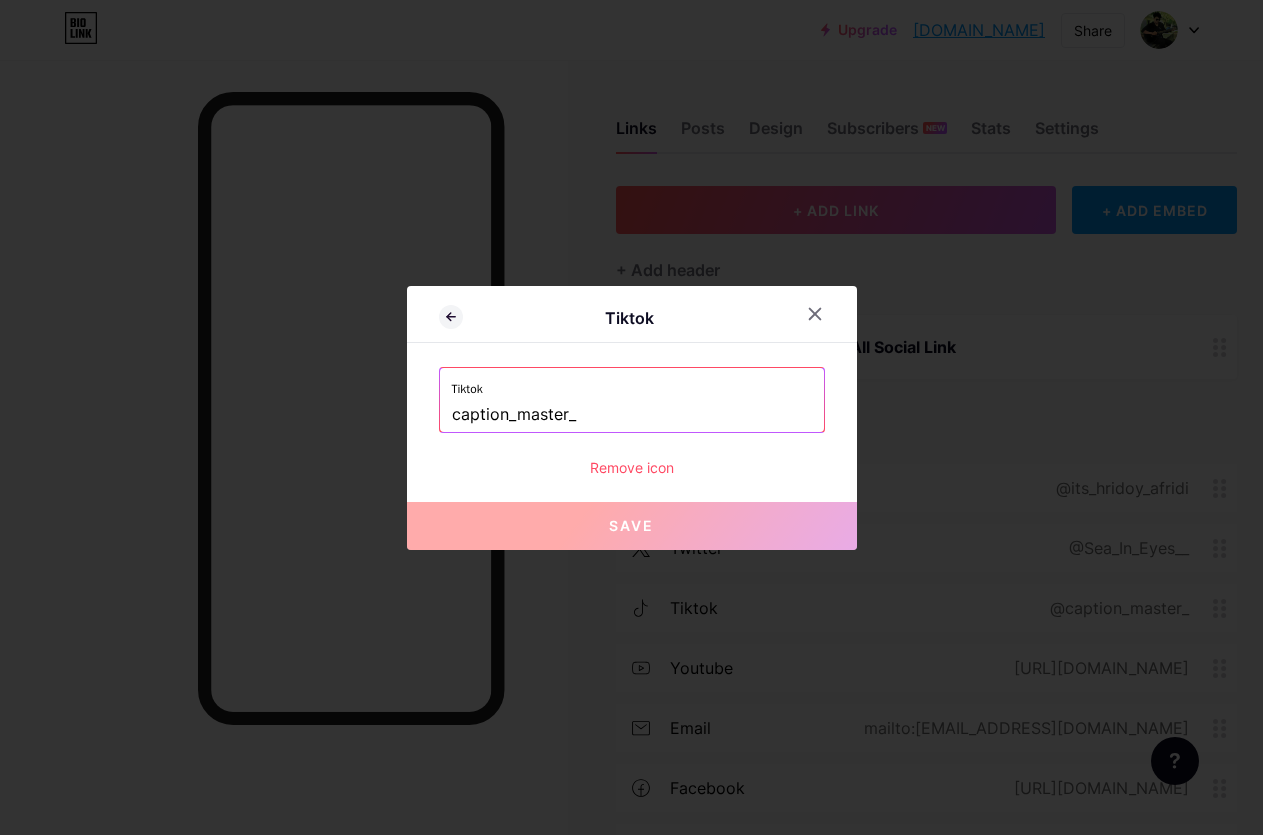 click at bounding box center [631, 417] 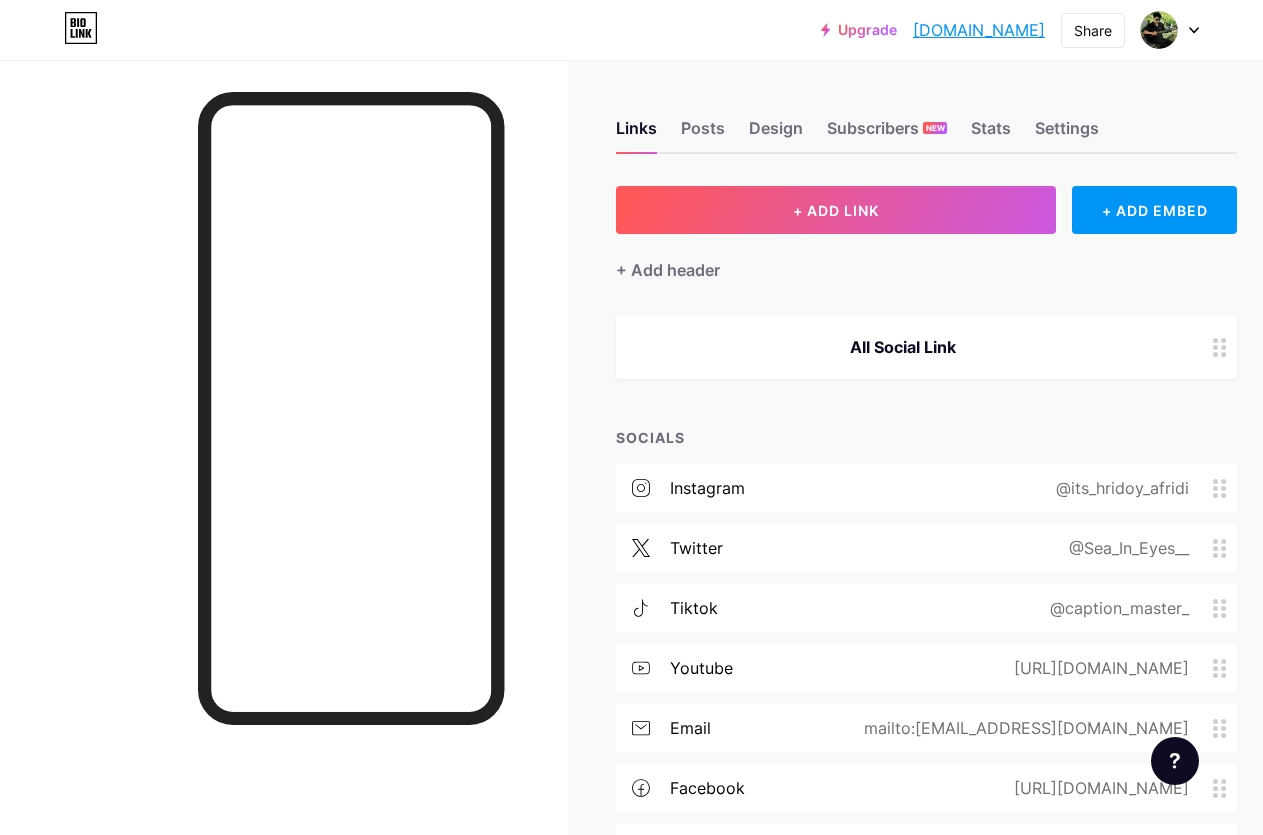 click on "@caption_master_" at bounding box center [1115, 608] 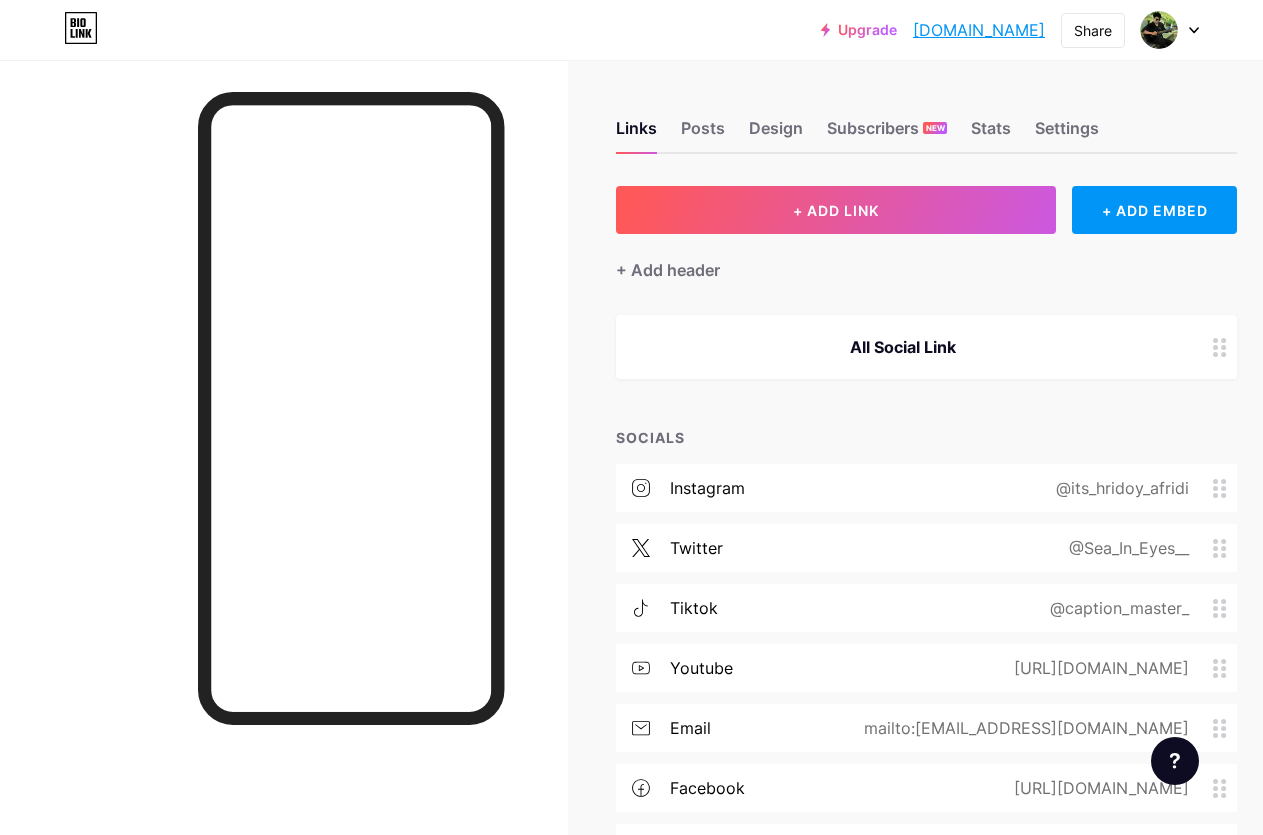 click on "@caption_master_" at bounding box center [1115, 608] 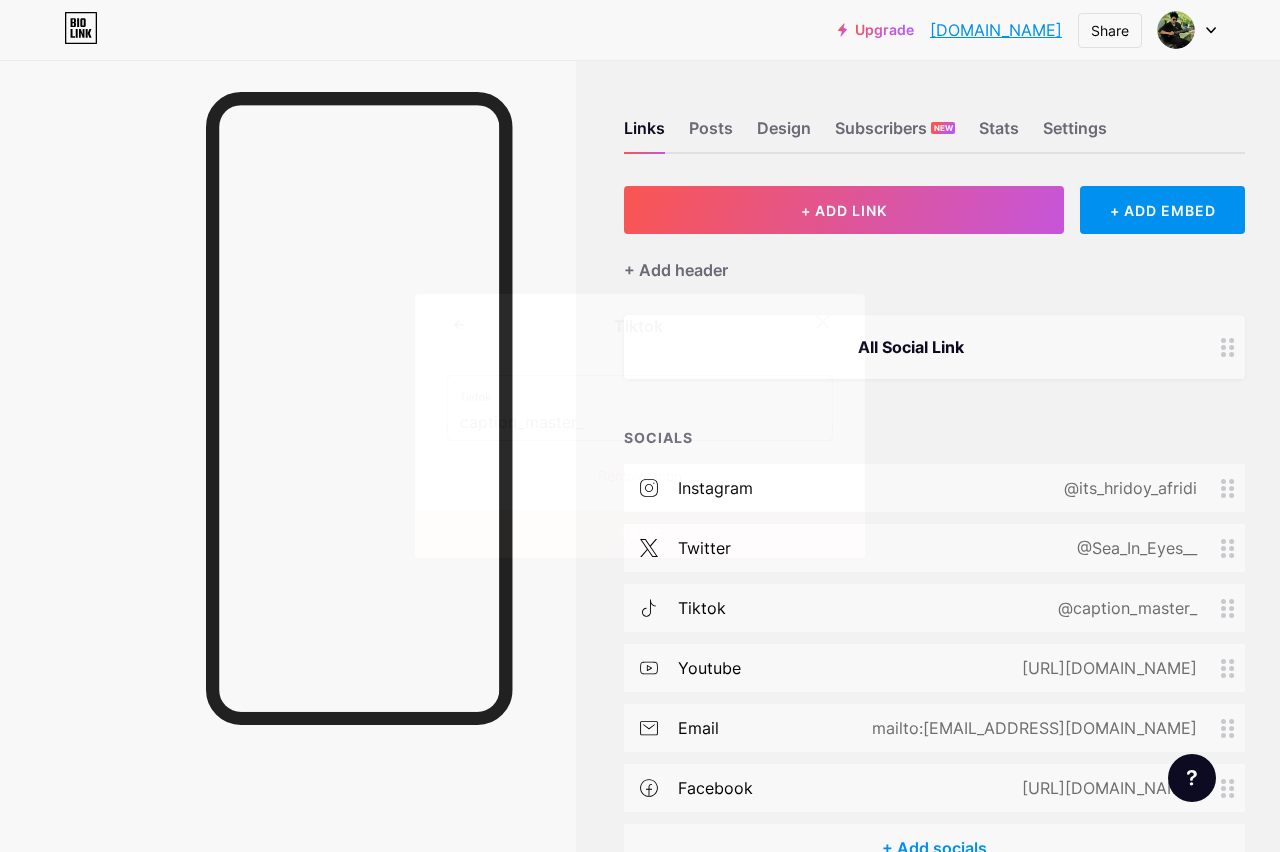 drag, startPoint x: 614, startPoint y: 397, endPoint x: 613, endPoint y: 408, distance: 11.045361 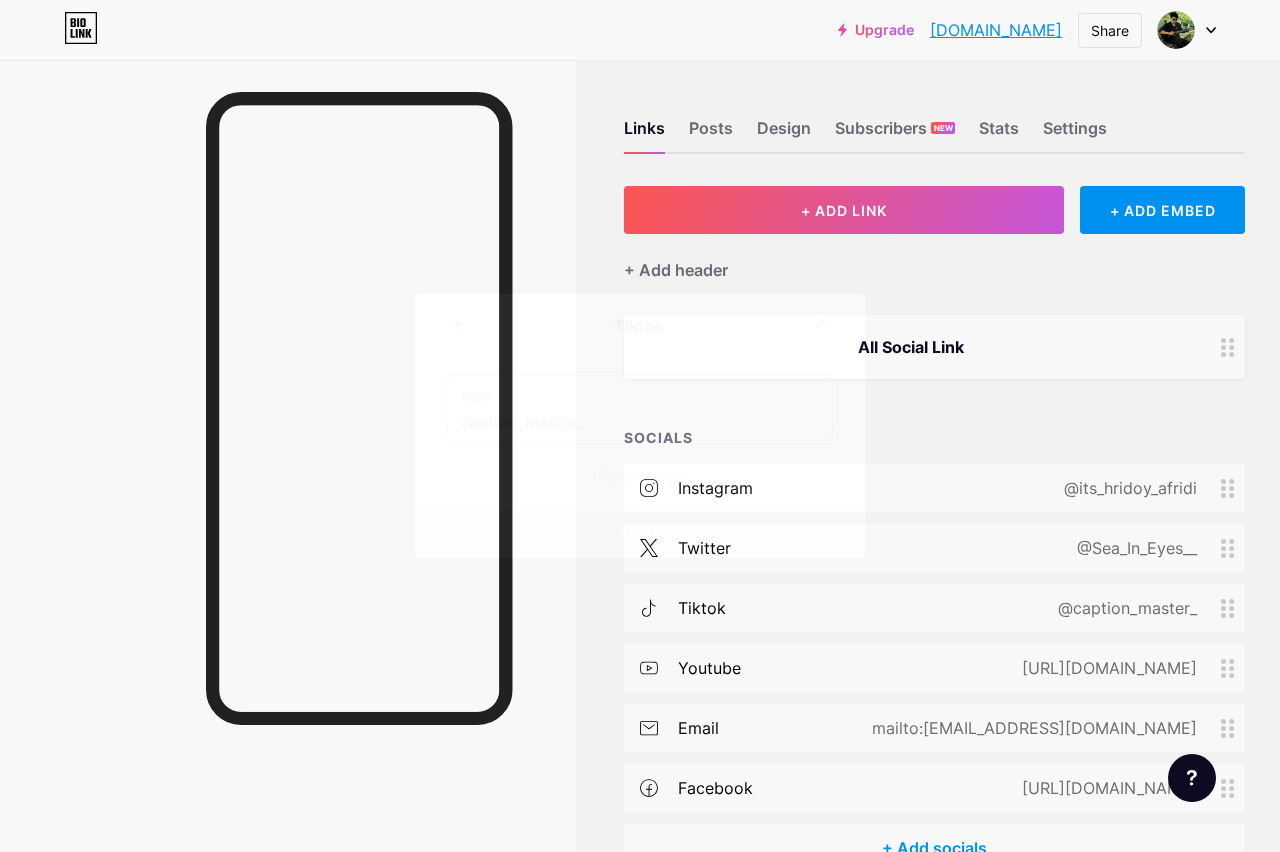 click at bounding box center (823, 322) 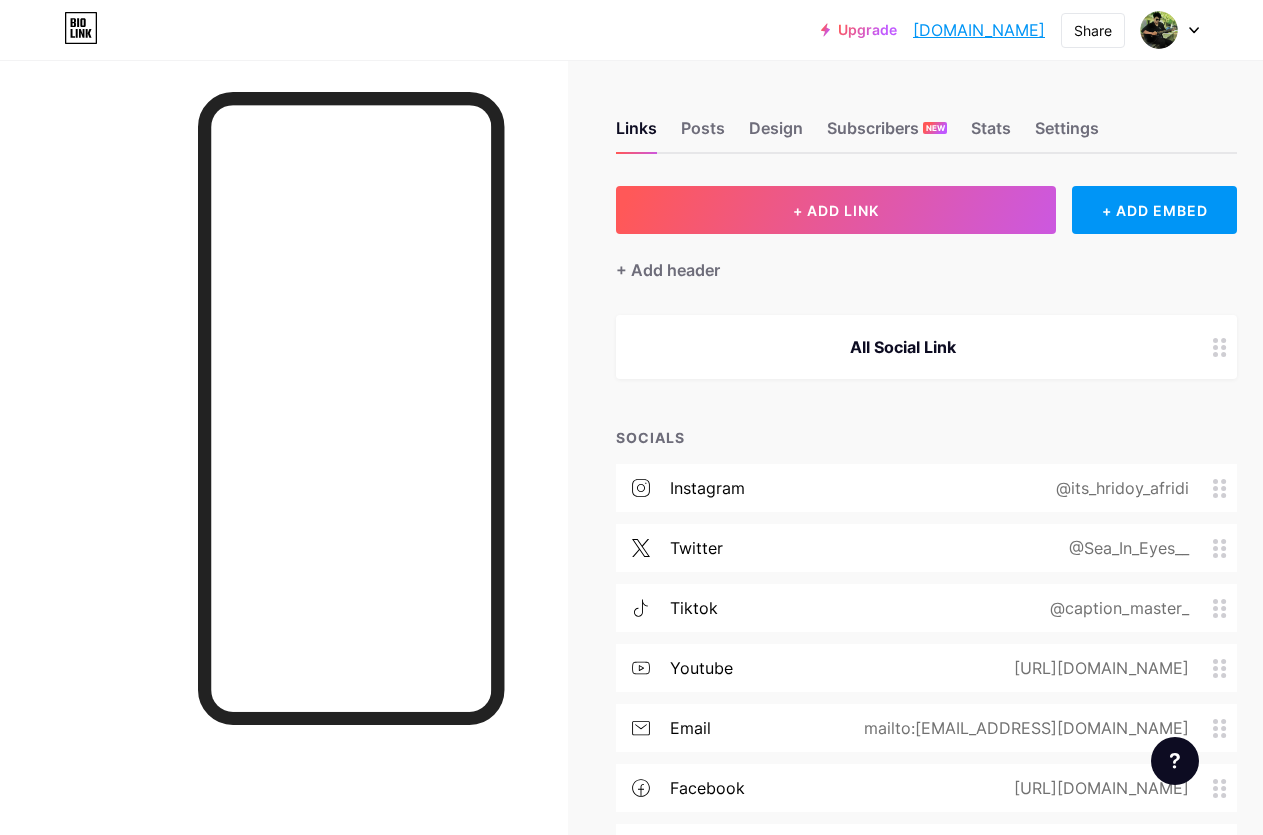 scroll, scrollTop: 136, scrollLeft: 0, axis: vertical 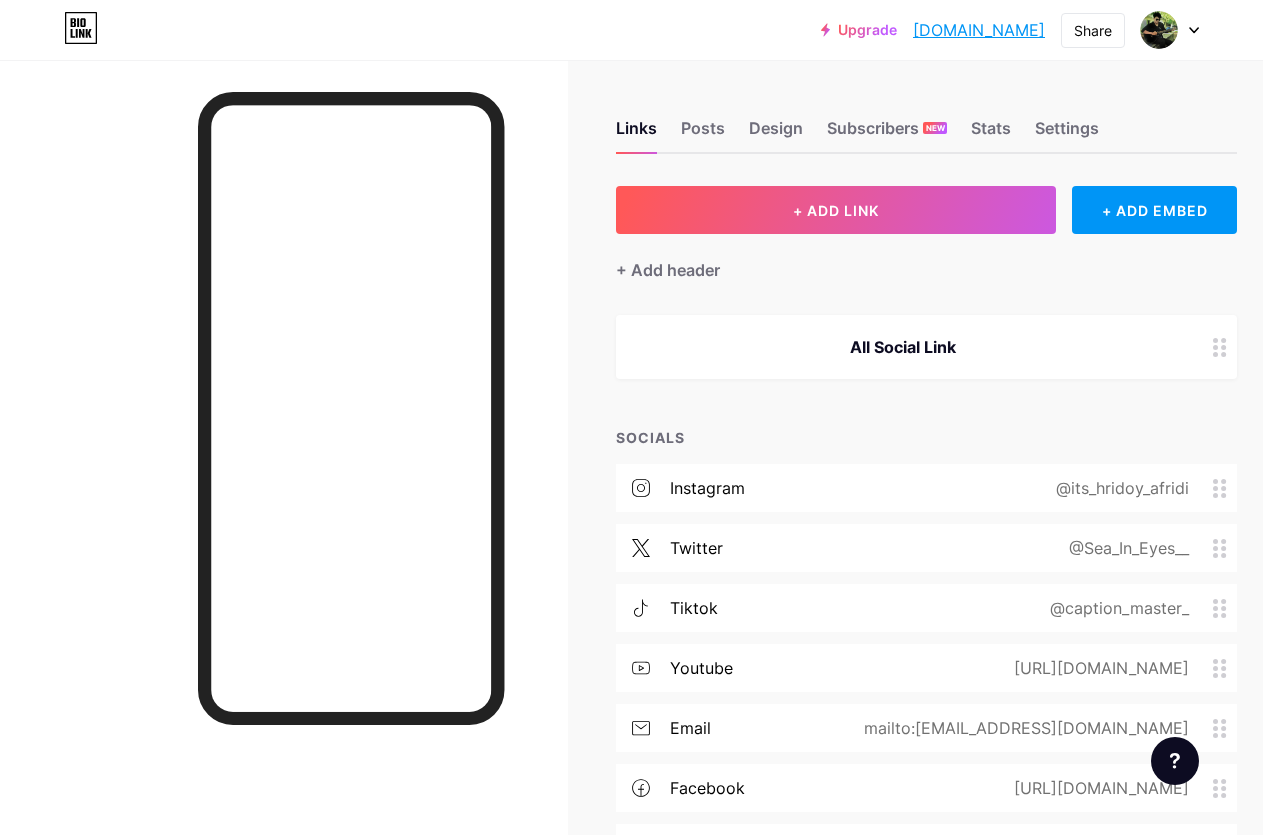 click at bounding box center [284, 477] 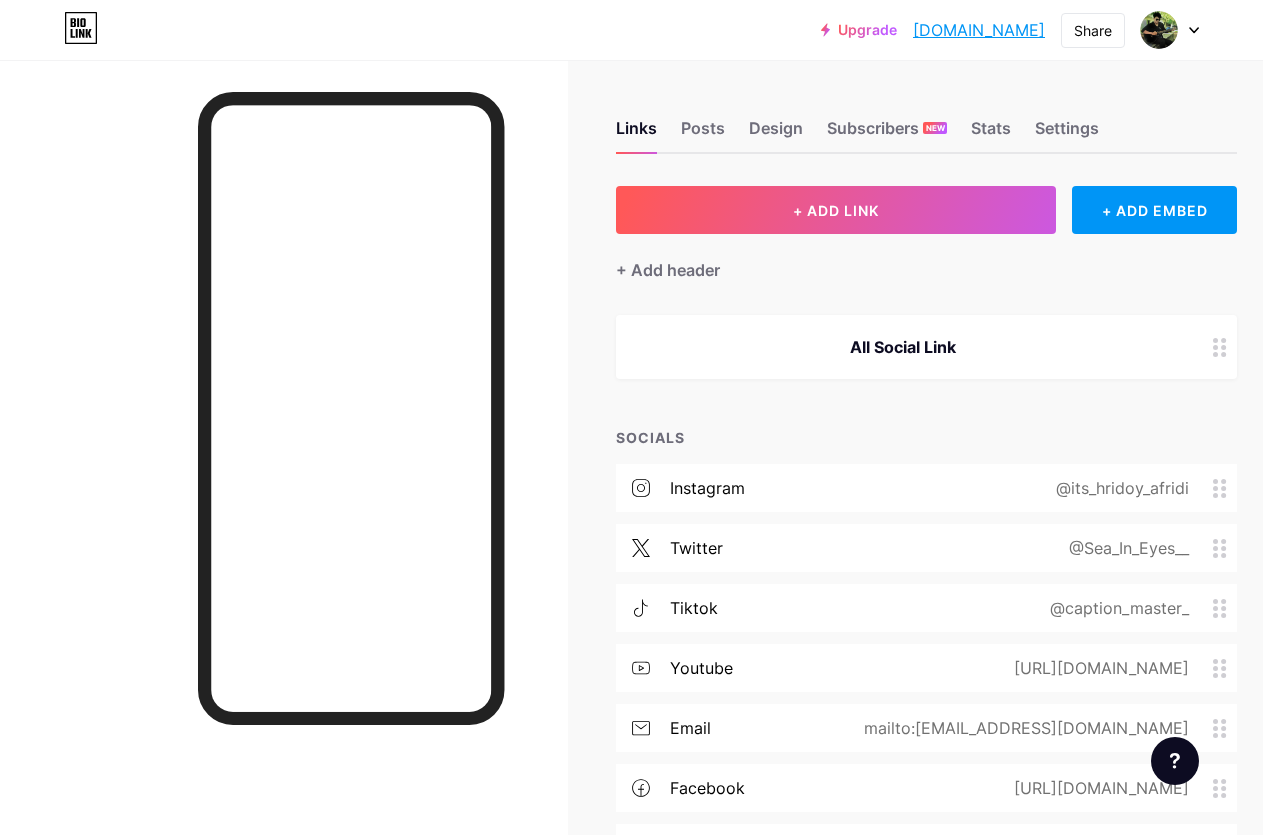 scroll, scrollTop: 136, scrollLeft: 0, axis: vertical 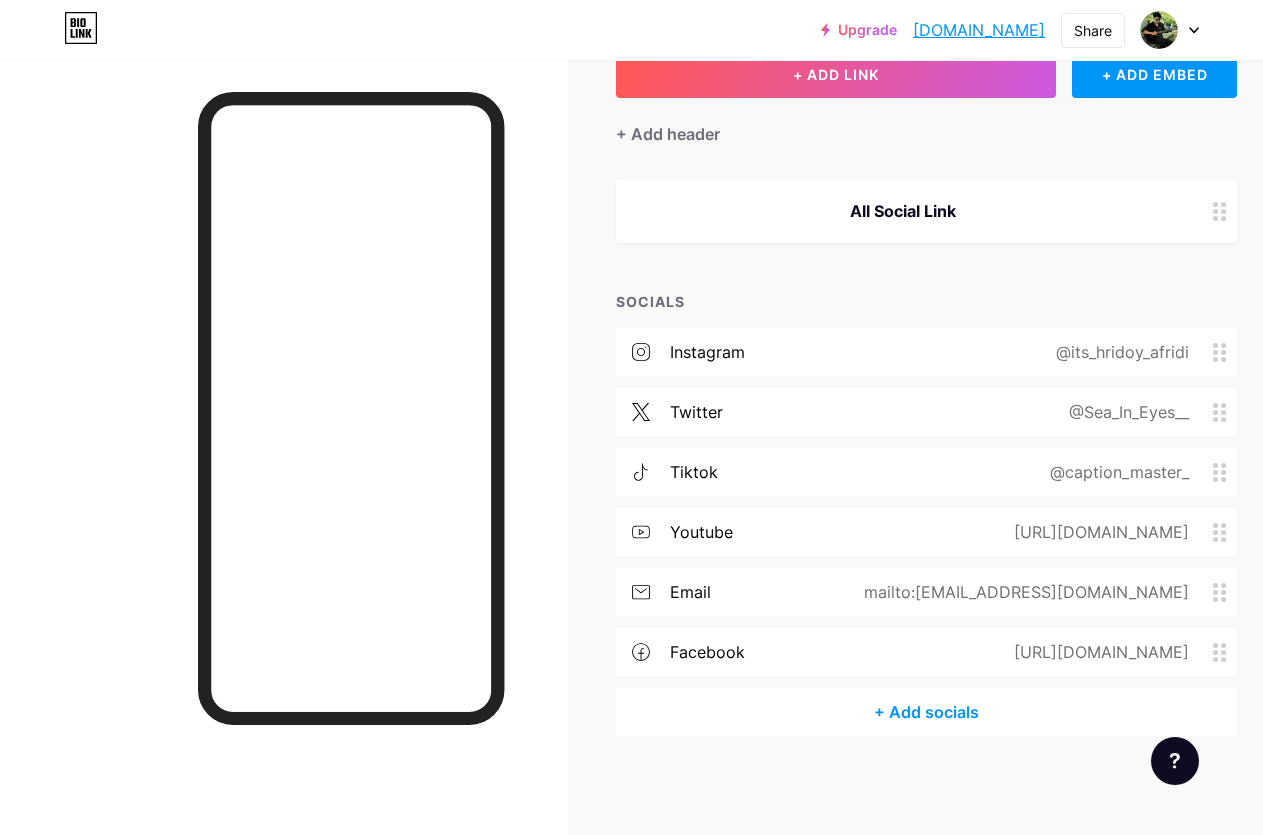 click on "youtube
[URL][DOMAIN_NAME]" at bounding box center (926, 532) 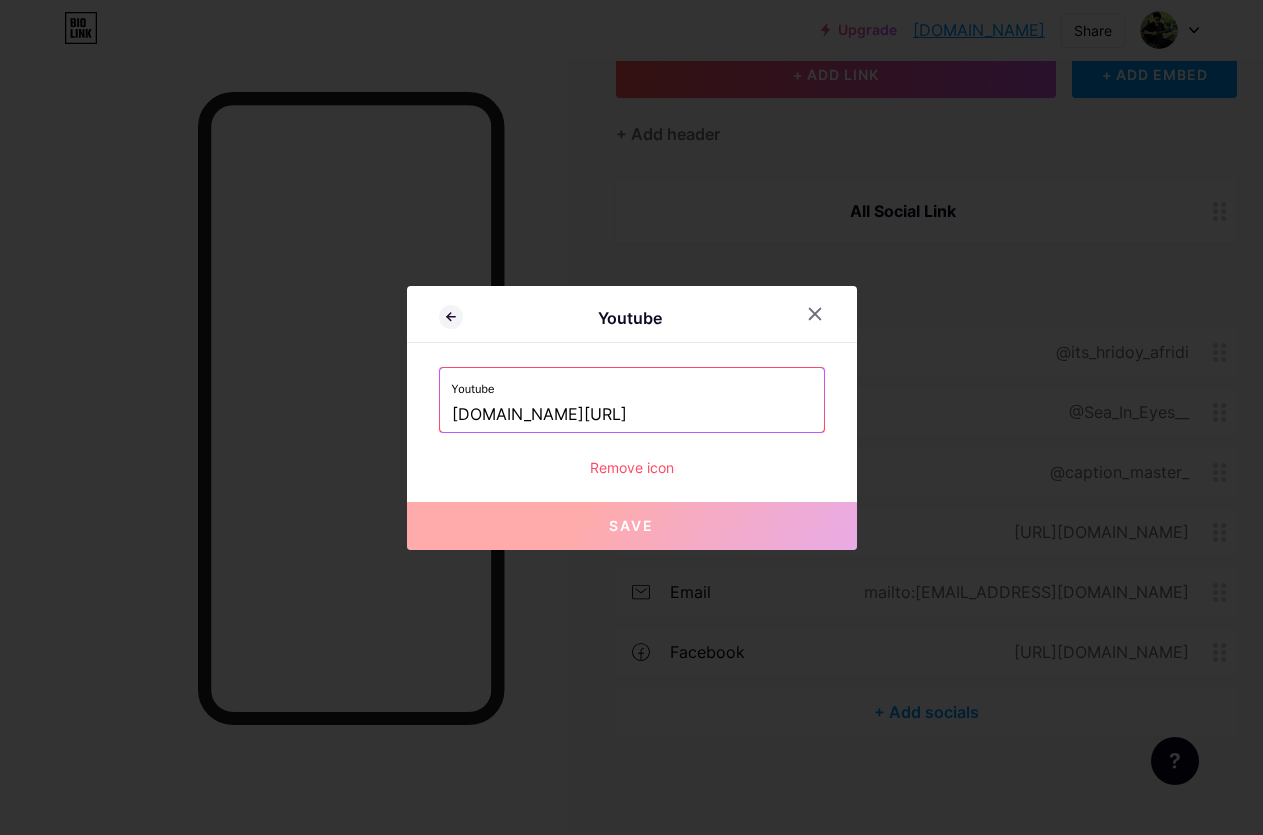 scroll, scrollTop: 119, scrollLeft: 0, axis: vertical 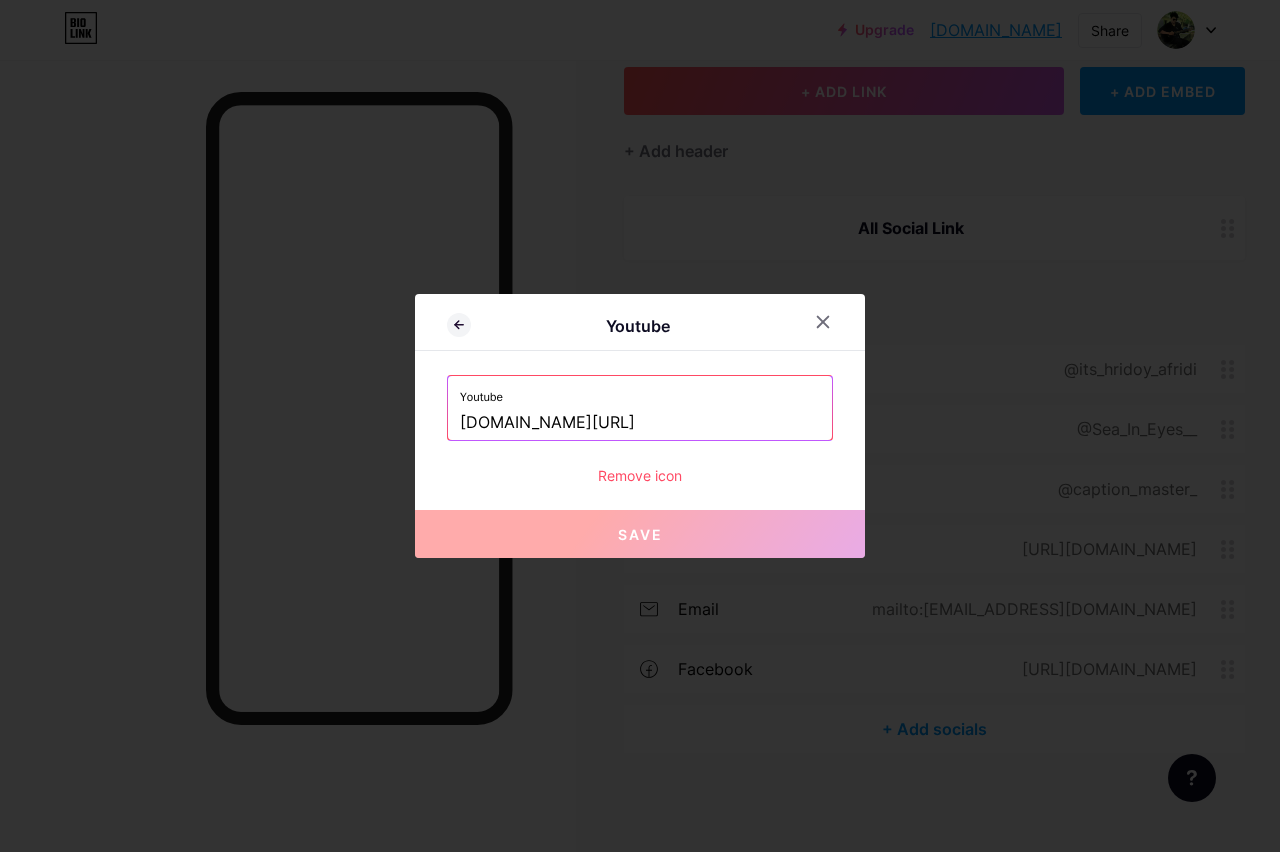 click on "[DOMAIN_NAME][URL]" at bounding box center [640, 423] 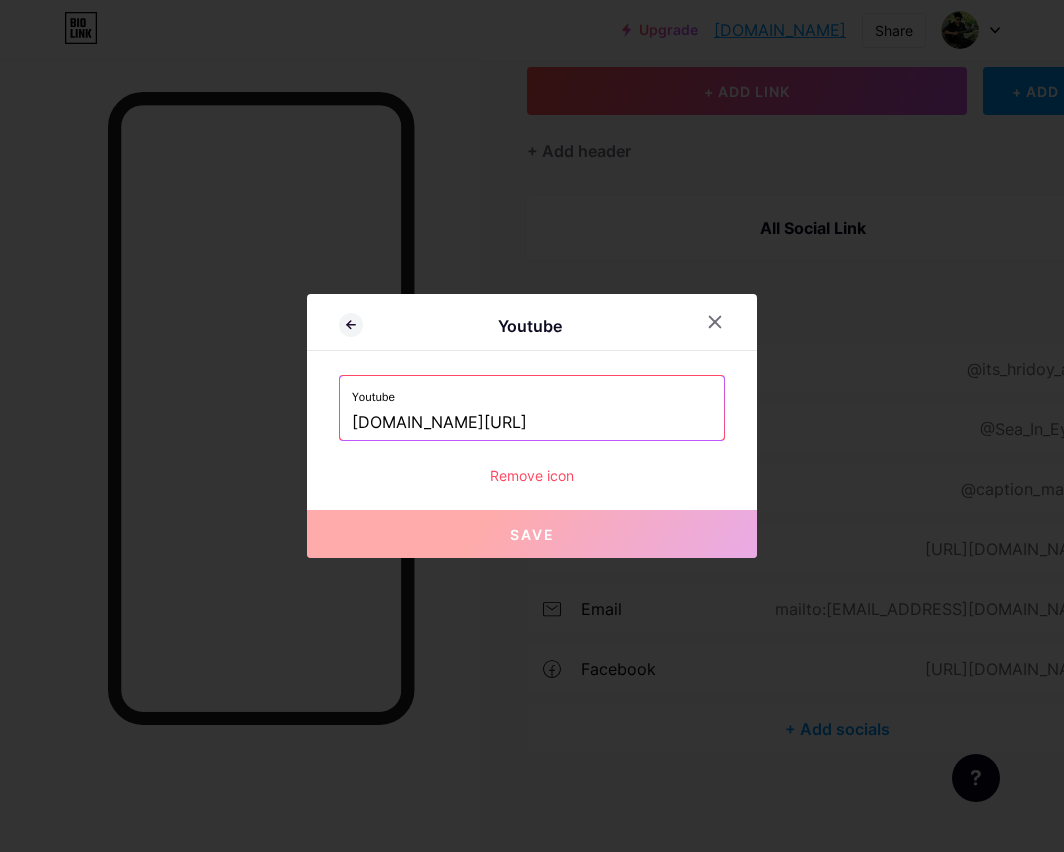 click on "[DOMAIN_NAME][URL]" at bounding box center [532, 423] 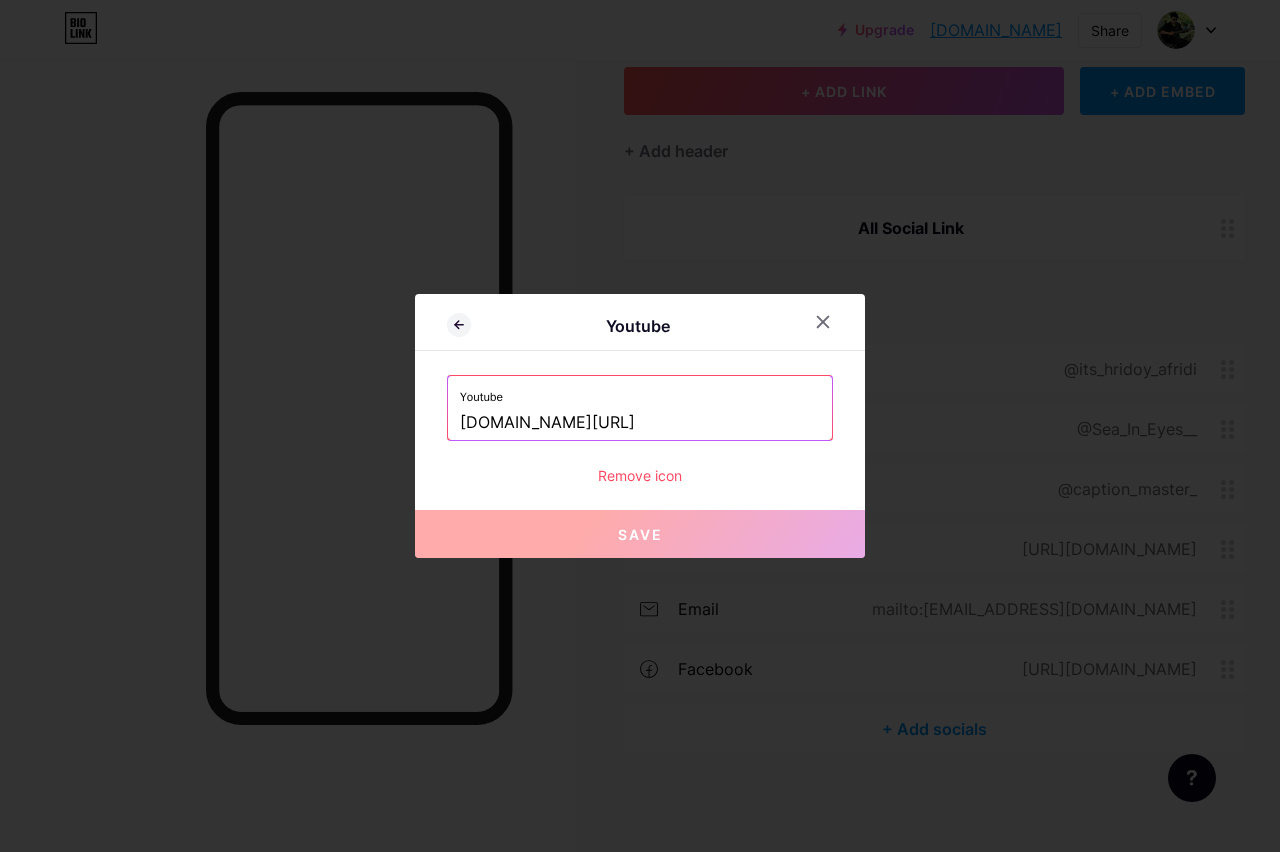 click on "Youtube" at bounding box center [640, 327] 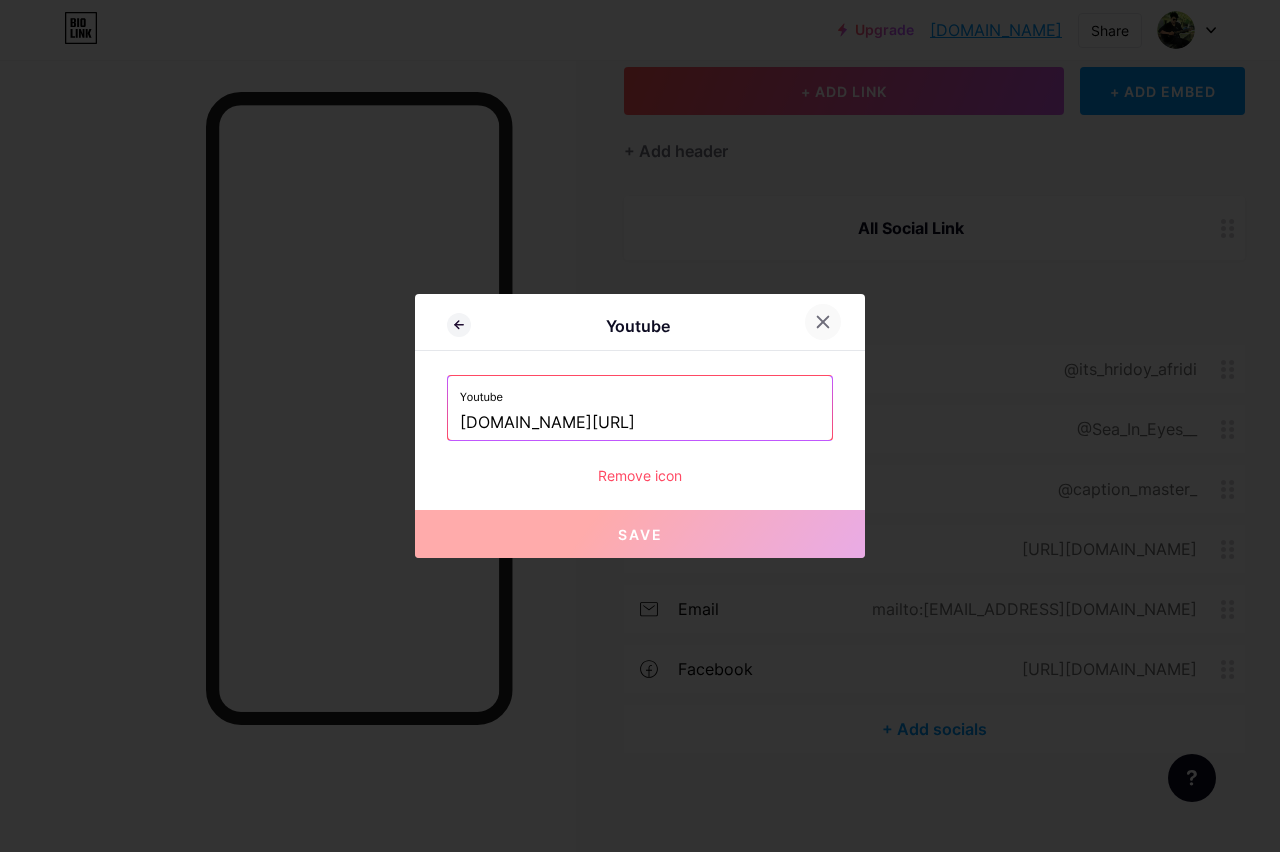 click 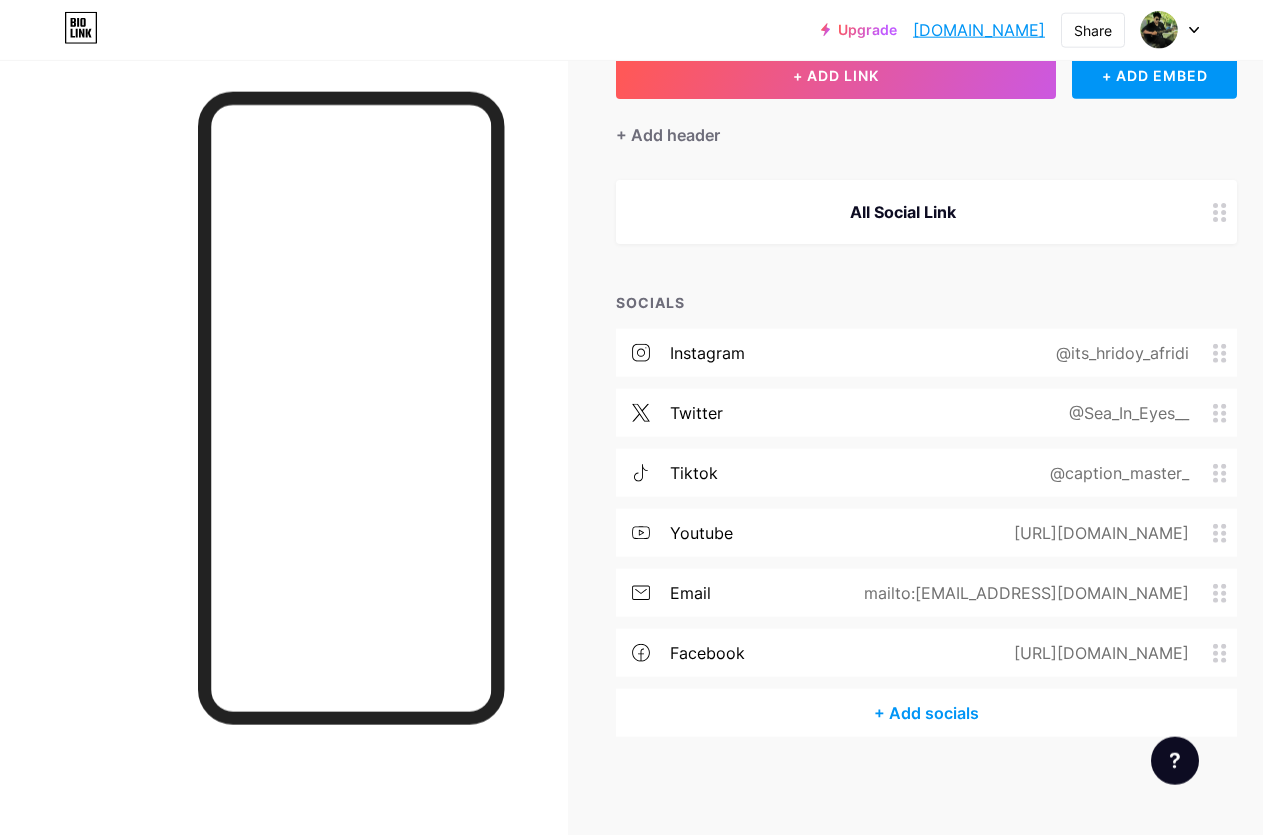 scroll, scrollTop: 136, scrollLeft: 0, axis: vertical 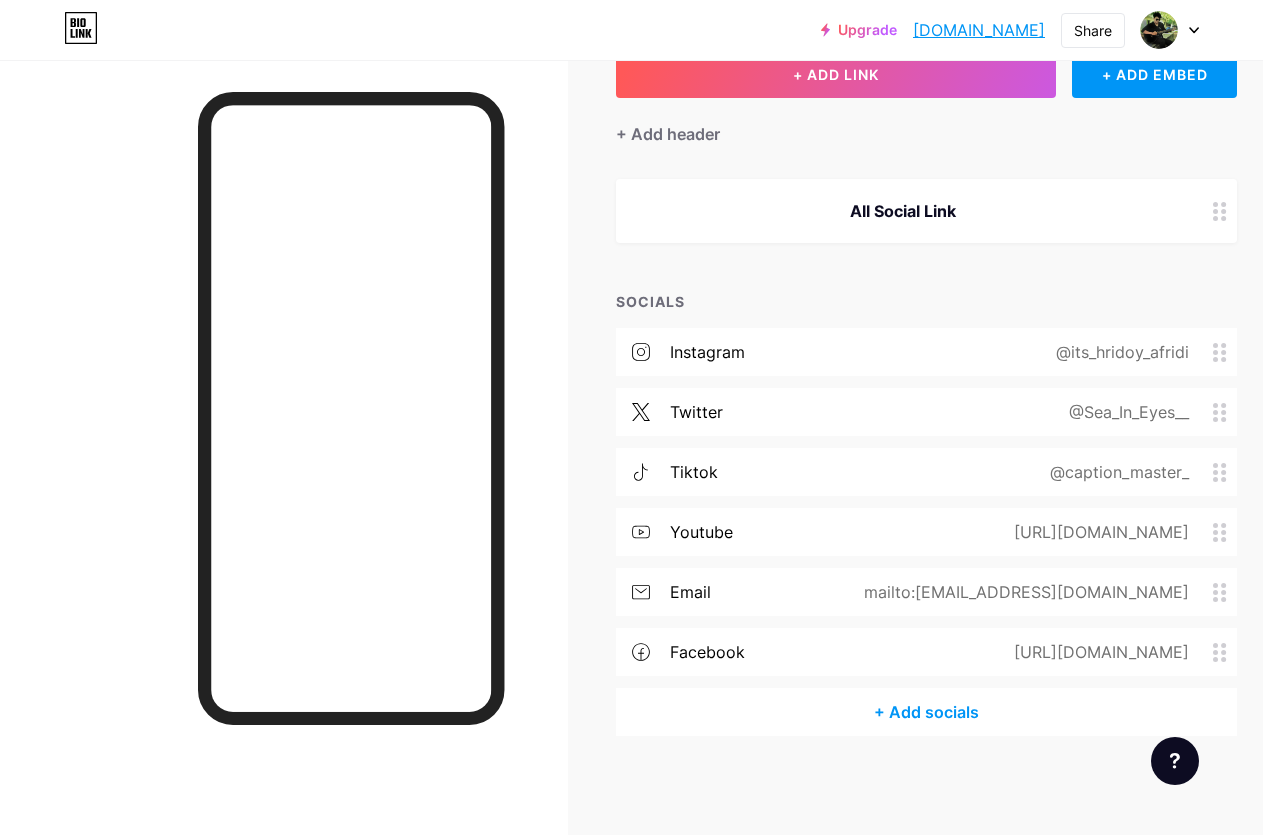 click on "mailto:[EMAIL_ADDRESS][DOMAIN_NAME]" at bounding box center [1022, 592] 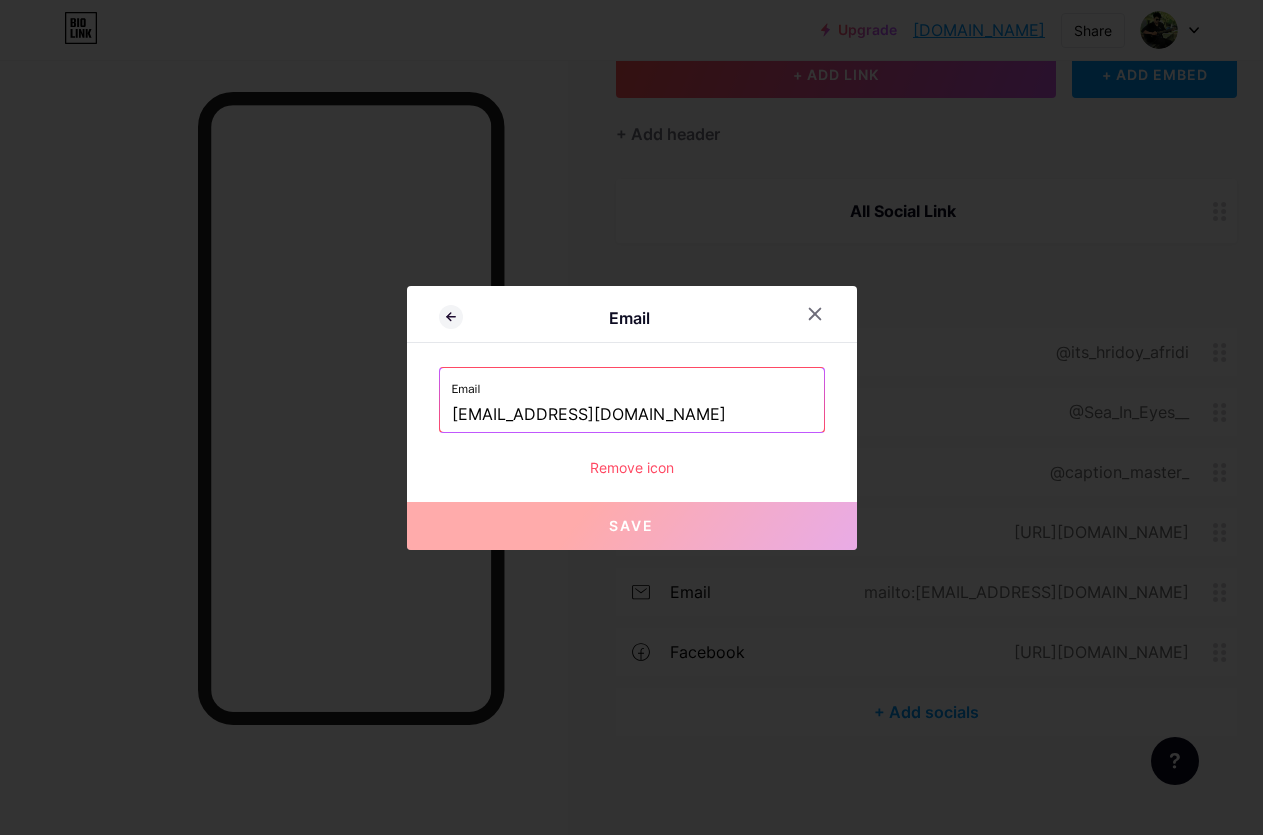 scroll, scrollTop: 119, scrollLeft: 0, axis: vertical 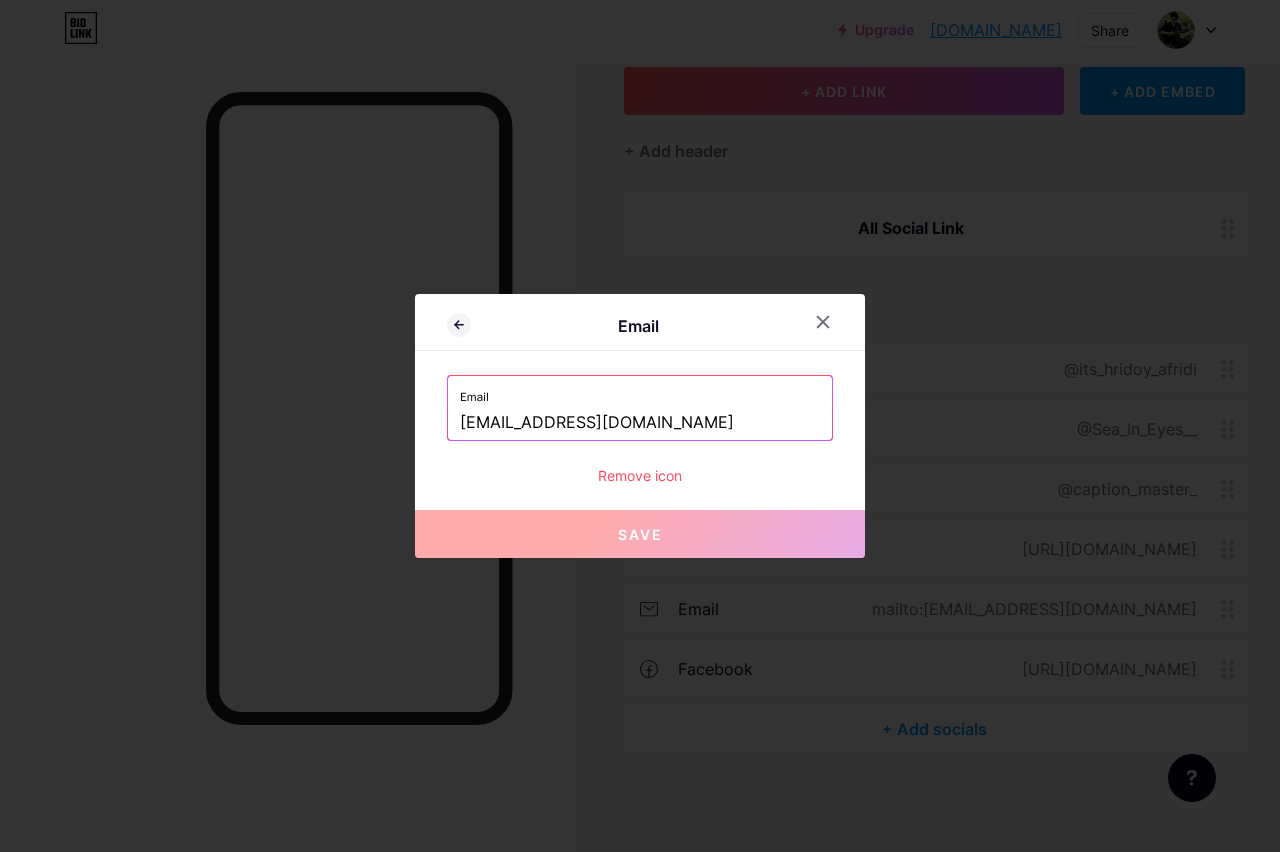 drag, startPoint x: 700, startPoint y: 412, endPoint x: 142, endPoint y: 444, distance: 558.9168 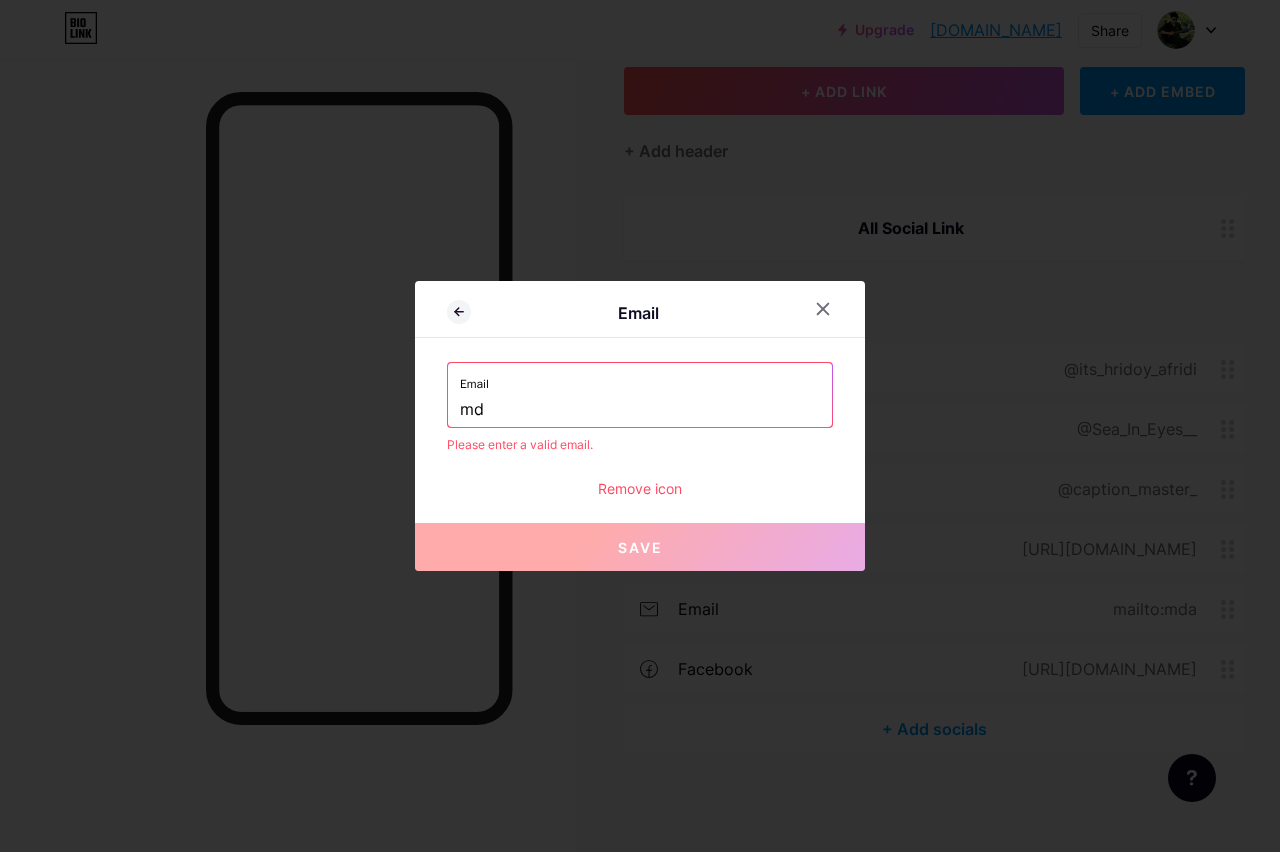 type on "m" 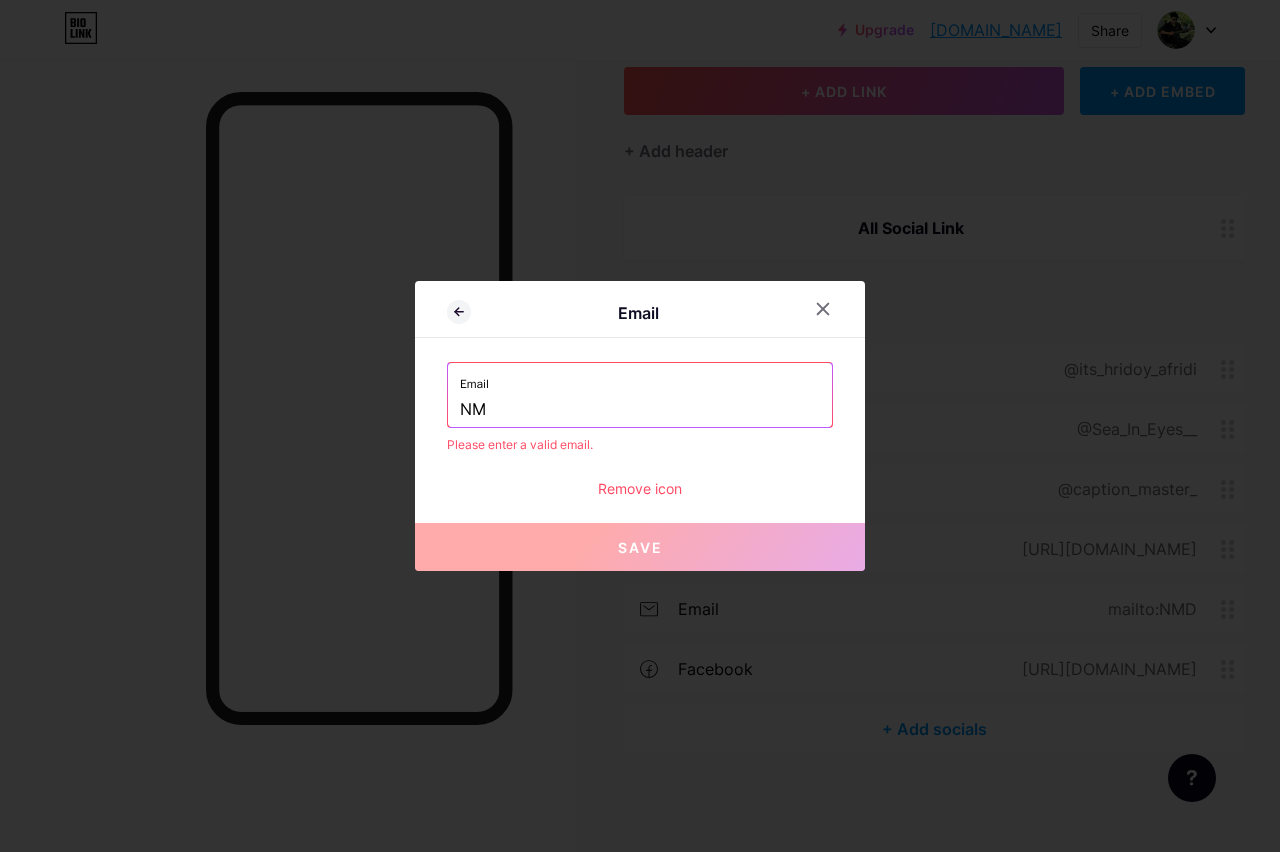 type on "N" 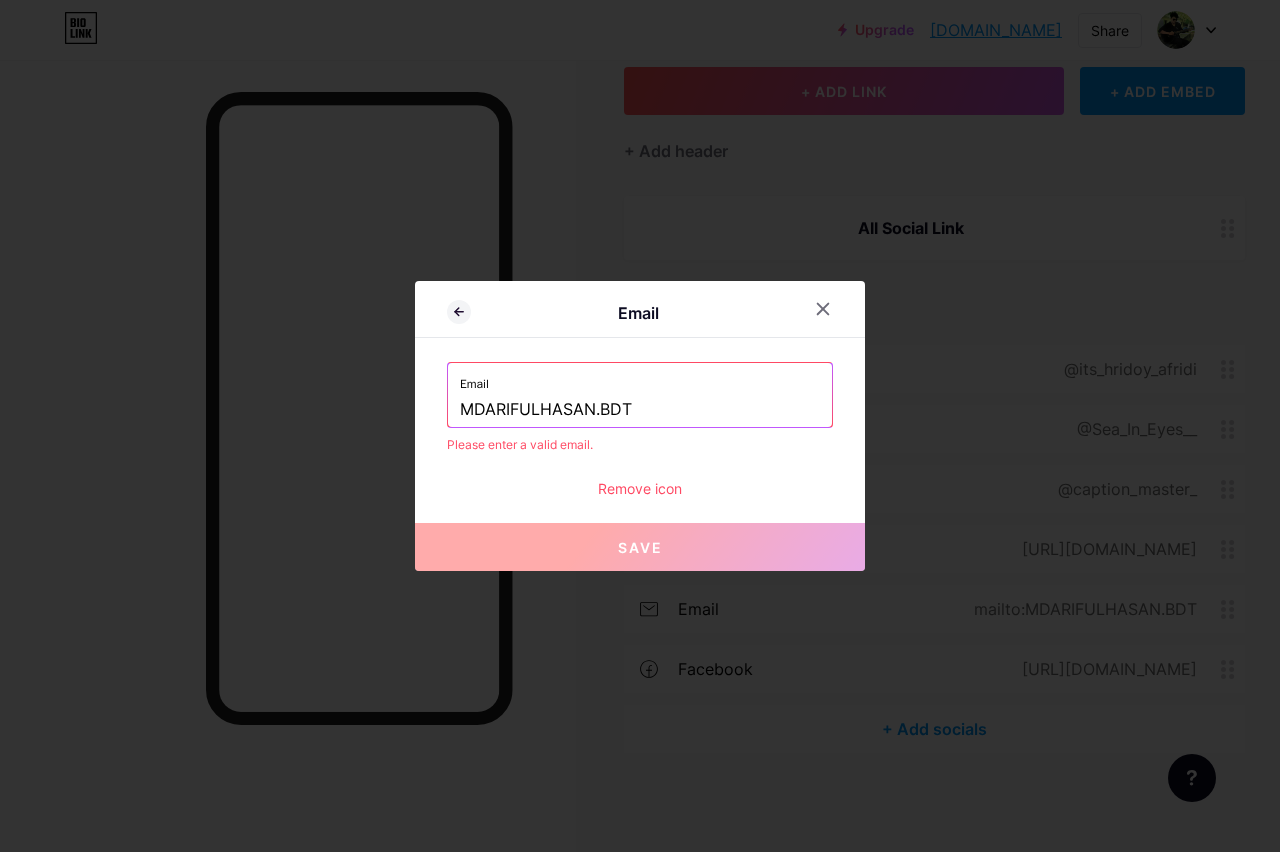 click on "MDARIFULHASAN.BDT" at bounding box center (640, 410) 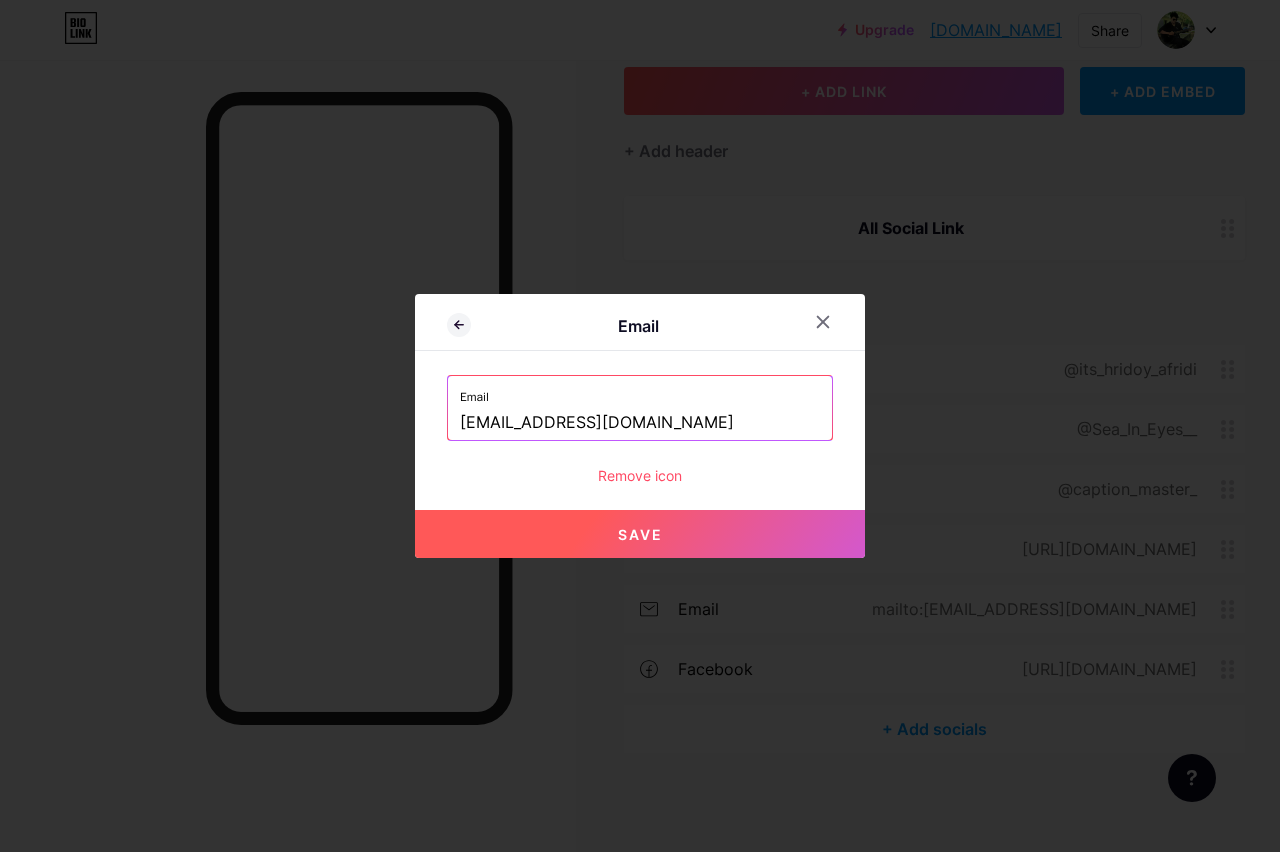 click on "Save" at bounding box center [640, 534] 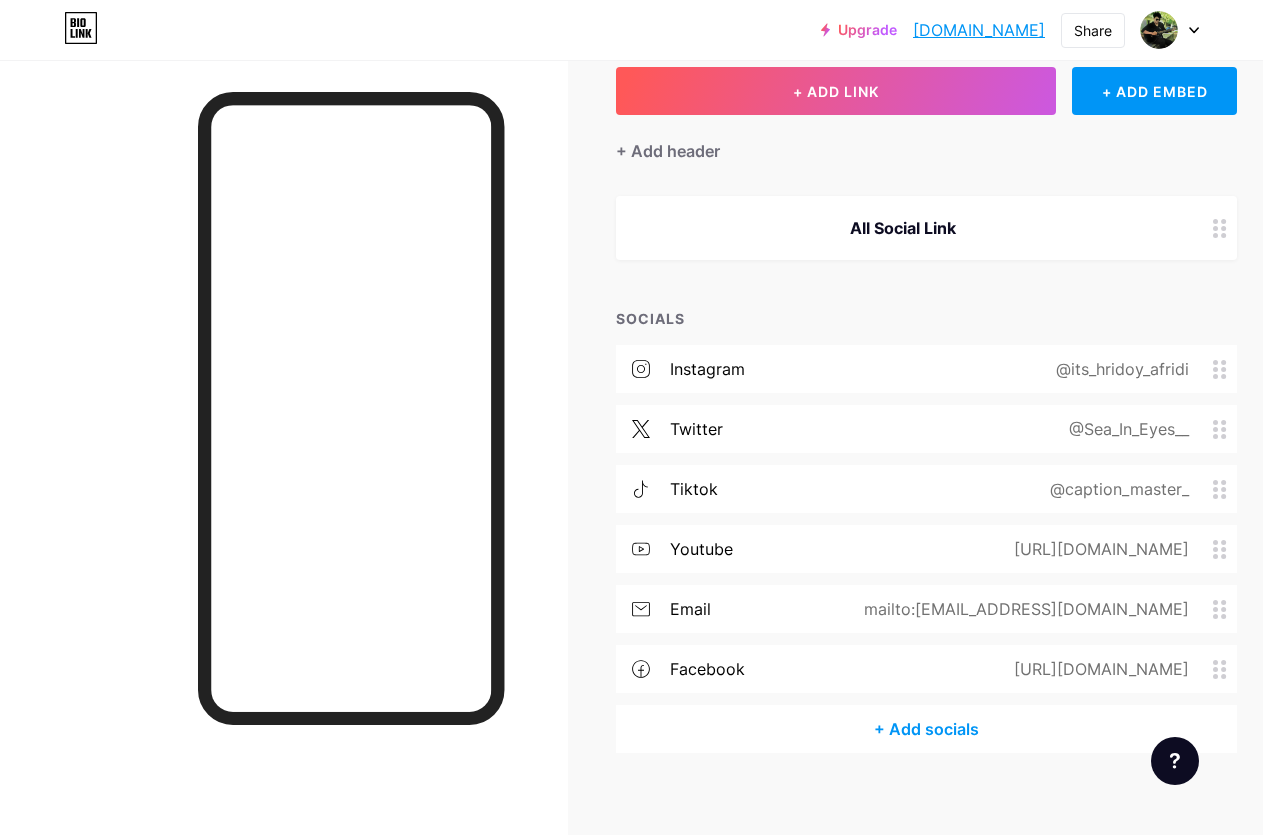 click on "mailto:[EMAIL_ADDRESS][DOMAIN_NAME]" at bounding box center [1022, 609] 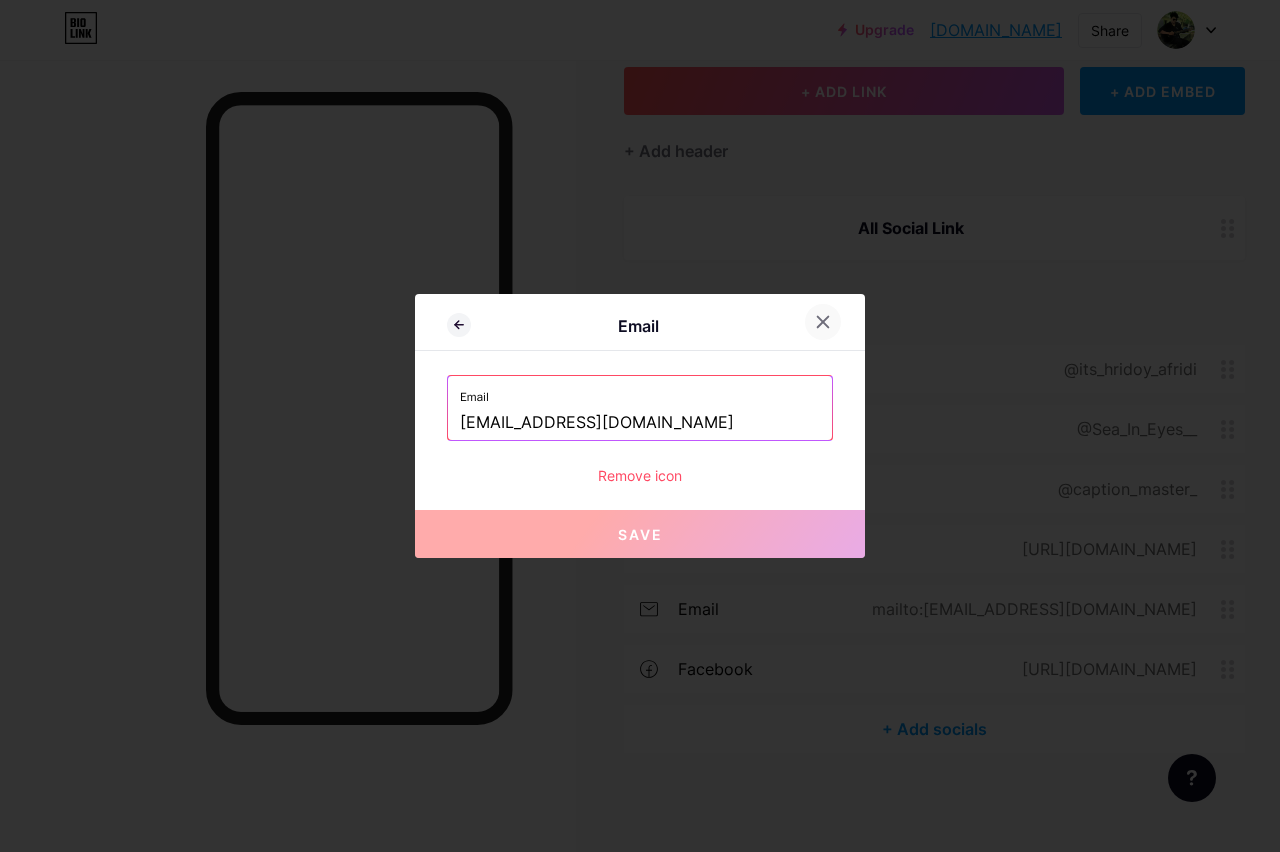 click 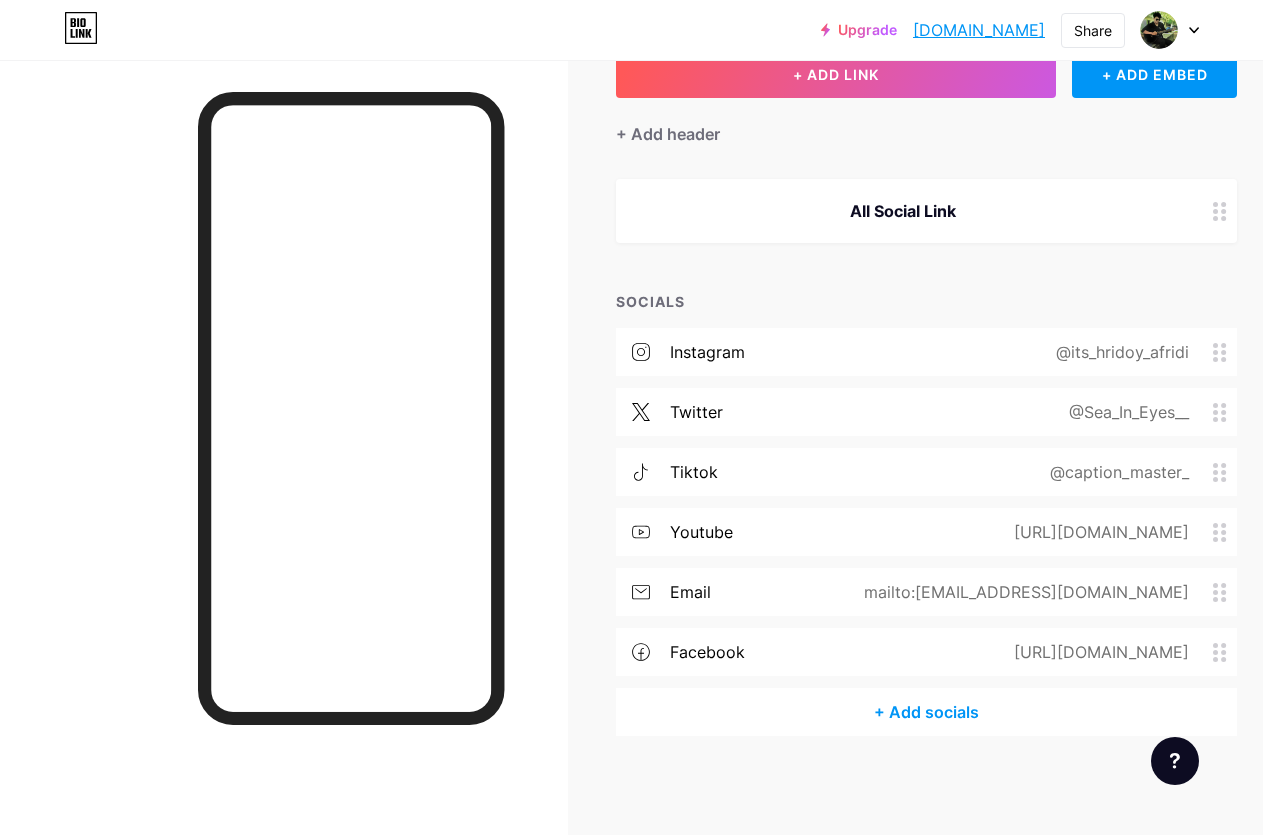 scroll, scrollTop: 34, scrollLeft: 0, axis: vertical 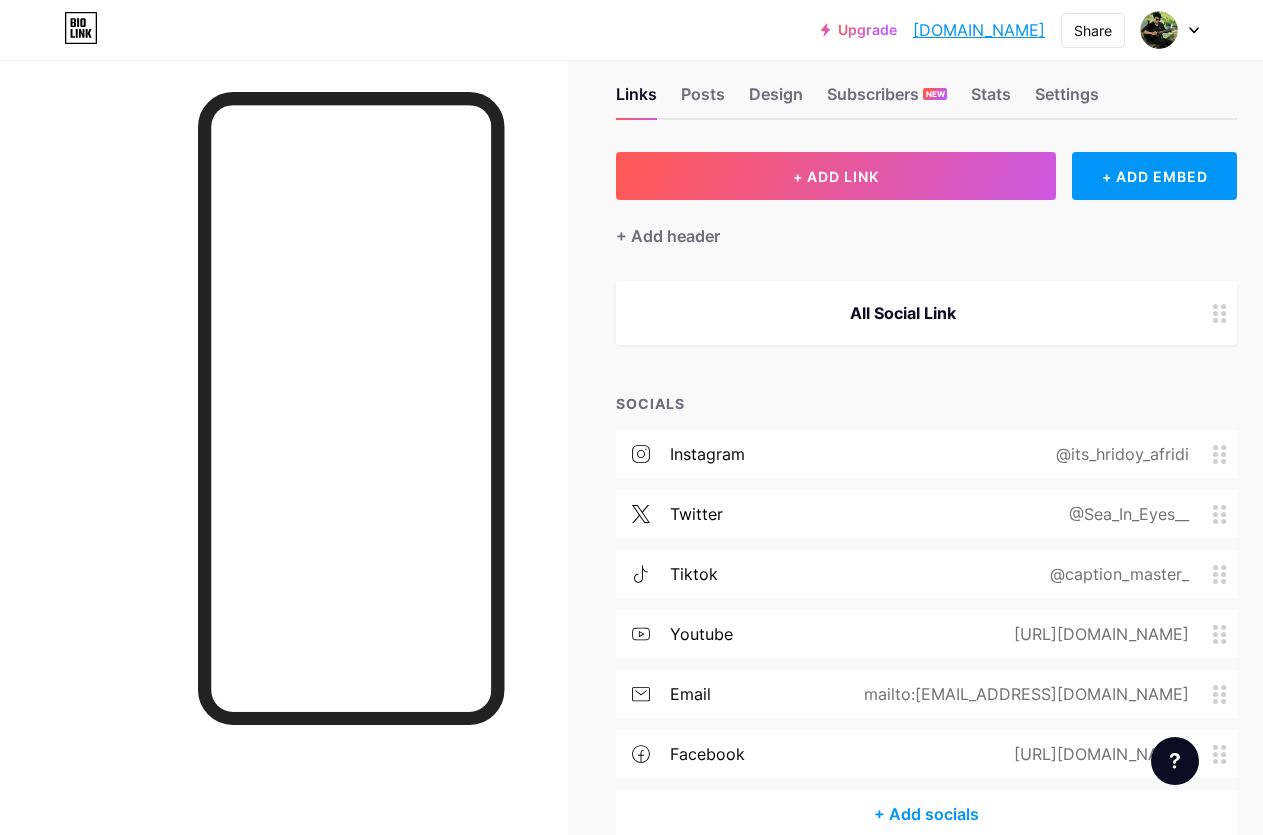 click at bounding box center (1170, 30) 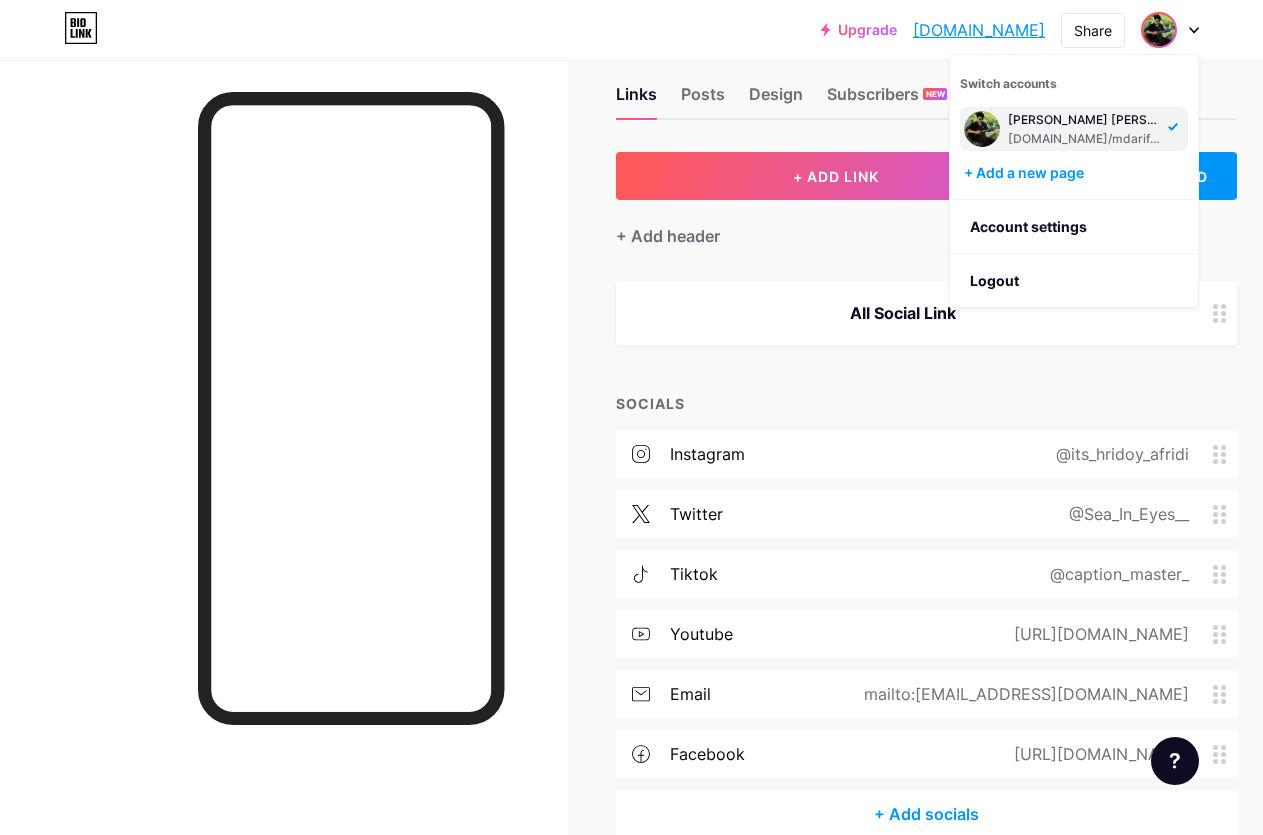 click on "[PERSON_NAME] [PERSON_NAME]   [DOMAIN_NAME]/mdarifulhasanhridoy" at bounding box center [1074, 129] 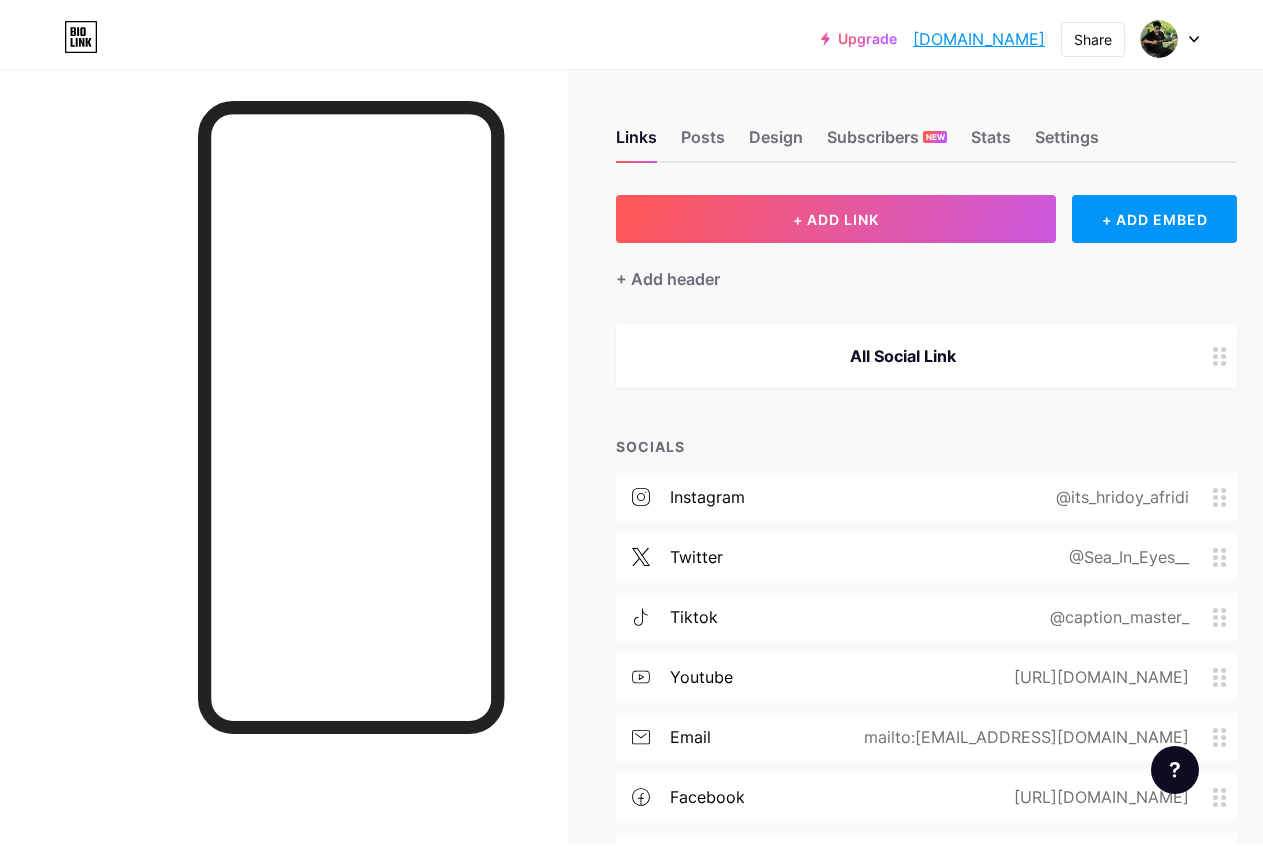 scroll, scrollTop: 0, scrollLeft: 0, axis: both 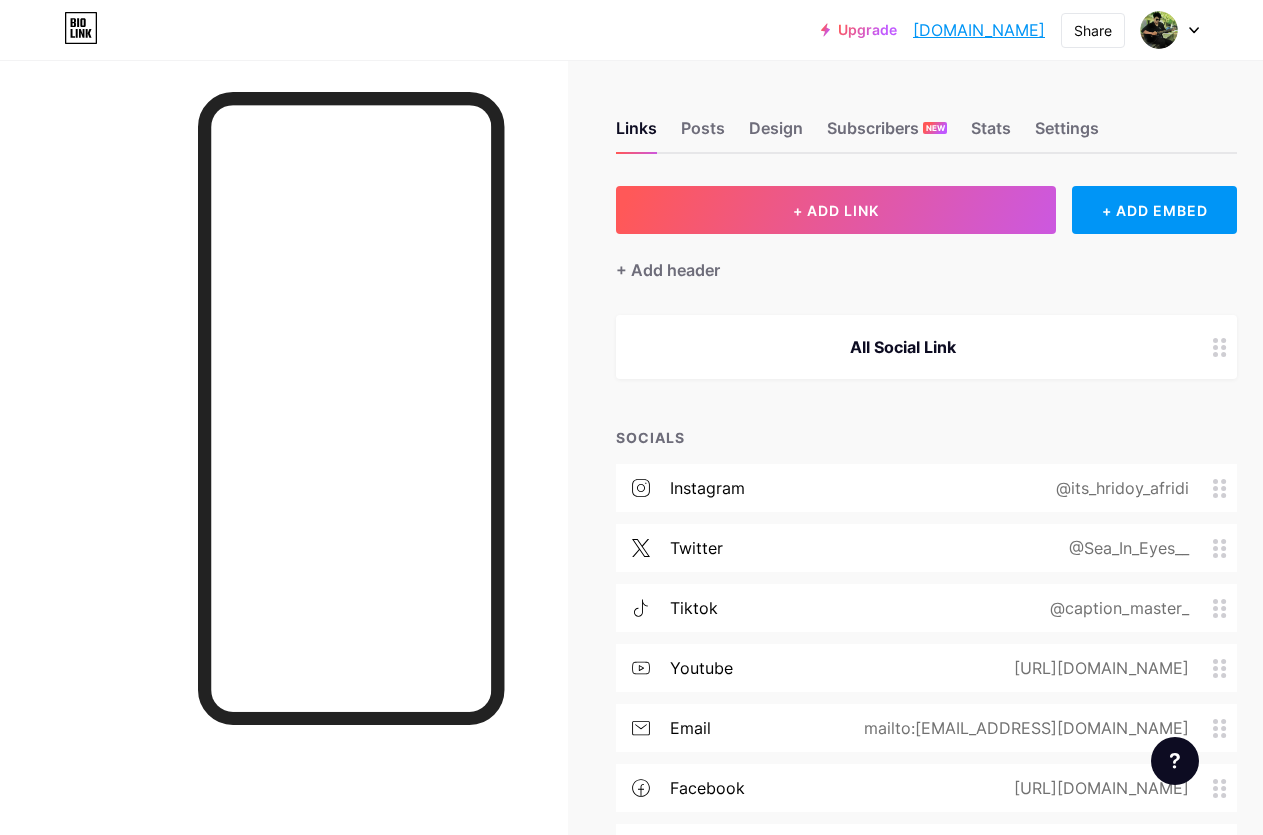 click on "Links
Posts
Design
Subscribers
NEW
Stats
Settings       + ADD LINK     + ADD EMBED
+ Add header
All Social Link
SOCIALS
instagram
@its_hridoy_afridi                   twitter
@Sea_In_Eyes__
tiktok
@caption_master_
youtube
https://m.youtube.com/channel/UCnfT-_2QT8Nihg01RjM3YOA
email
mailto:MDARIFULHASAN.BDT@GMAIL.COM
facebook
https://www.facebook.com/Id.ArFHasan               + Add socials                       Feature requests             Help center         Contact support" at bounding box center (660, 516) 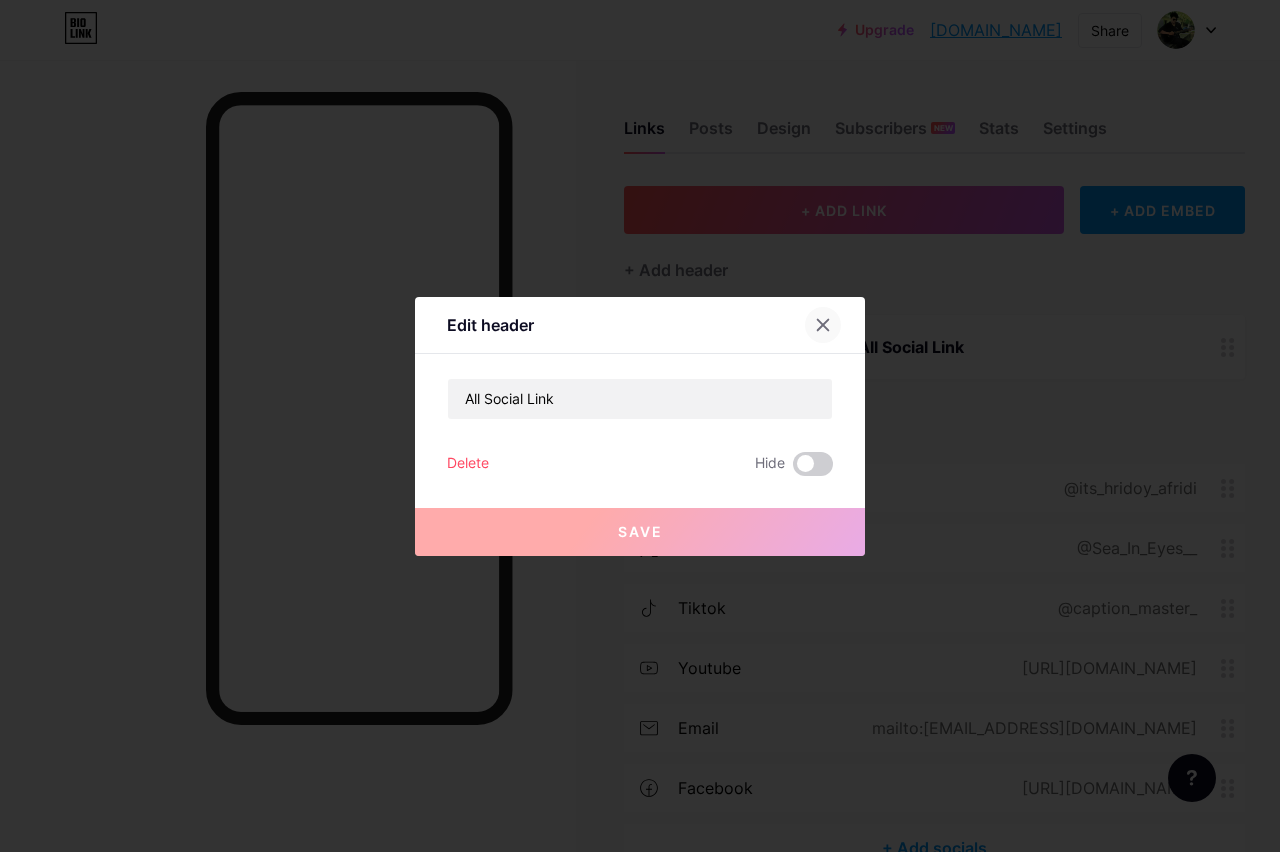 click 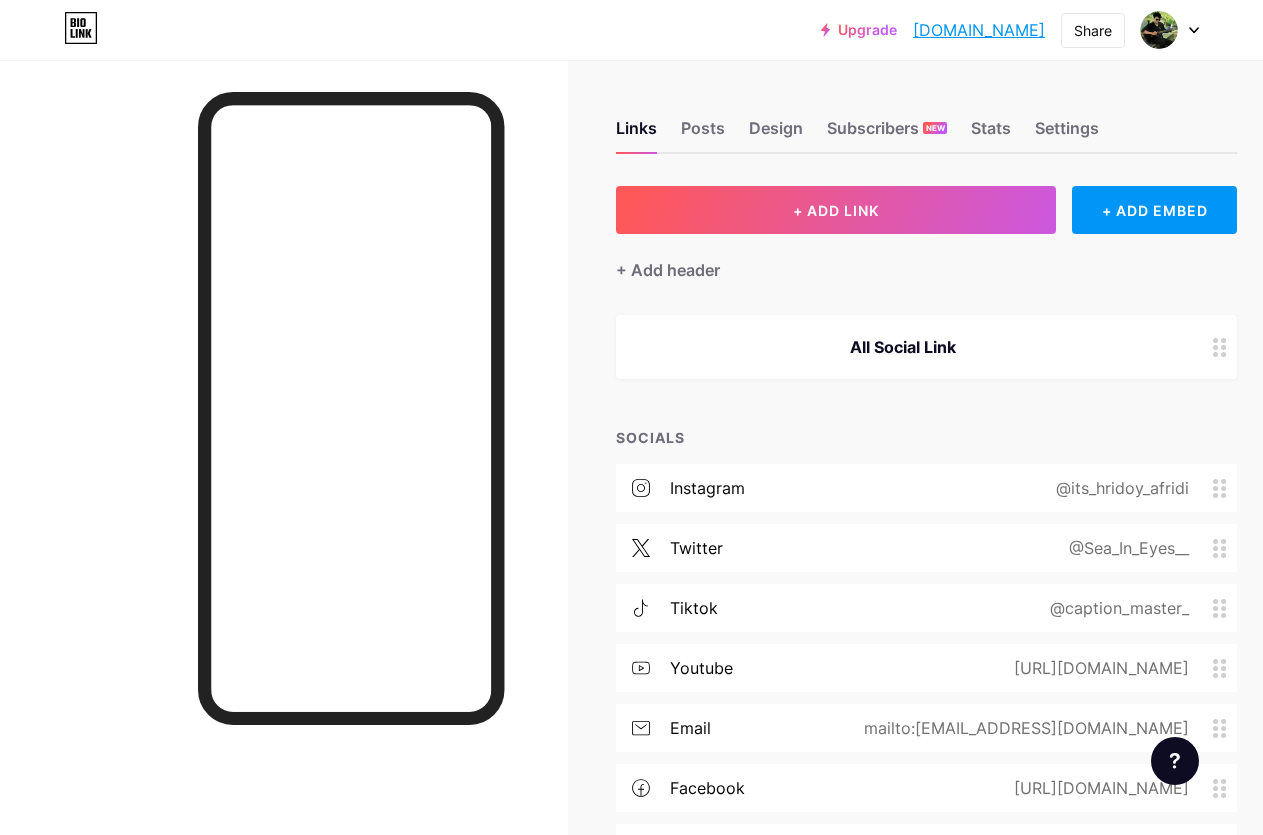 click at bounding box center (1220, 347) 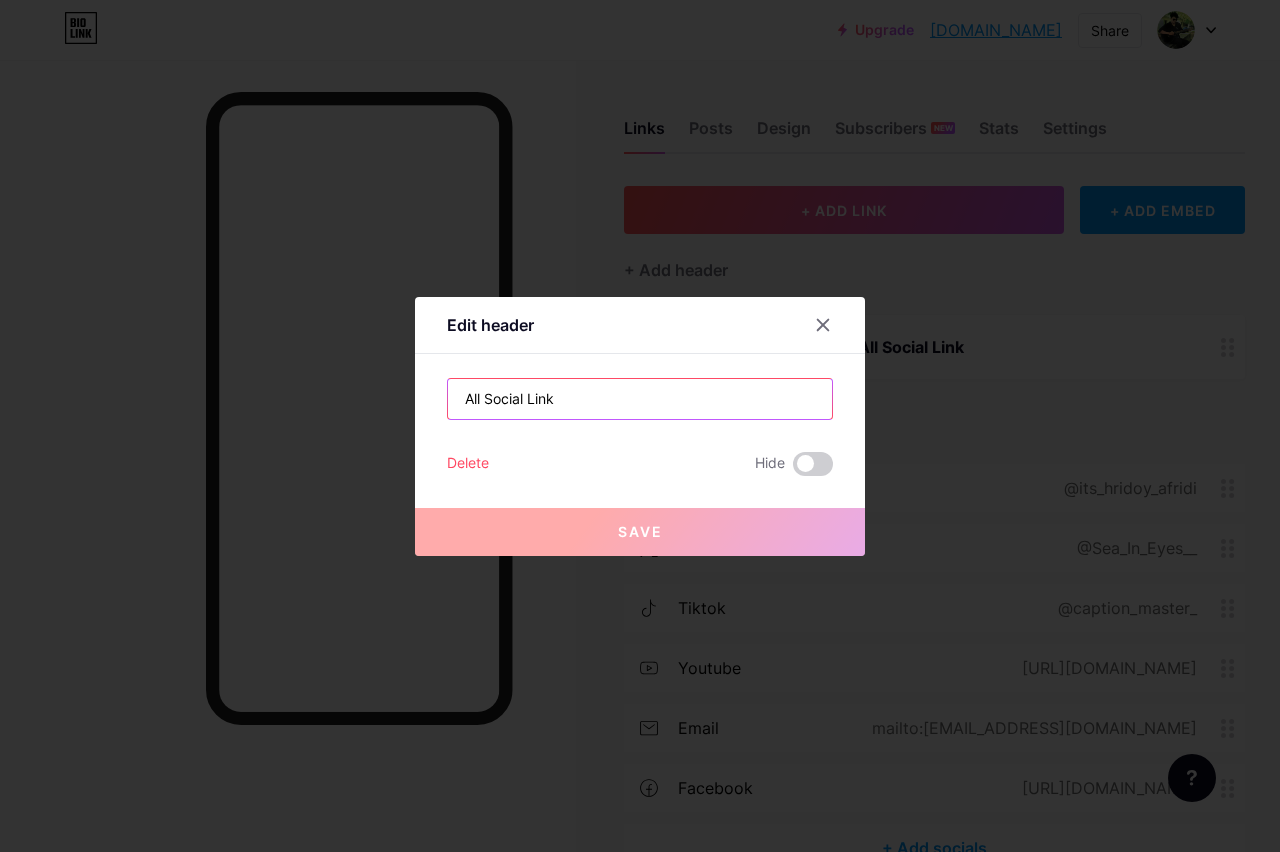 click on "All Social Link" at bounding box center (640, 399) 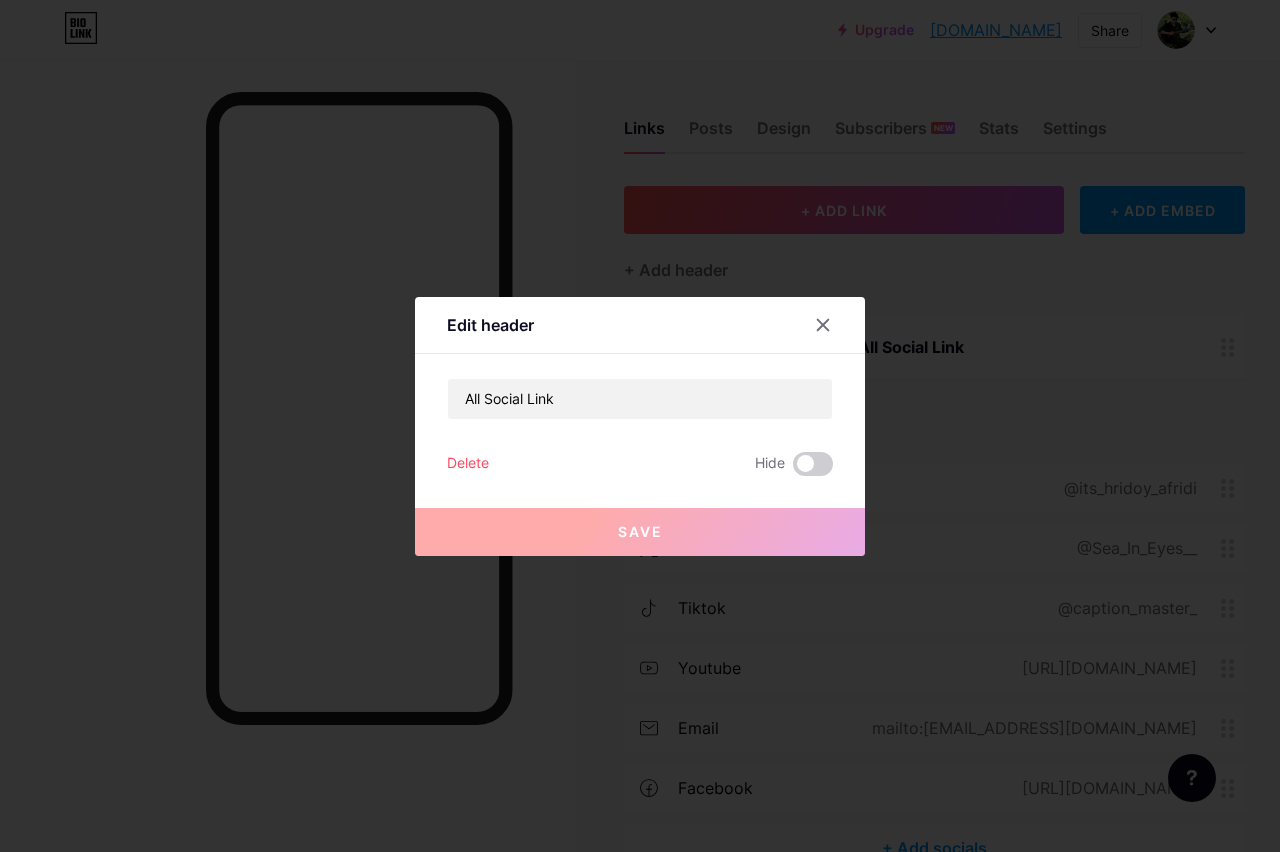 drag, startPoint x: 451, startPoint y: 460, endPoint x: 794, endPoint y: 370, distance: 354.61105 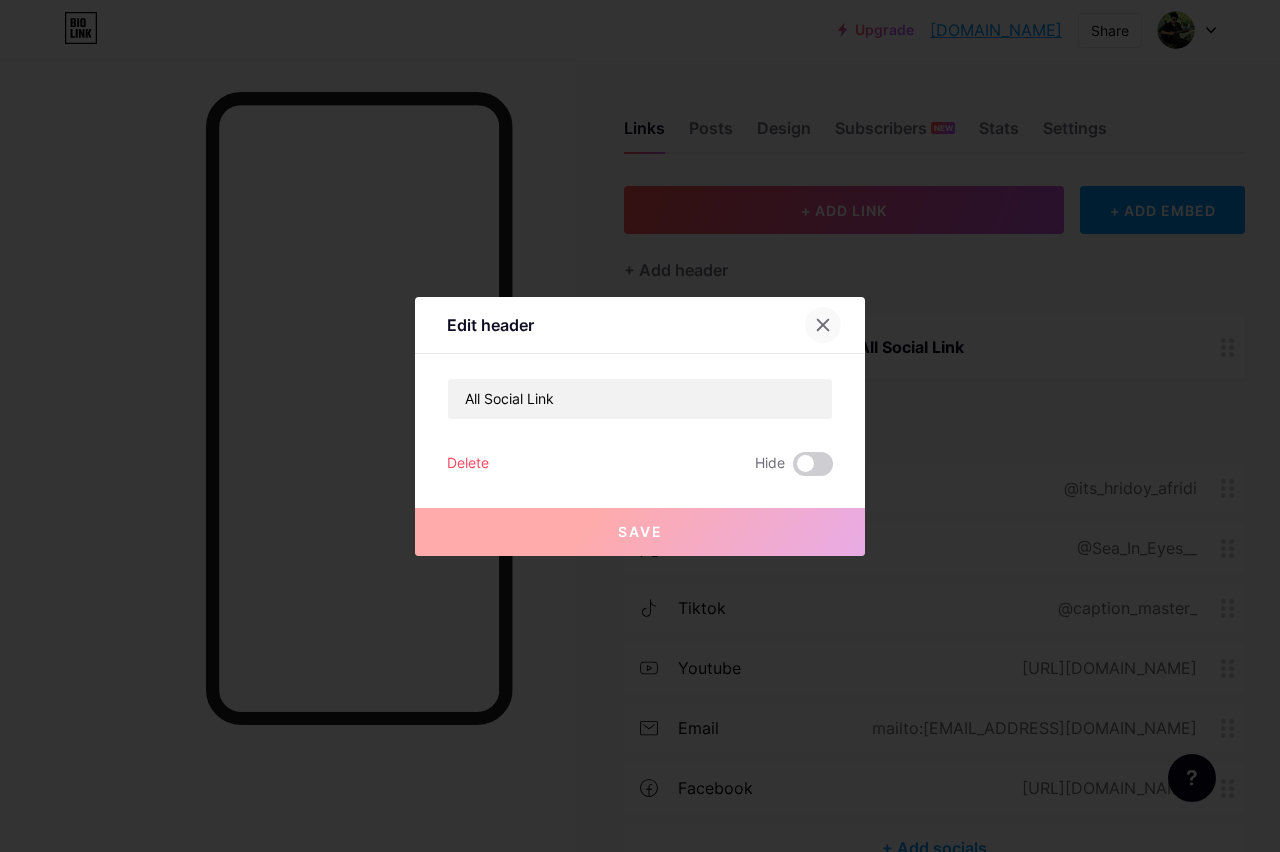 click at bounding box center (835, 325) 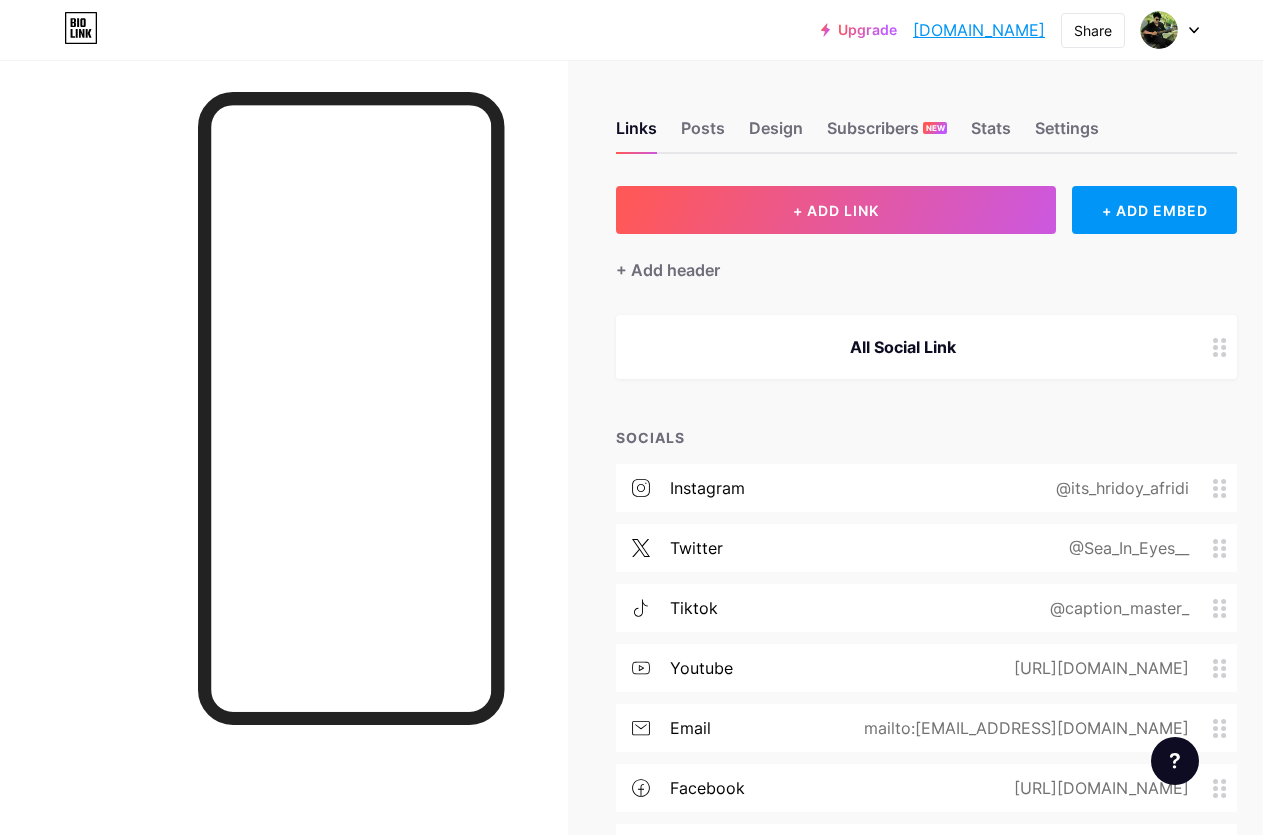 click on "+ ADD LINK     + ADD EMBED
+ Add header
All Social Link
SOCIALS
instagram
@its_hridoy_afridi                   twitter
@Sea_In_Eyes__
tiktok
@caption_master_
youtube
https://m.youtube.com/channel/UCnfT-_2QT8Nihg01RjM3YOA
email
mailto:MDARIFULHASAN.BDT@GMAIL.COM
facebook
https://www.facebook.com/Id.ArFHasan               + Add socials" at bounding box center (926, 529) 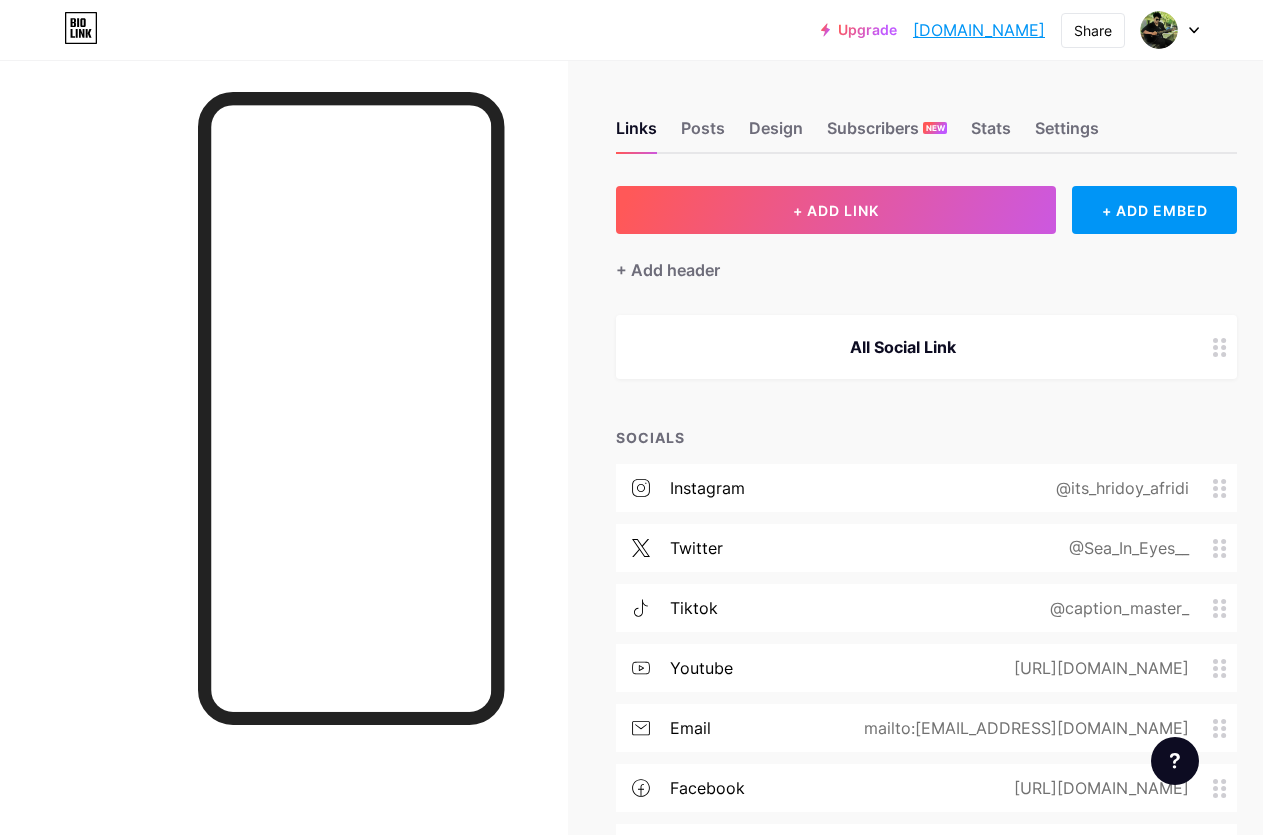 drag, startPoint x: 999, startPoint y: 261, endPoint x: 966, endPoint y: 36, distance: 227.40712 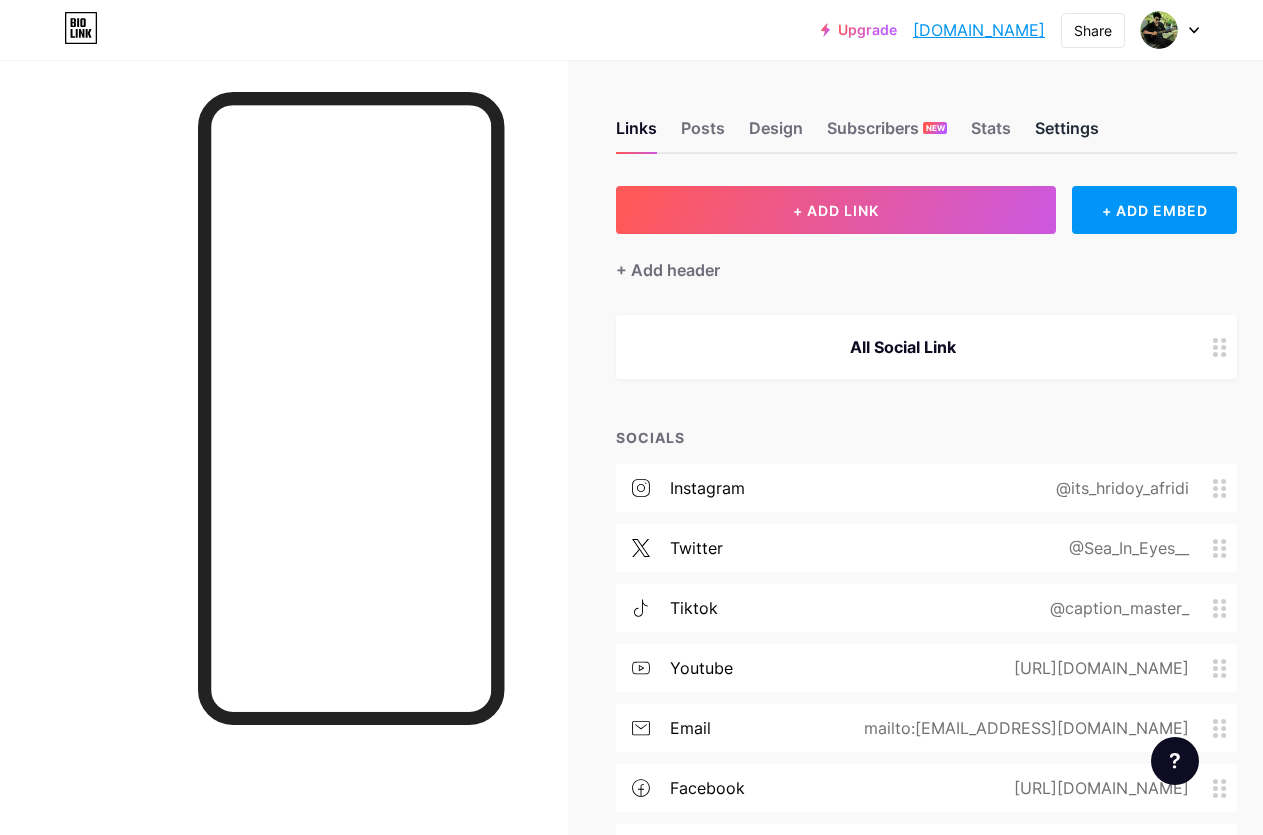 click on "Settings" at bounding box center (1067, 134) 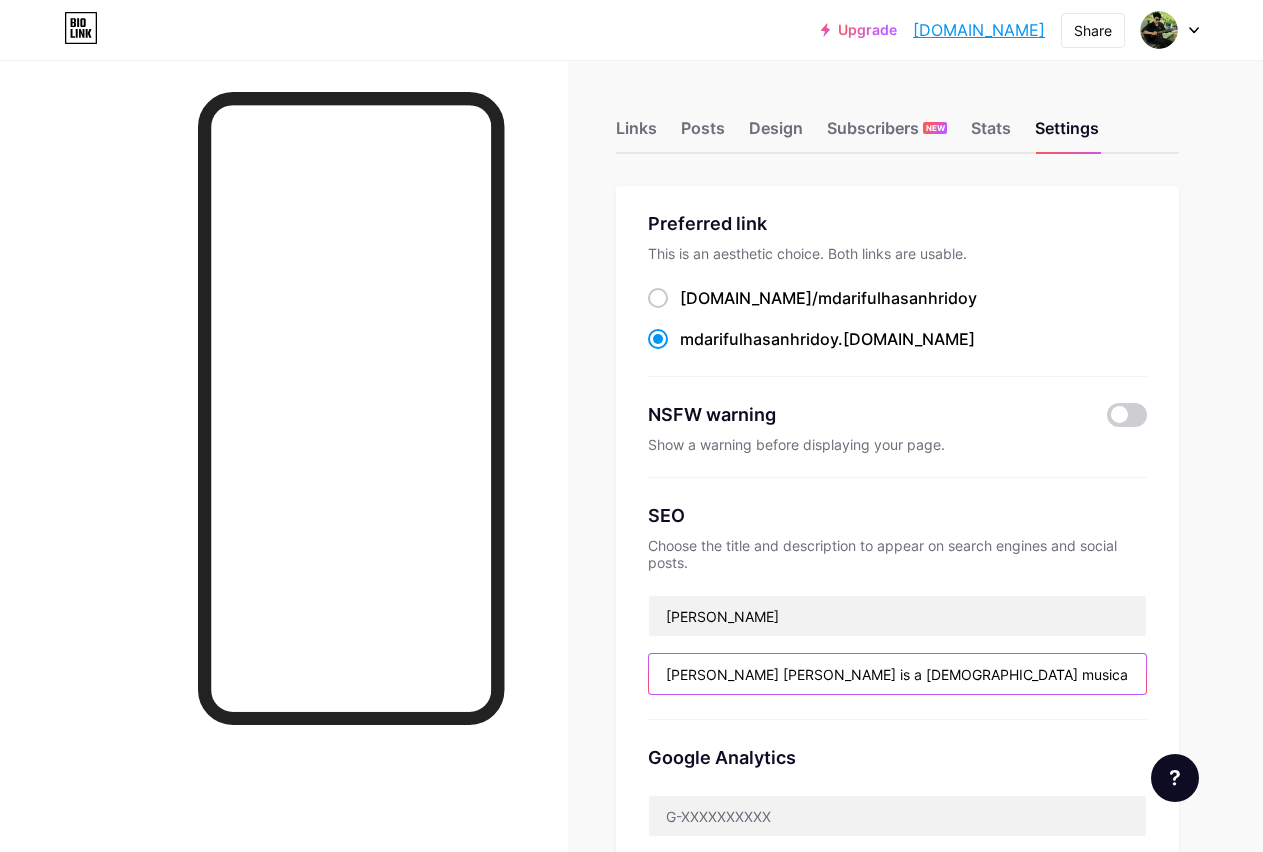 click on "MOHAMMAD ARIFUL HASAN HRIDOY is a Bangladeshi musical artist, Graphics Designer, Web Designer, Digital Marketer." at bounding box center (897, 674) 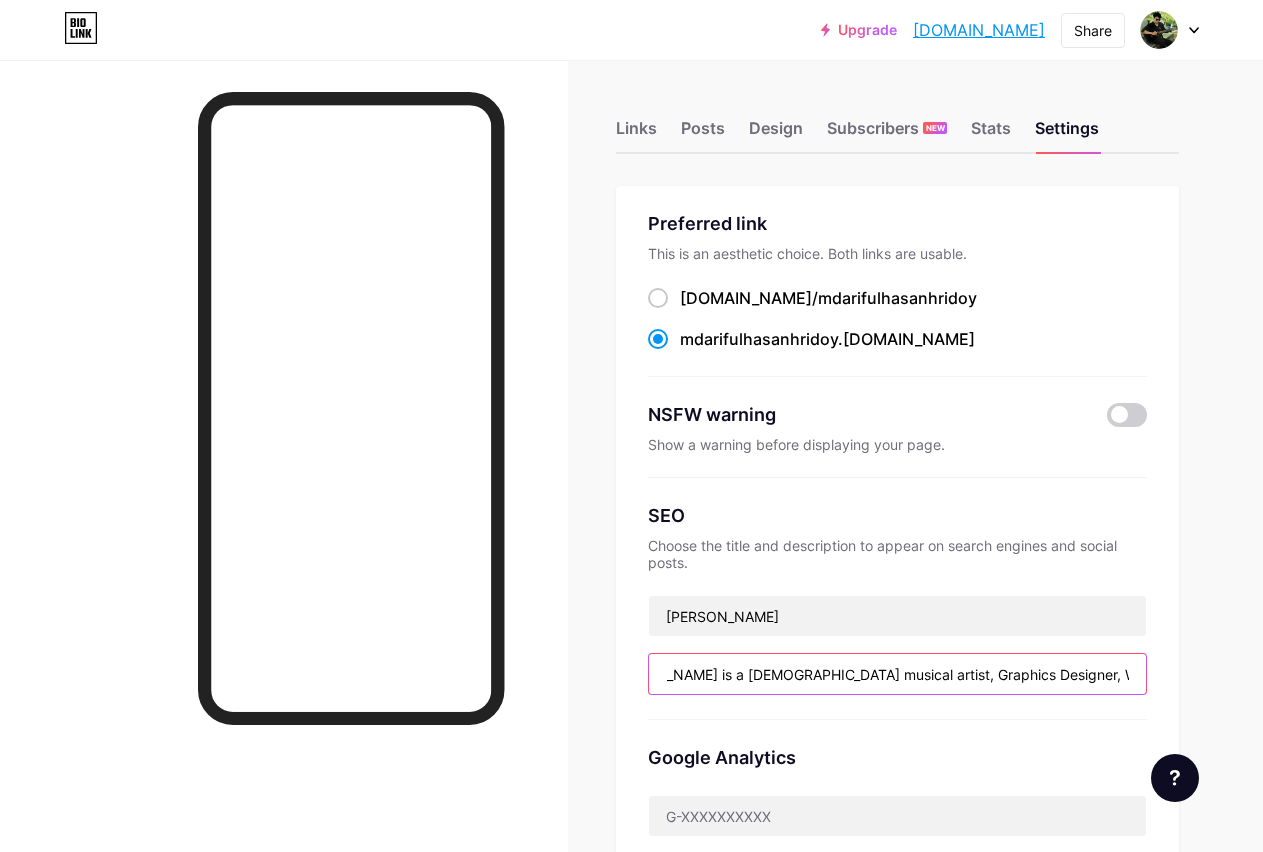 scroll, scrollTop: 0, scrollLeft: 341, axis: horizontal 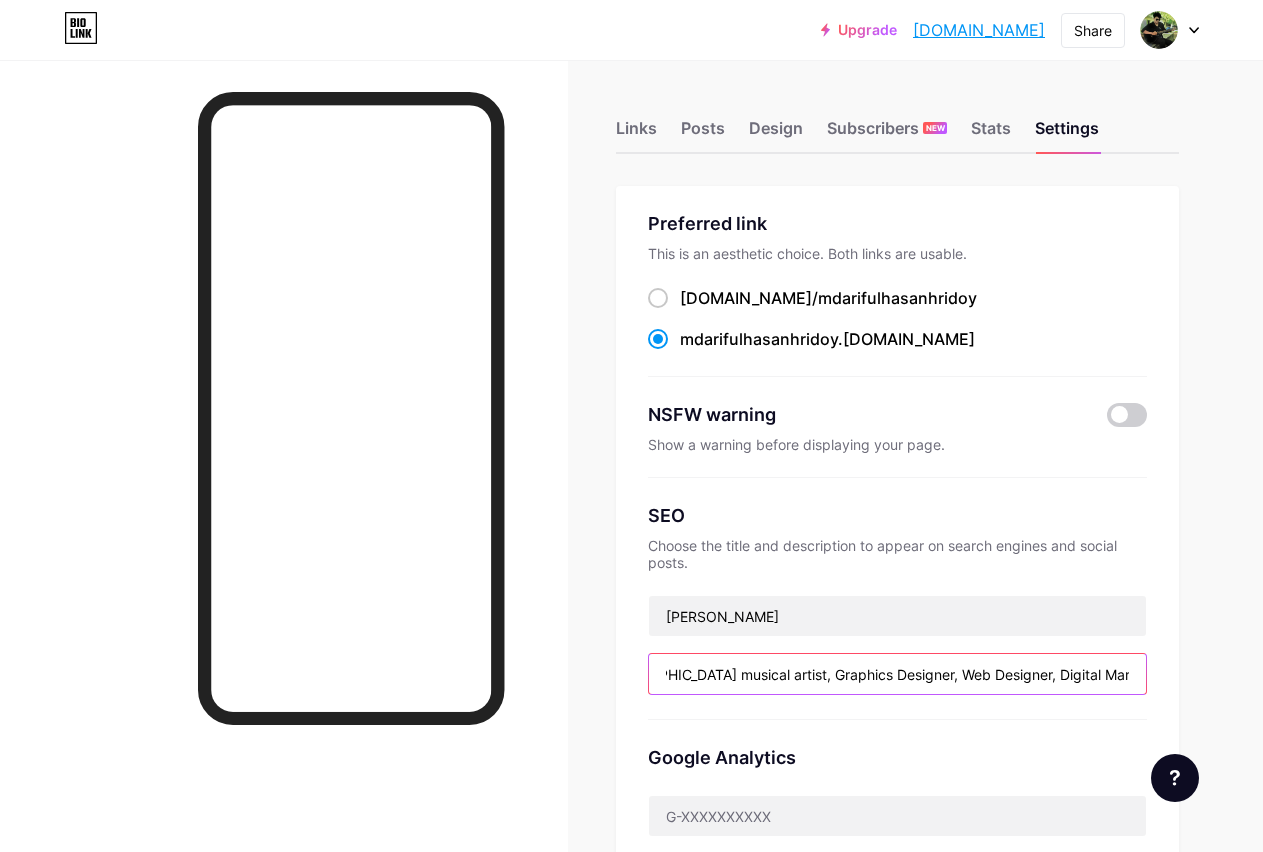 drag, startPoint x: 805, startPoint y: 676, endPoint x: 1232, endPoint y: 676, distance: 427 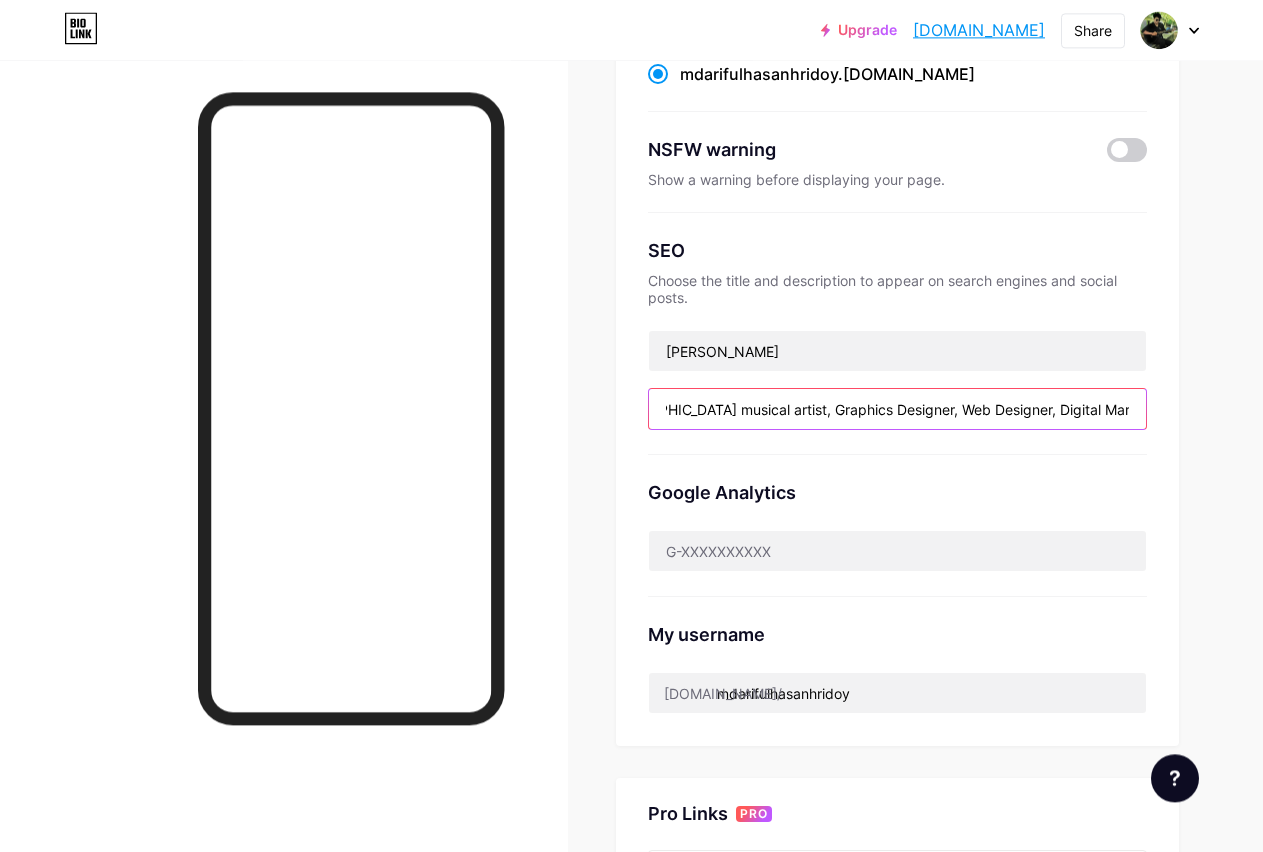 scroll, scrollTop: 306, scrollLeft: 0, axis: vertical 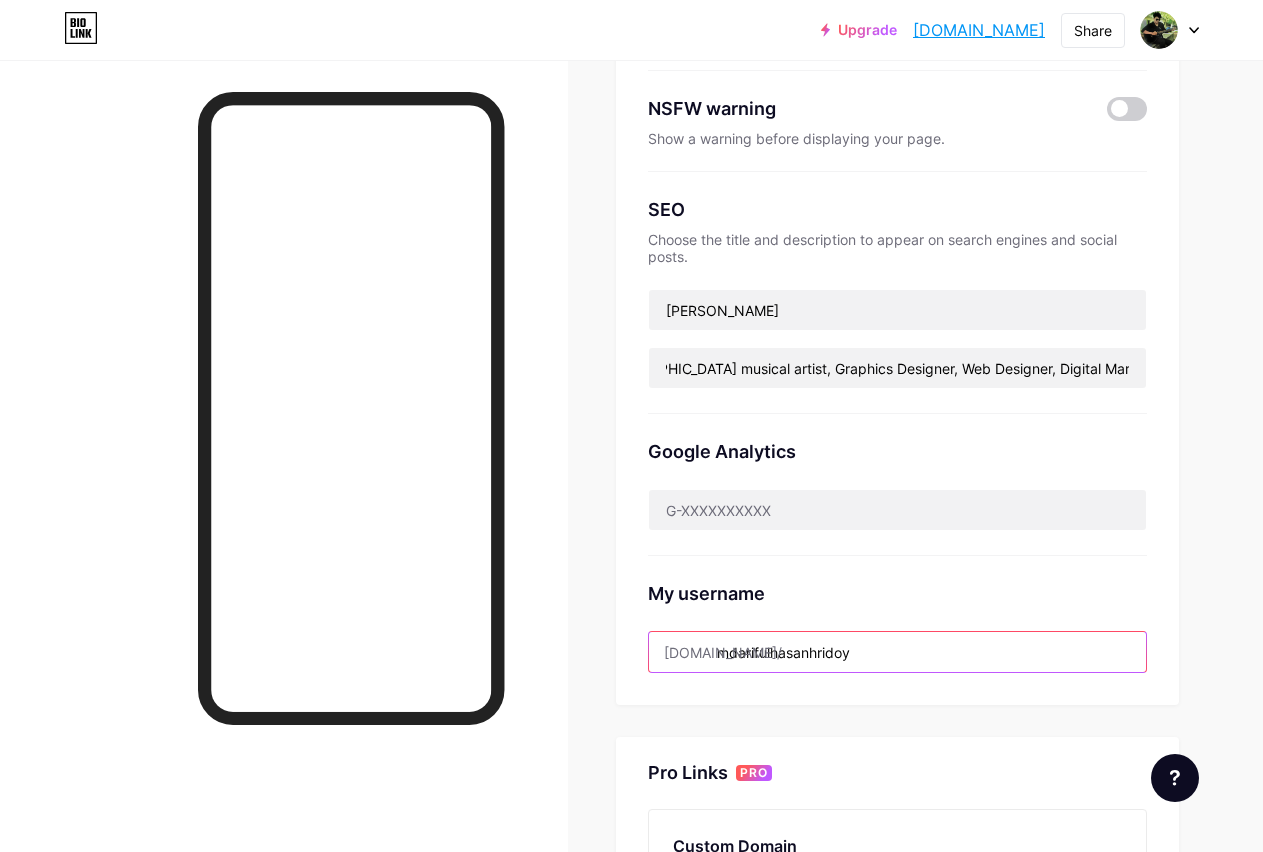 click on "mdarifulhasanhridoy" at bounding box center (897, 652) 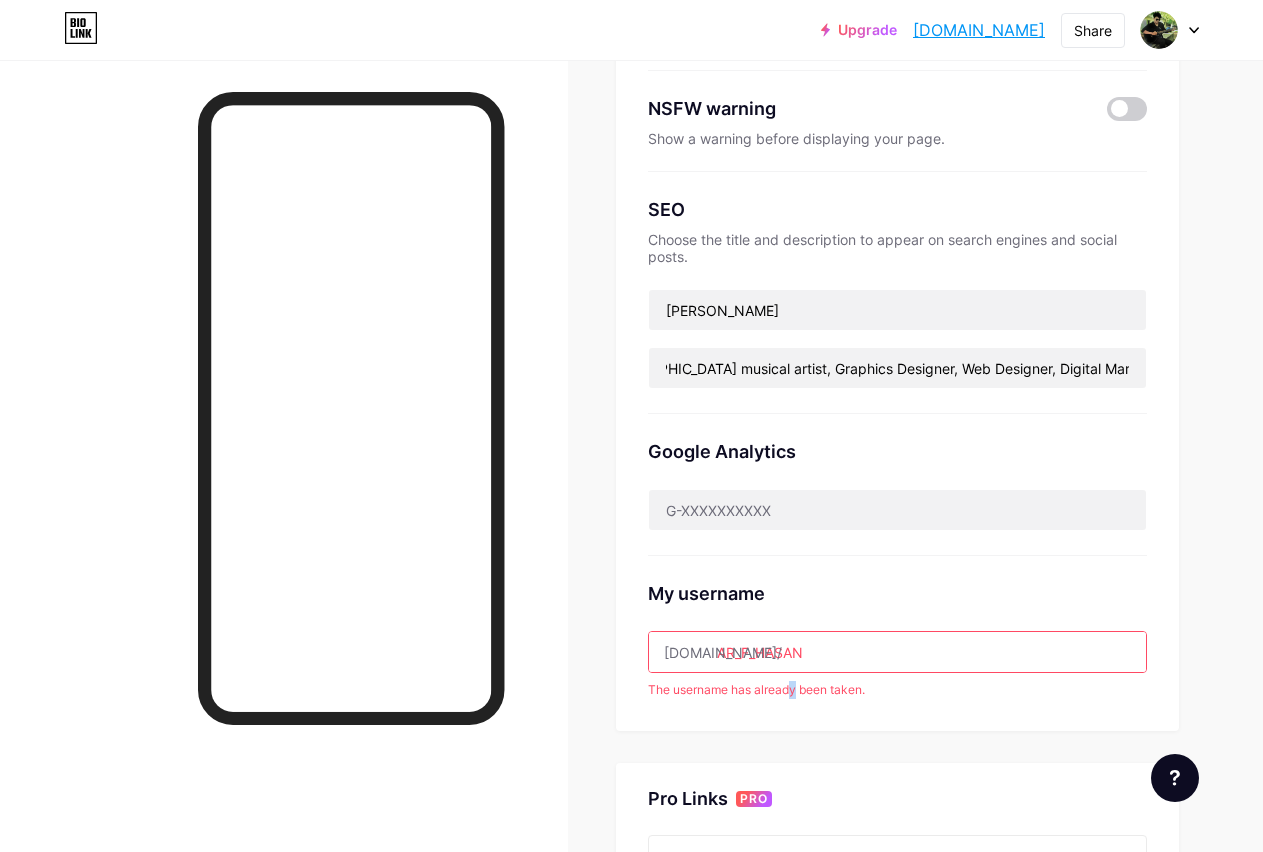 click on "Preferred link   This is an aesthetic choice. Both links are usable.
bio.link/ mdarifulhasanhridoy       mdarifulhasanhridoy .bio.link
NSFW warning       Show a warning before displaying your page.     SEO   Choose the title and description to appear on search engines and social posts.   Mohammad_Ariful_Hasan_Hridoy     MOHAMMAD ARIFUL HASAN HRIDOY is a Bangladeshi musical artist, Graphics Designer, Web Designer, Digital Marketer.     Google Analytics       My username   bio.link/   AR_F_HASAN     The username has already been taken." at bounding box center [897, 305] 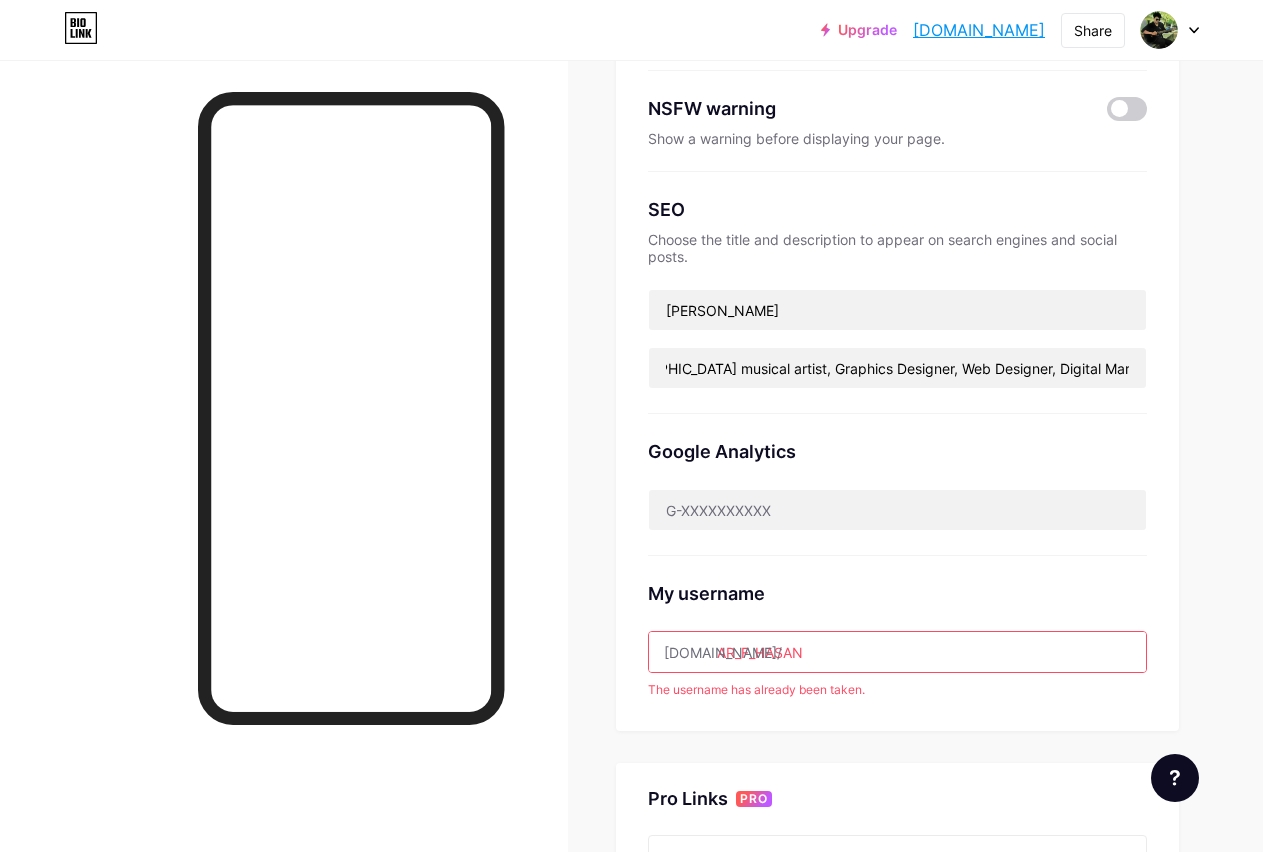 click on "Preferred link   This is an aesthetic choice. Both links are usable.
bio.link/ mdarifulhasanhridoy       mdarifulhasanhridoy .bio.link
NSFW warning       Show a warning before displaying your page.     SEO   Choose the title and description to appear on search engines and social posts.   Mohammad_Ariful_Hasan_Hridoy     MOHAMMAD ARIFUL HASAN HRIDOY is a Bangladeshi musical artist, Graphics Designer, Web Designer, Digital Marketer.     Google Analytics       My username   bio.link/   AR_F_HASAN     The username has already been taken." at bounding box center (897, 305) 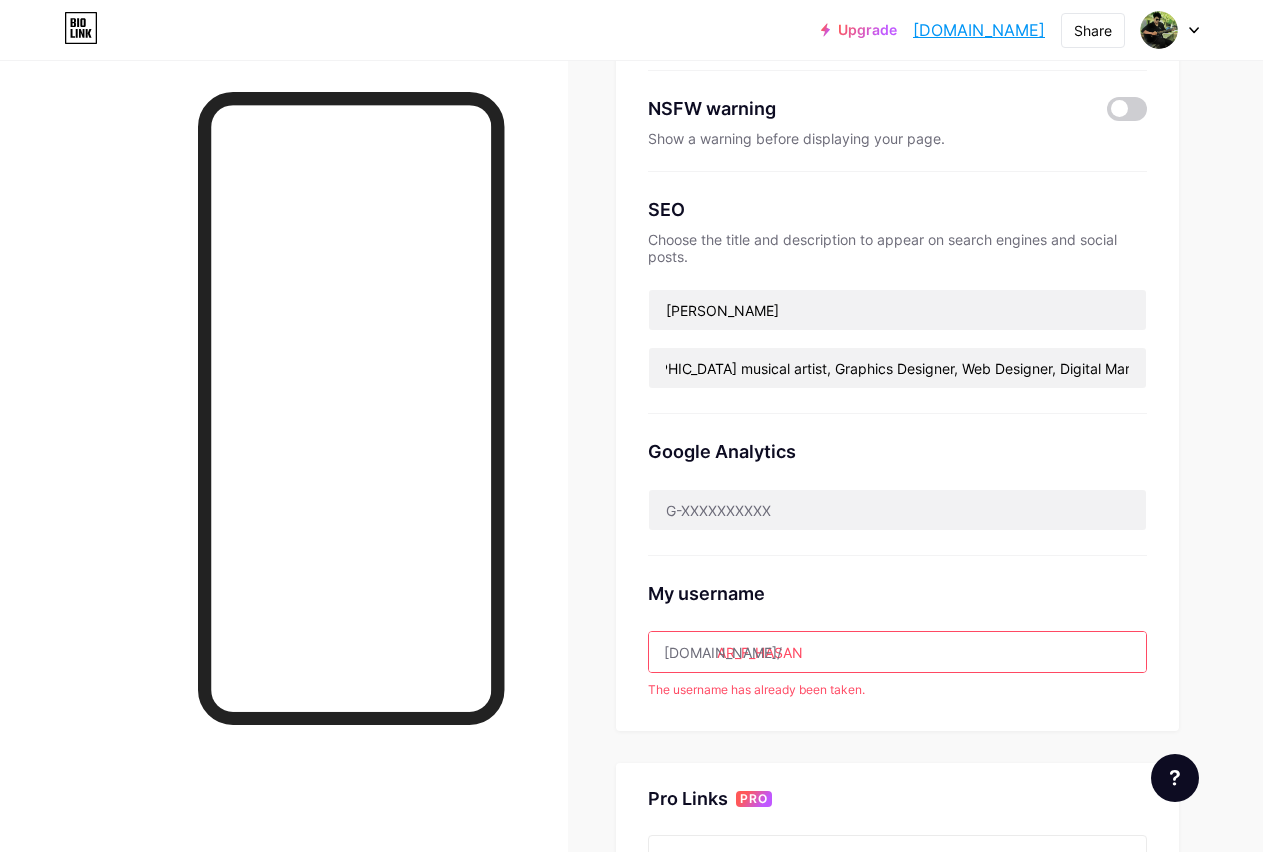 click on "AR_F_HASAN" at bounding box center (897, 652) 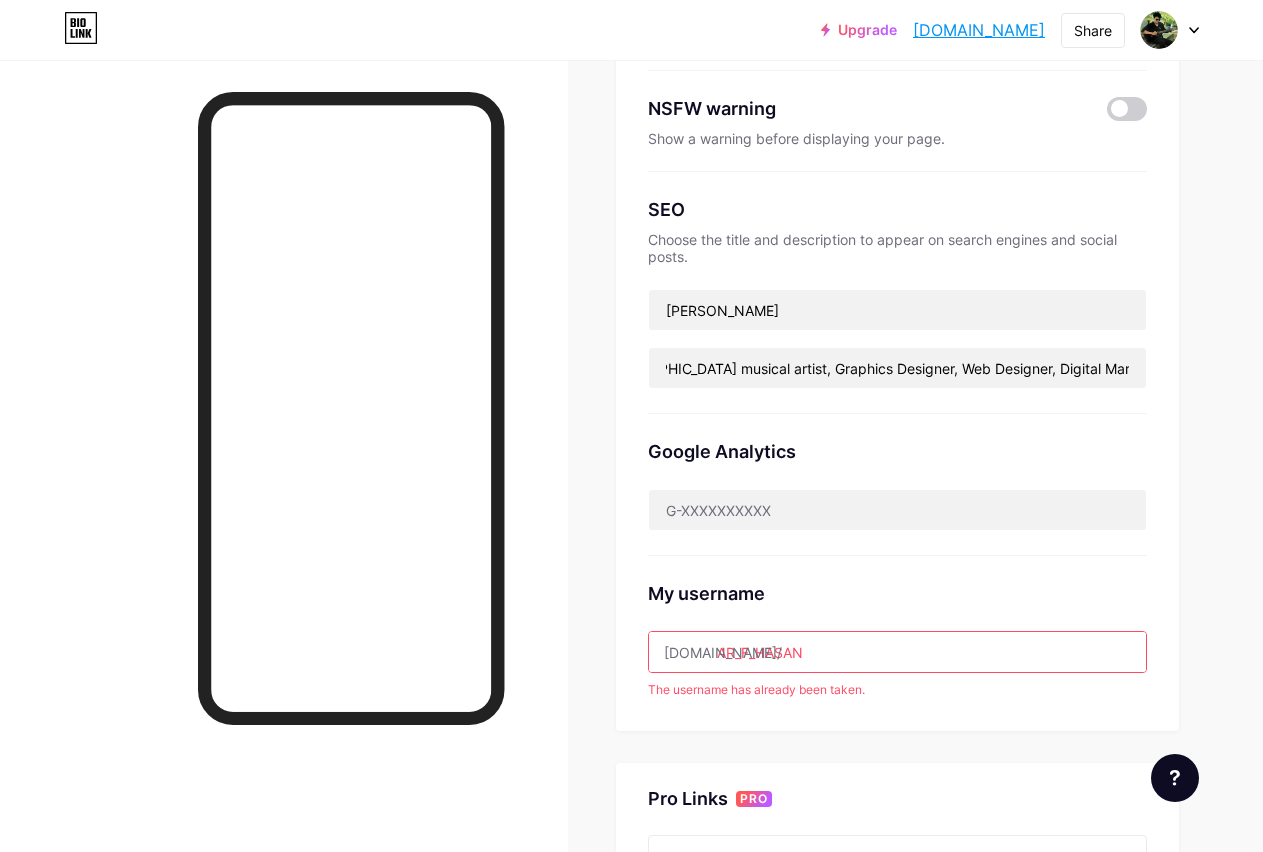 click on "AR_F_HASAN" at bounding box center (897, 652) 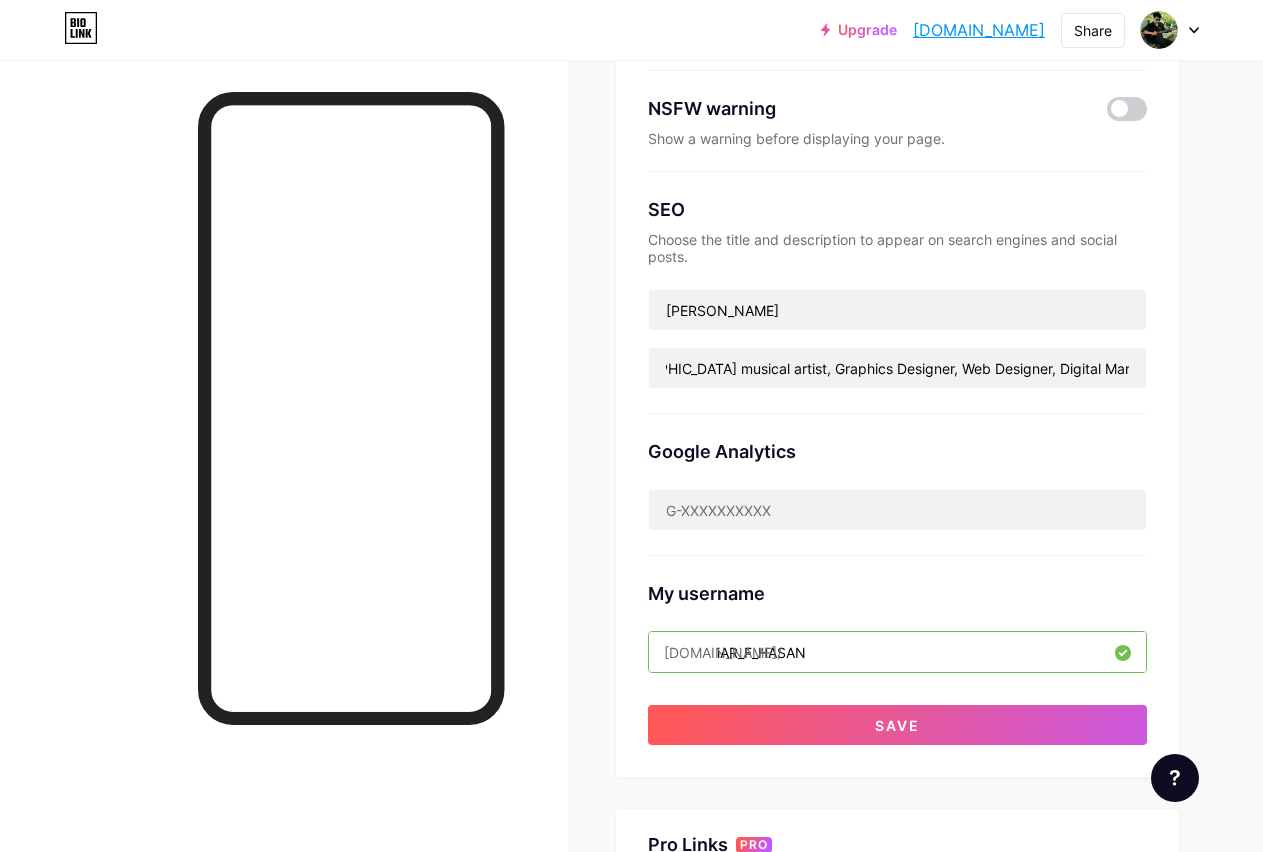 click on "iAR_F_HASAN" at bounding box center [897, 652] 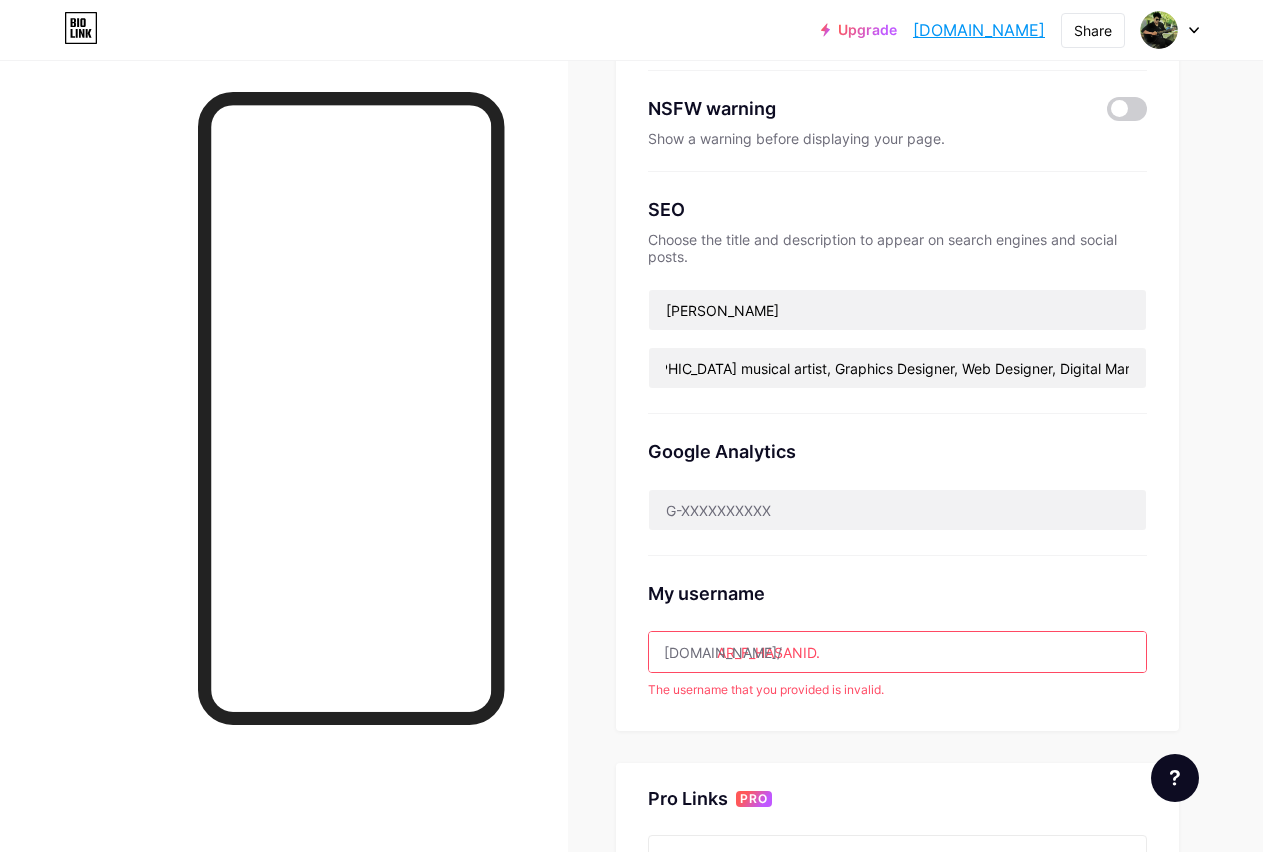 drag, startPoint x: 834, startPoint y: 654, endPoint x: 812, endPoint y: 652, distance: 22.090721 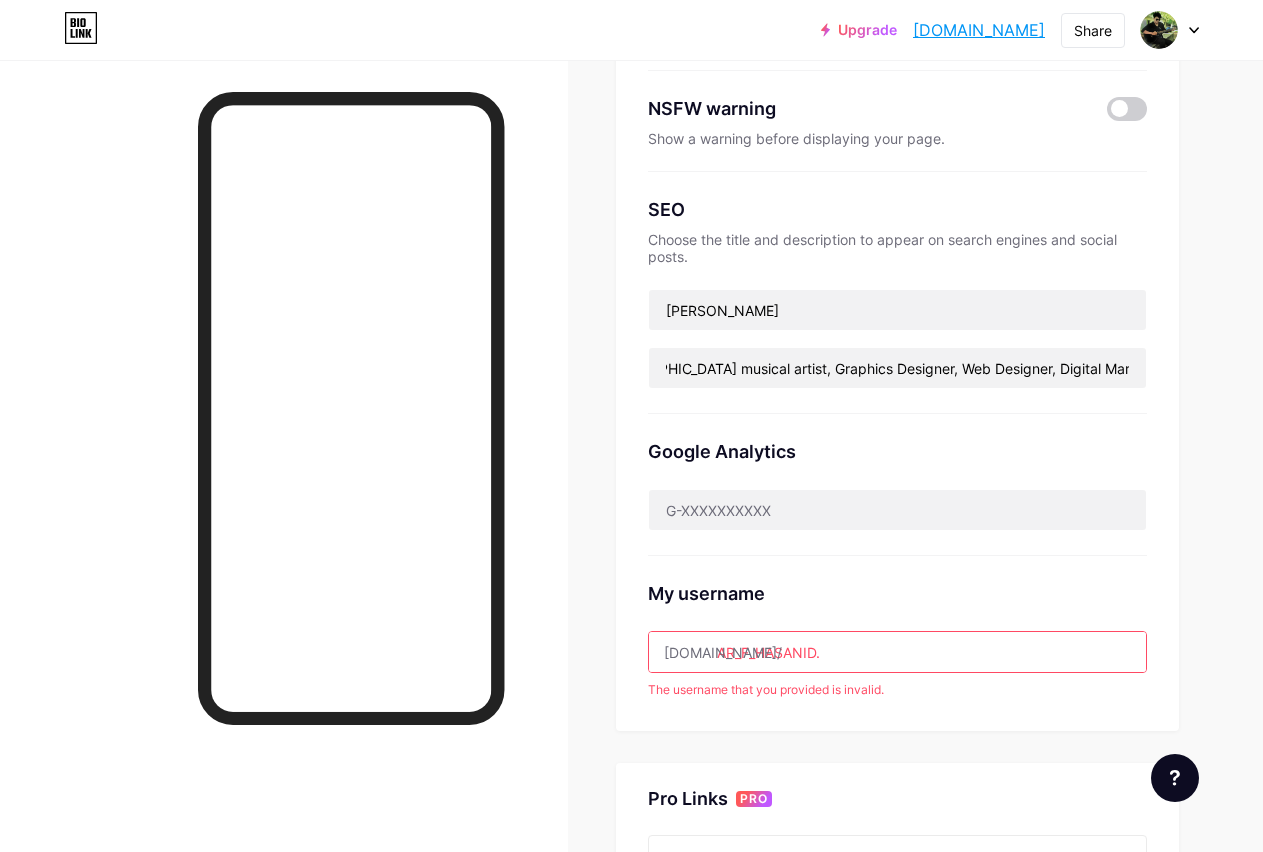 click on "AR_F_HASANID." at bounding box center (897, 652) 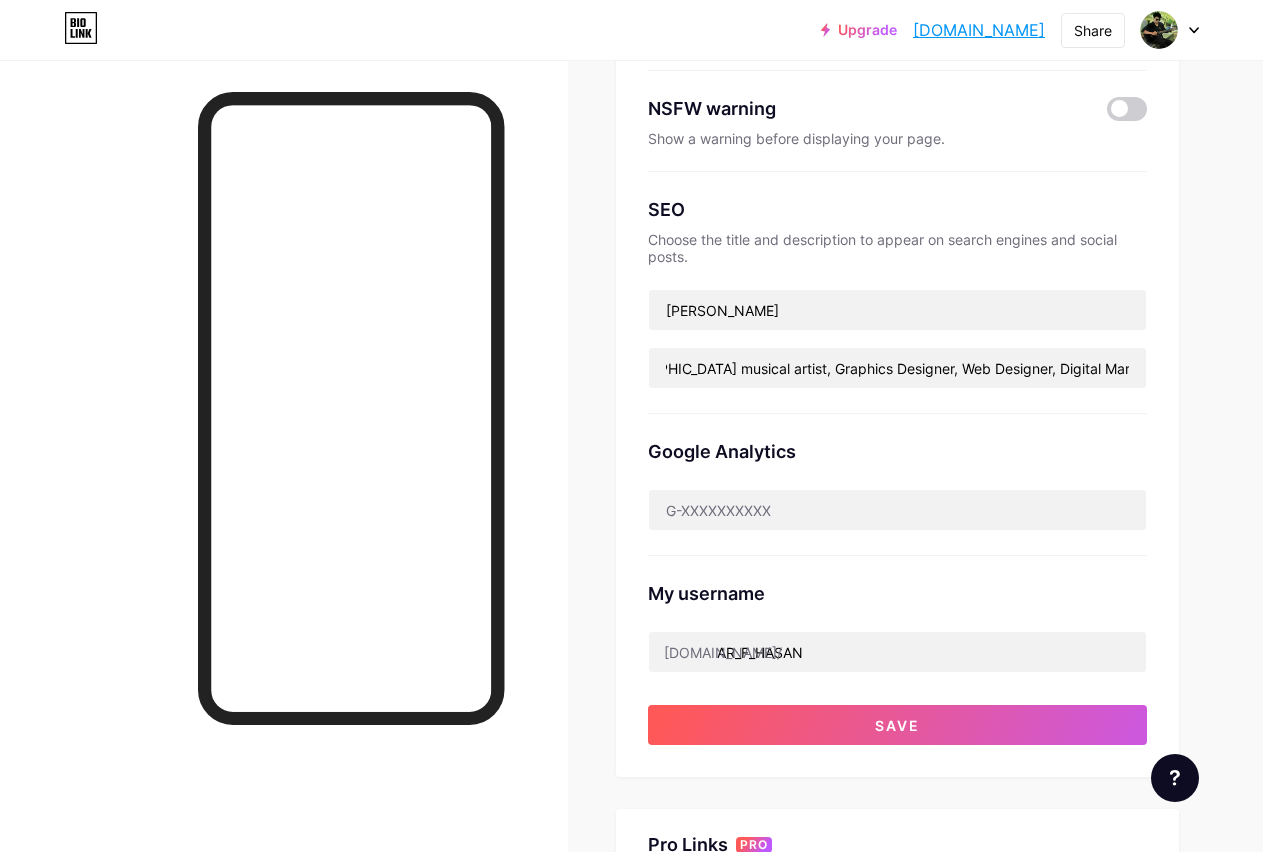 click on "bio.link/" at bounding box center [723, 652] 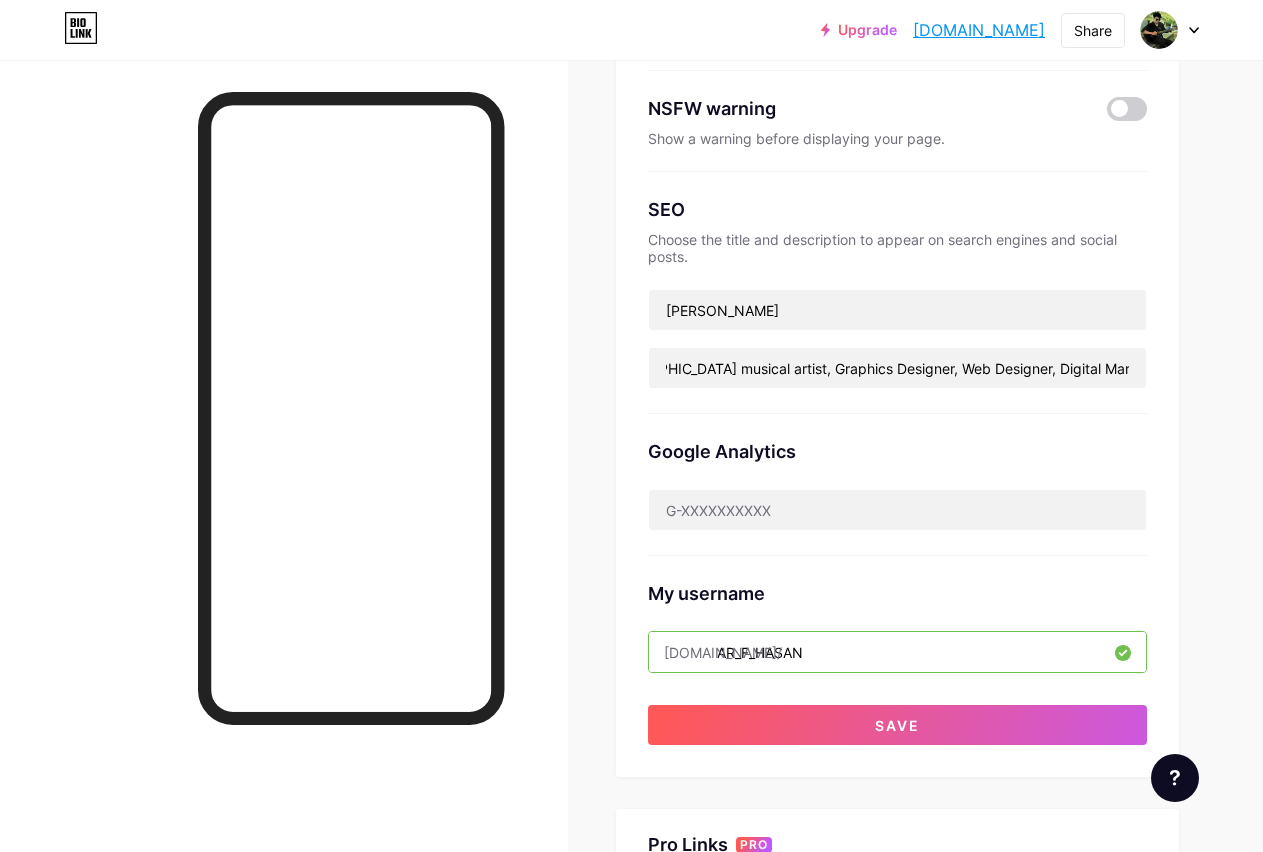 click on "AR_F_HASAN" at bounding box center (897, 652) 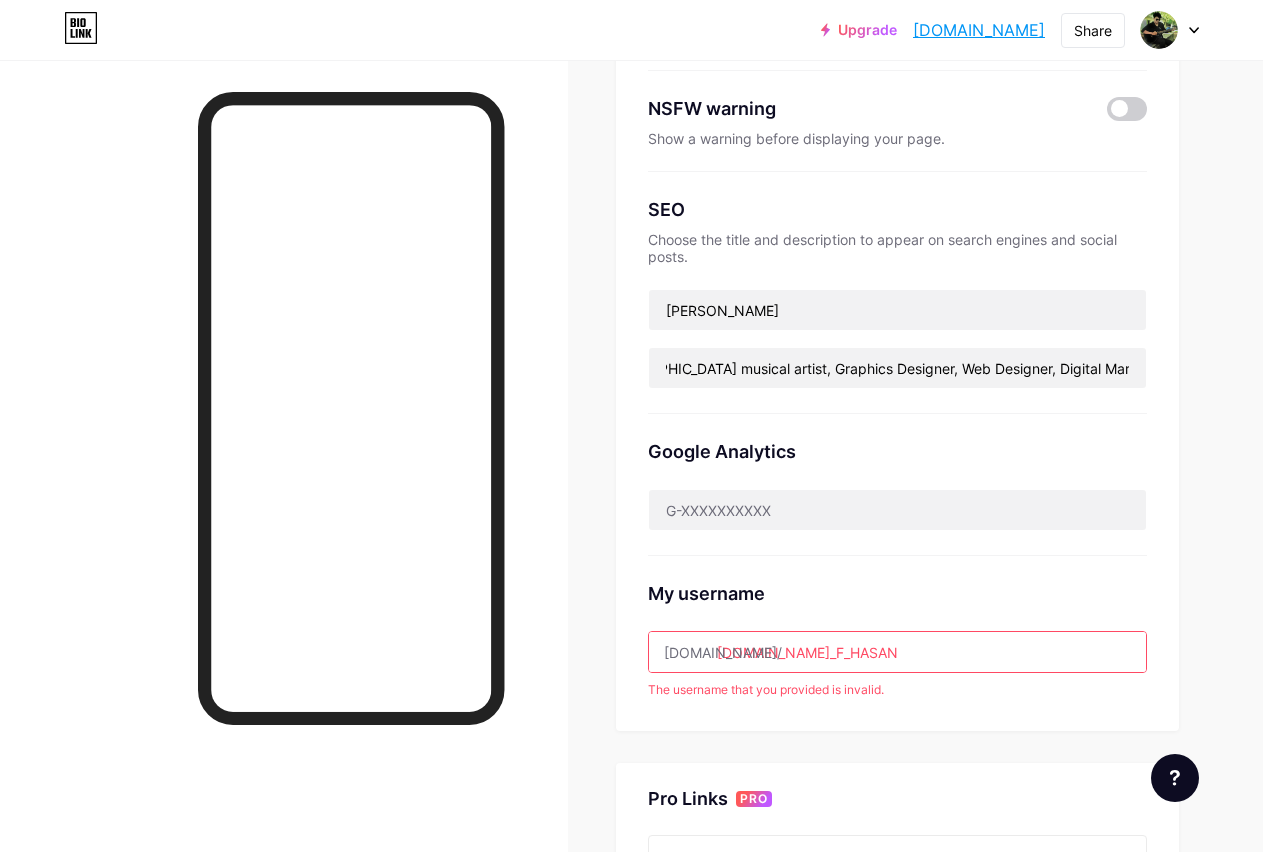 click on "ID.AR_F_HASAN" at bounding box center (897, 652) 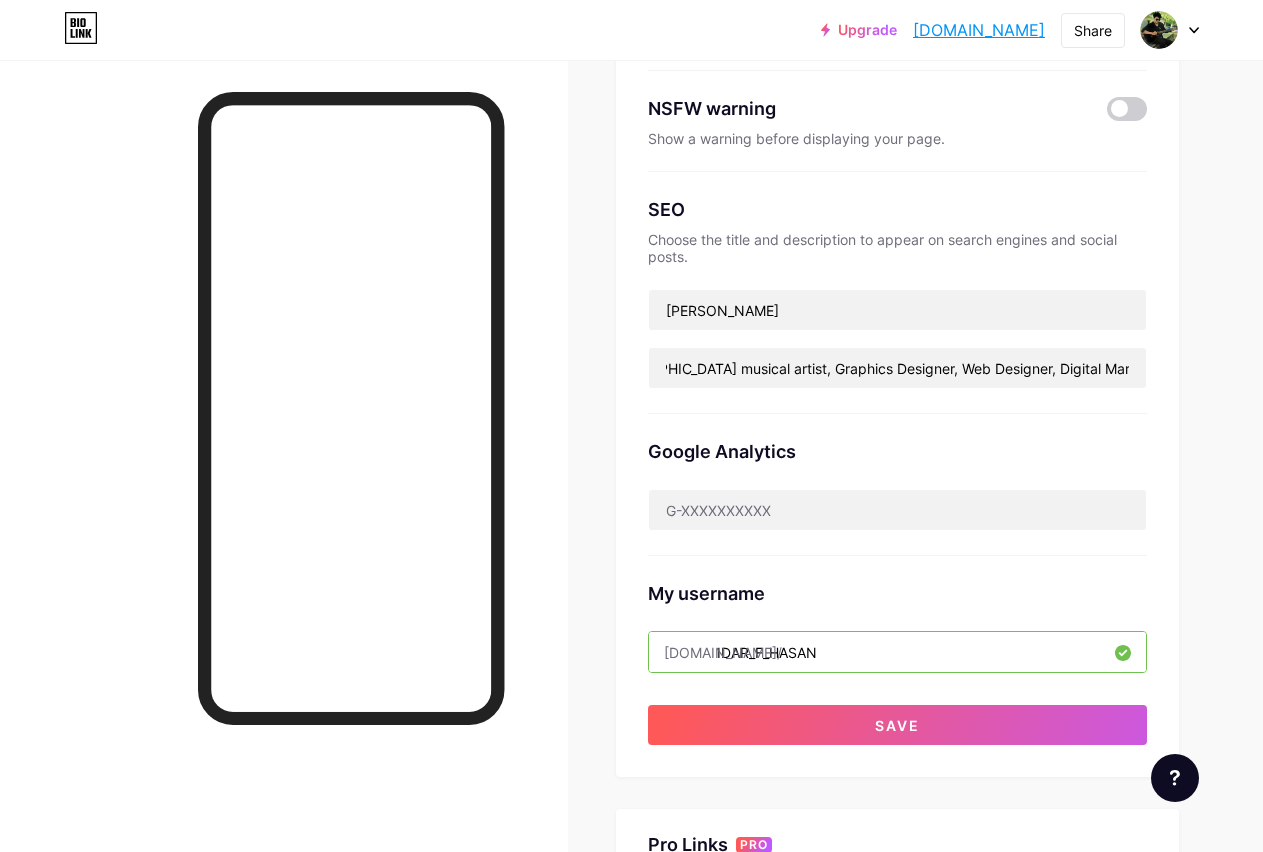 click on "IDAR_F_HASAN" at bounding box center [897, 652] 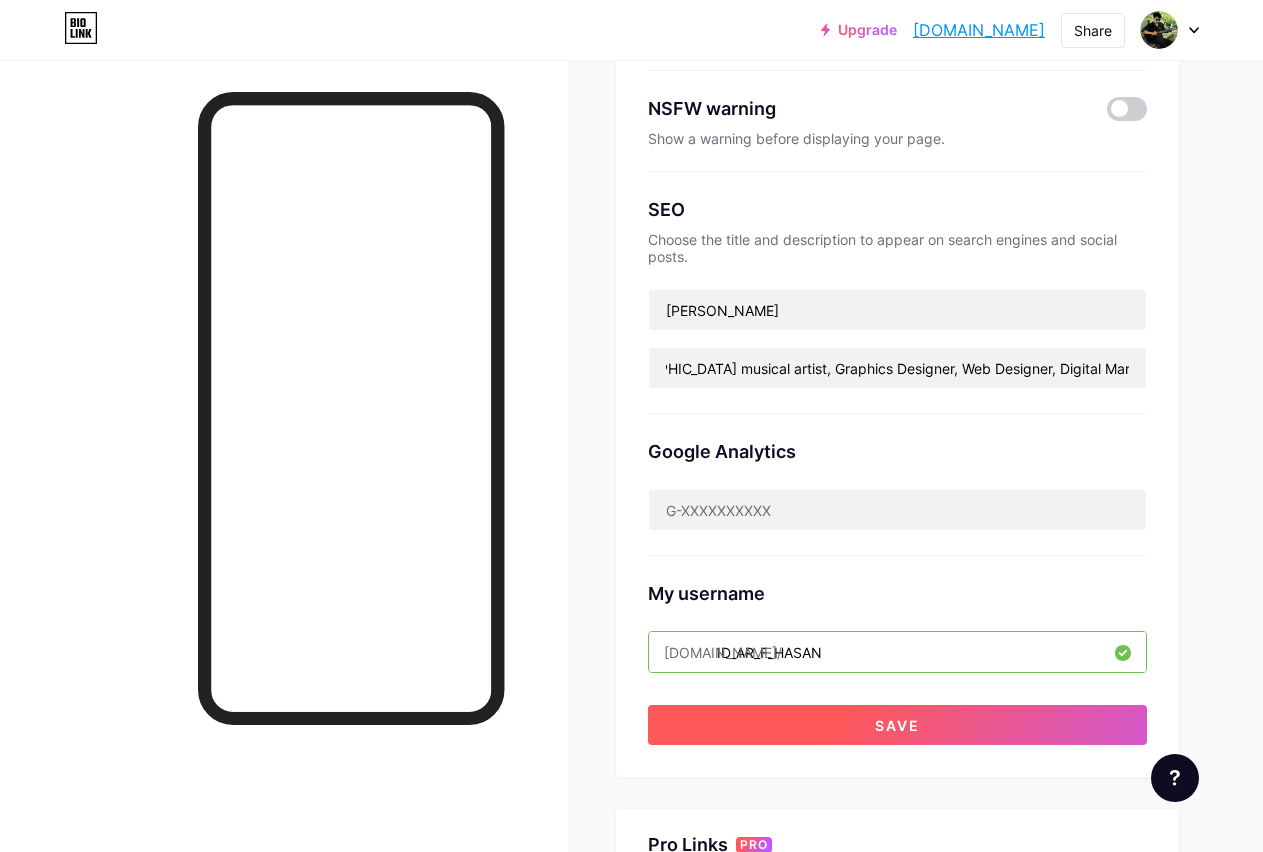 click on "Save" at bounding box center (897, 725) 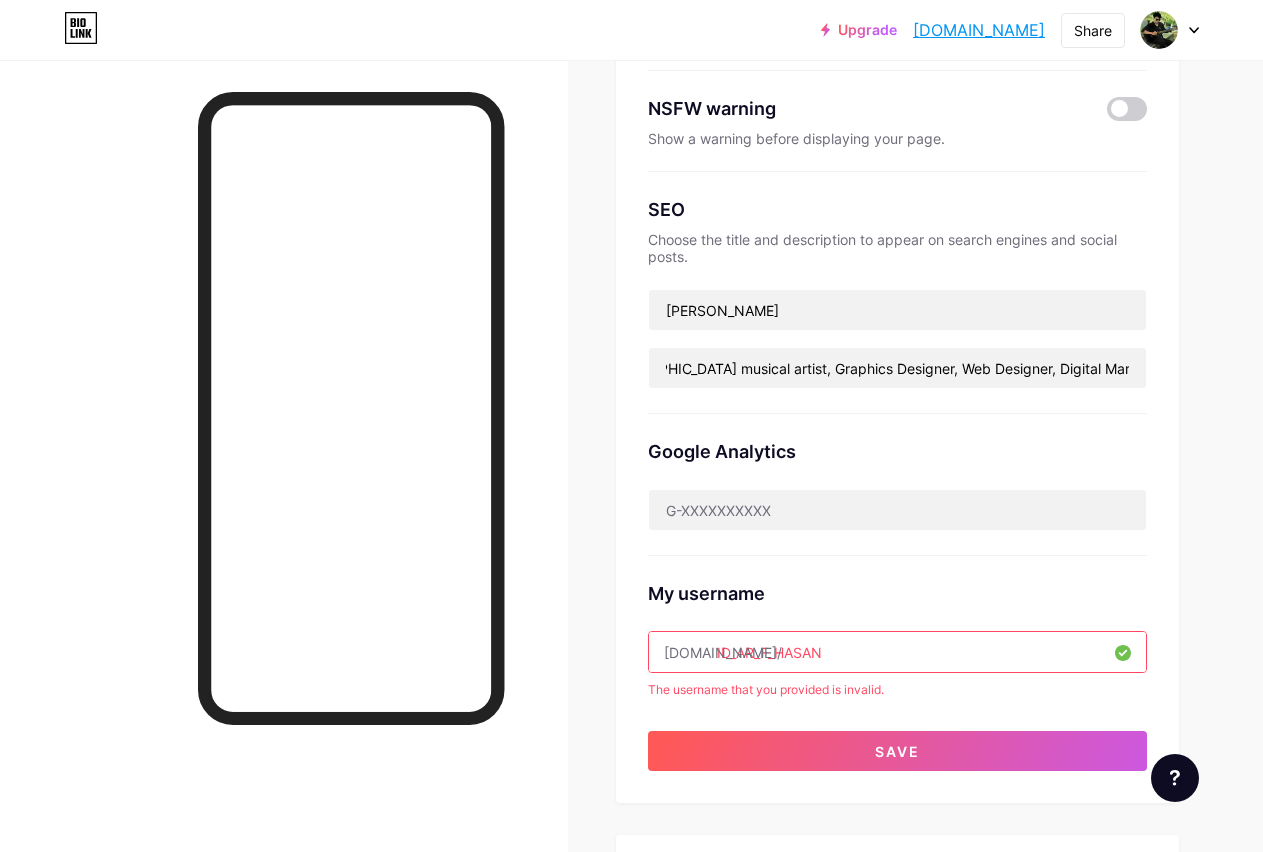 click on "ID_AR_F_HASAN" at bounding box center [897, 652] 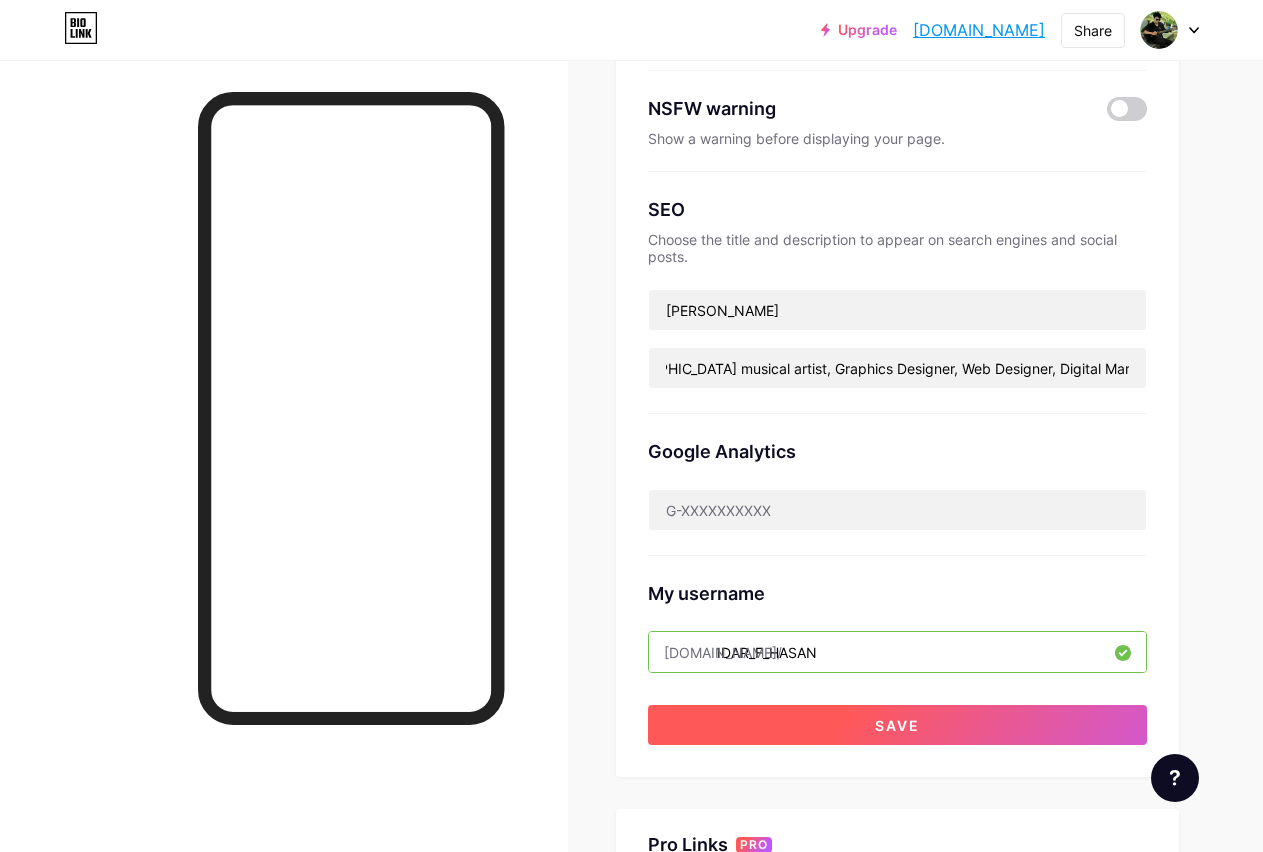 click on "Save" at bounding box center [897, 725] 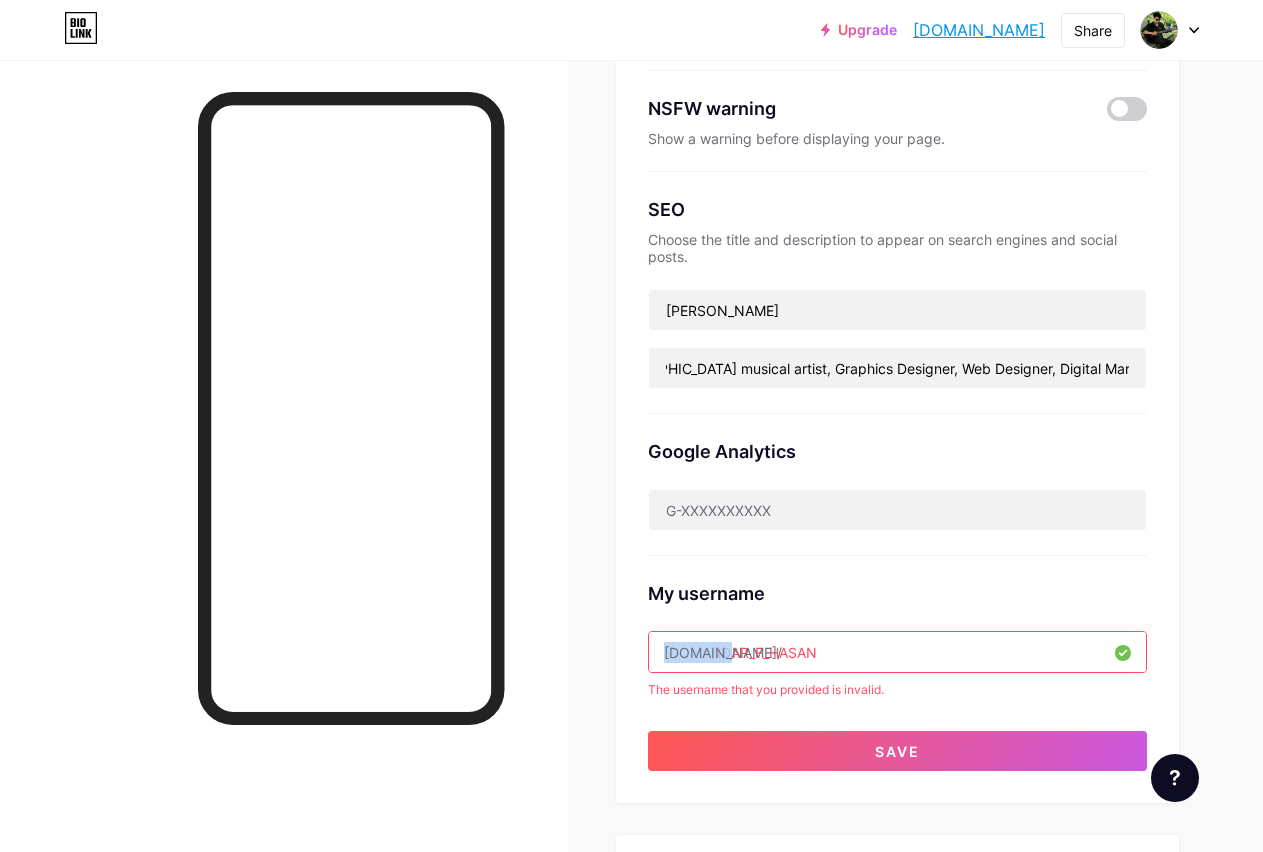 drag, startPoint x: 719, startPoint y: 652, endPoint x: 667, endPoint y: 652, distance: 52 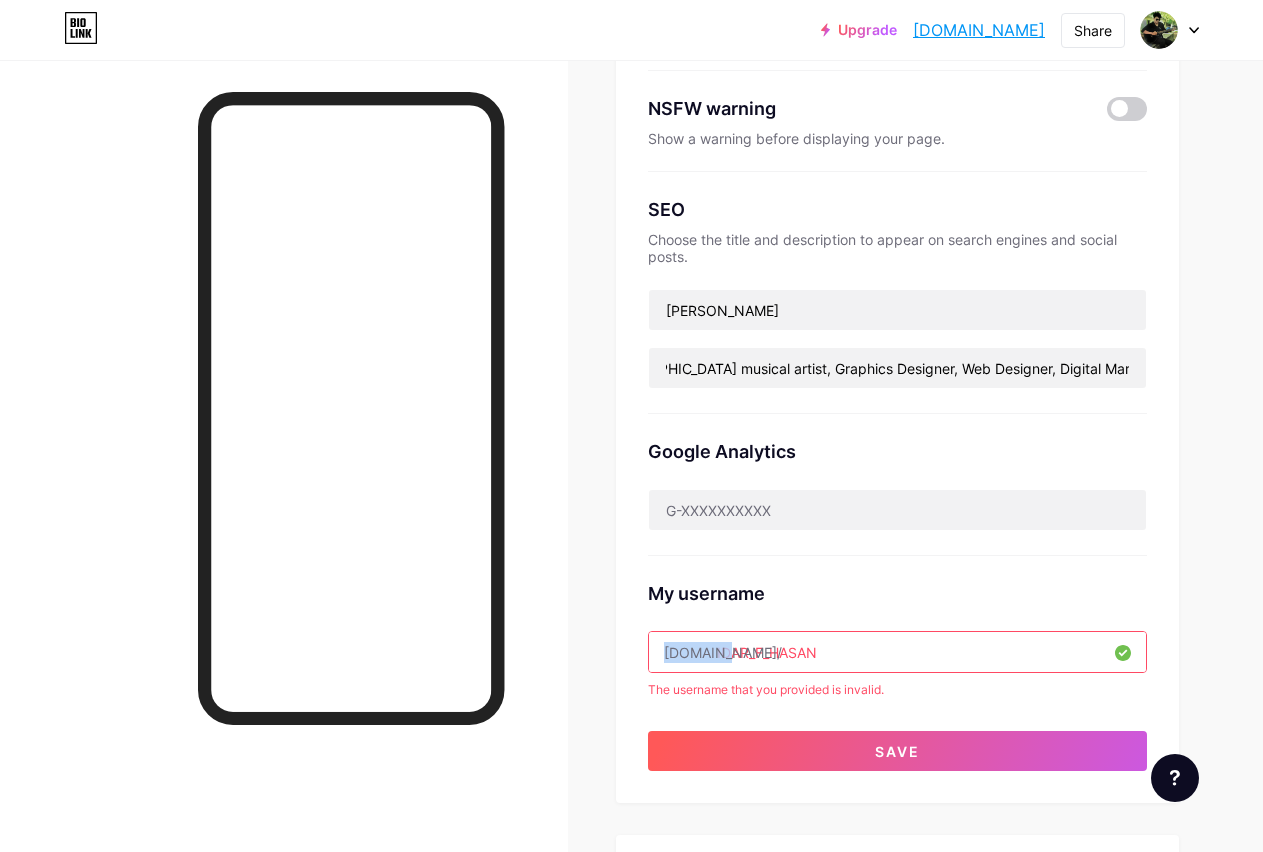 click on "IDAR_F_HASAN" at bounding box center (897, 652) 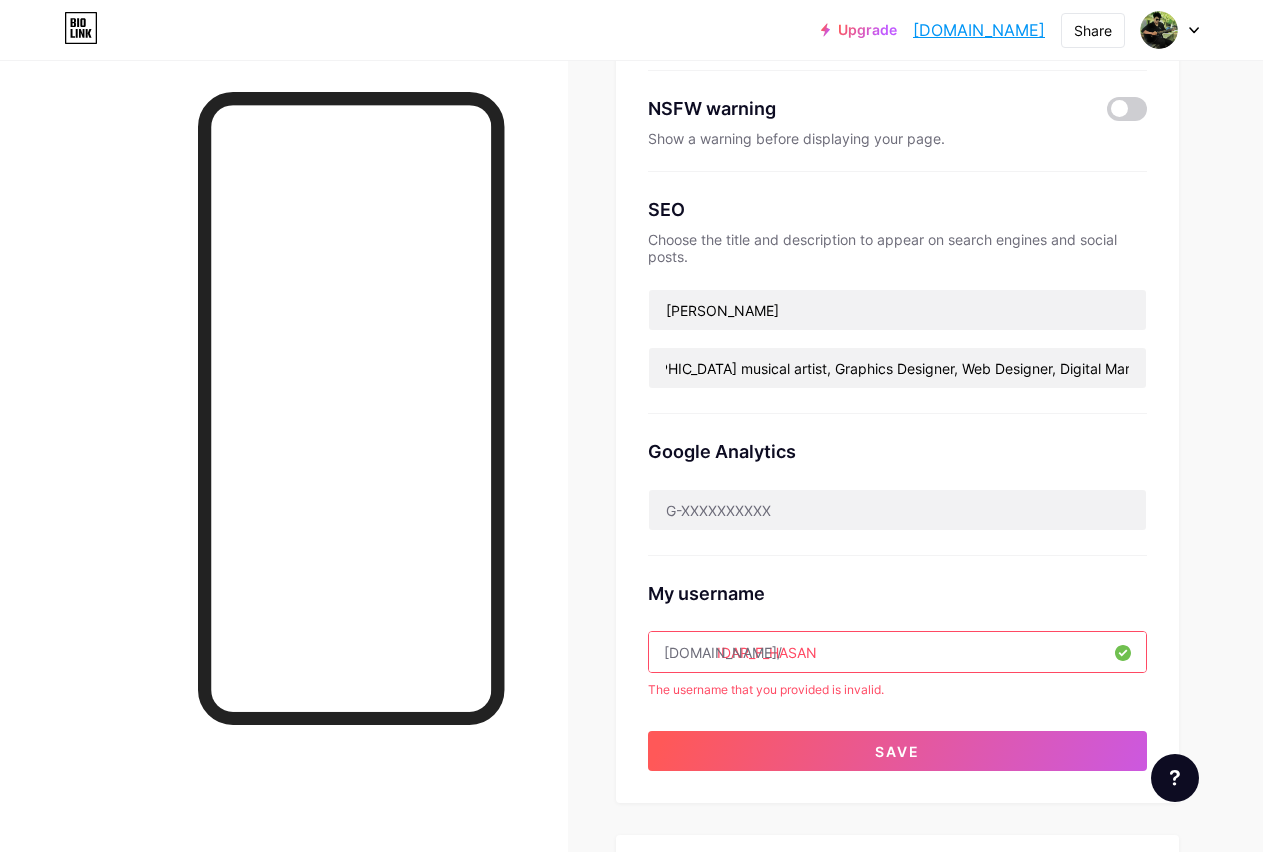 drag, startPoint x: 726, startPoint y: 653, endPoint x: 568, endPoint y: 656, distance: 158.02847 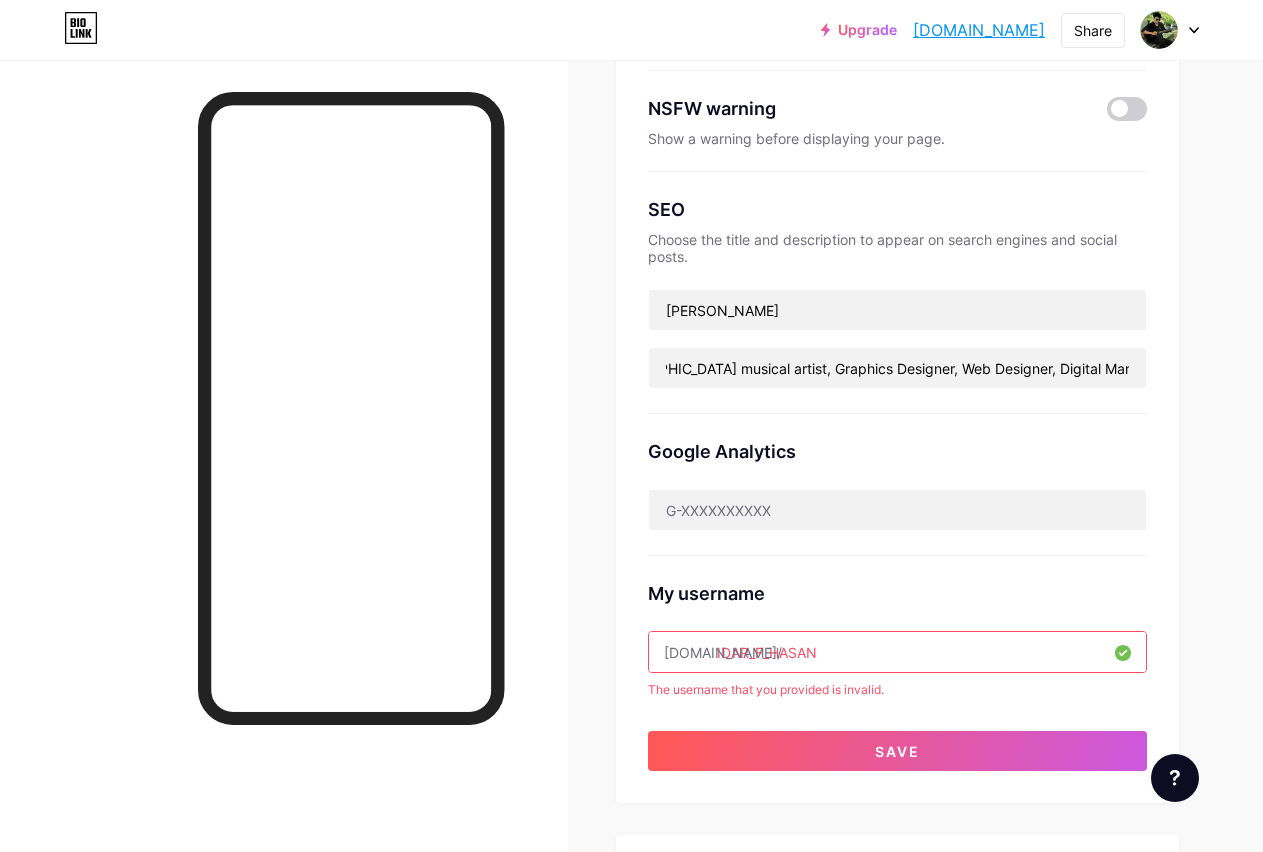 drag, startPoint x: 829, startPoint y: 653, endPoint x: 725, endPoint y: 652, distance: 104.00481 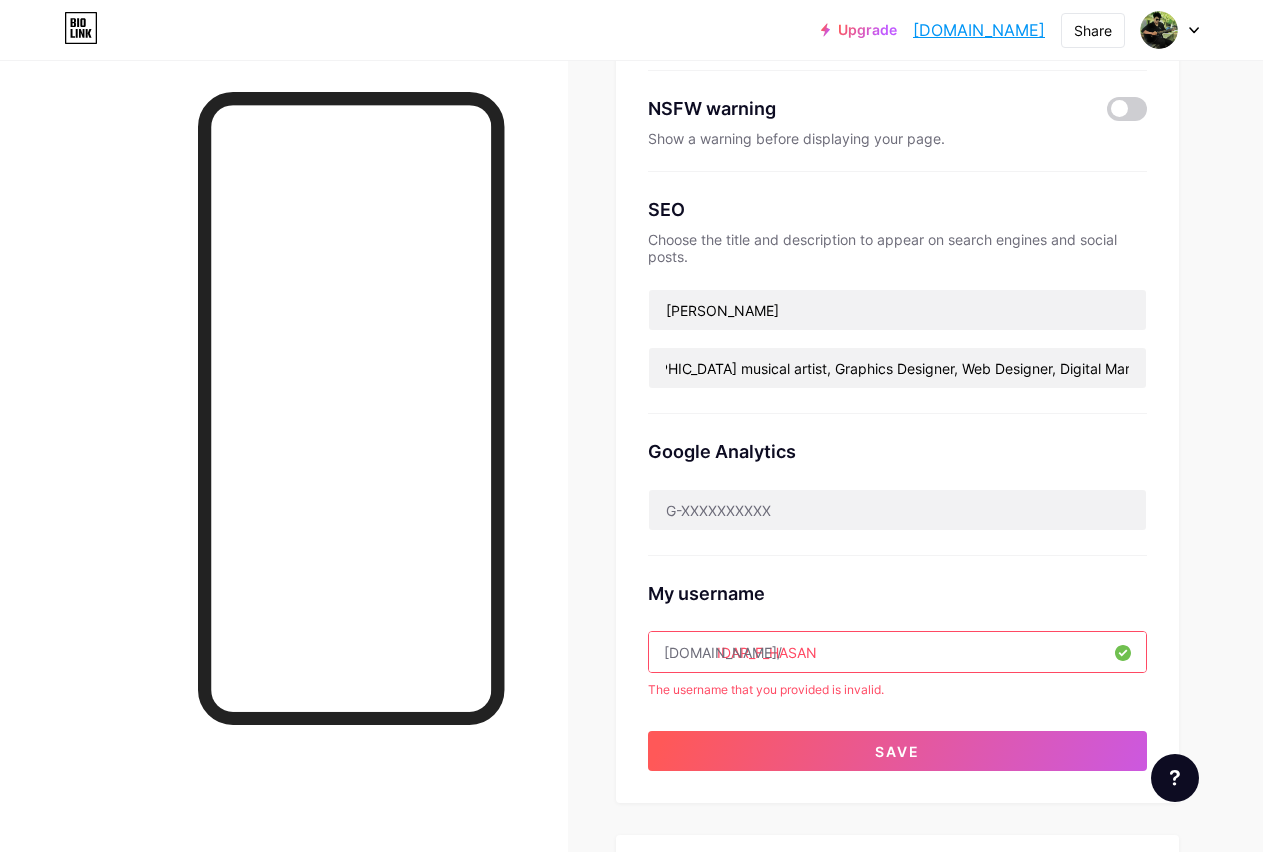 click on "IDAR_F_HASAN" at bounding box center (897, 652) 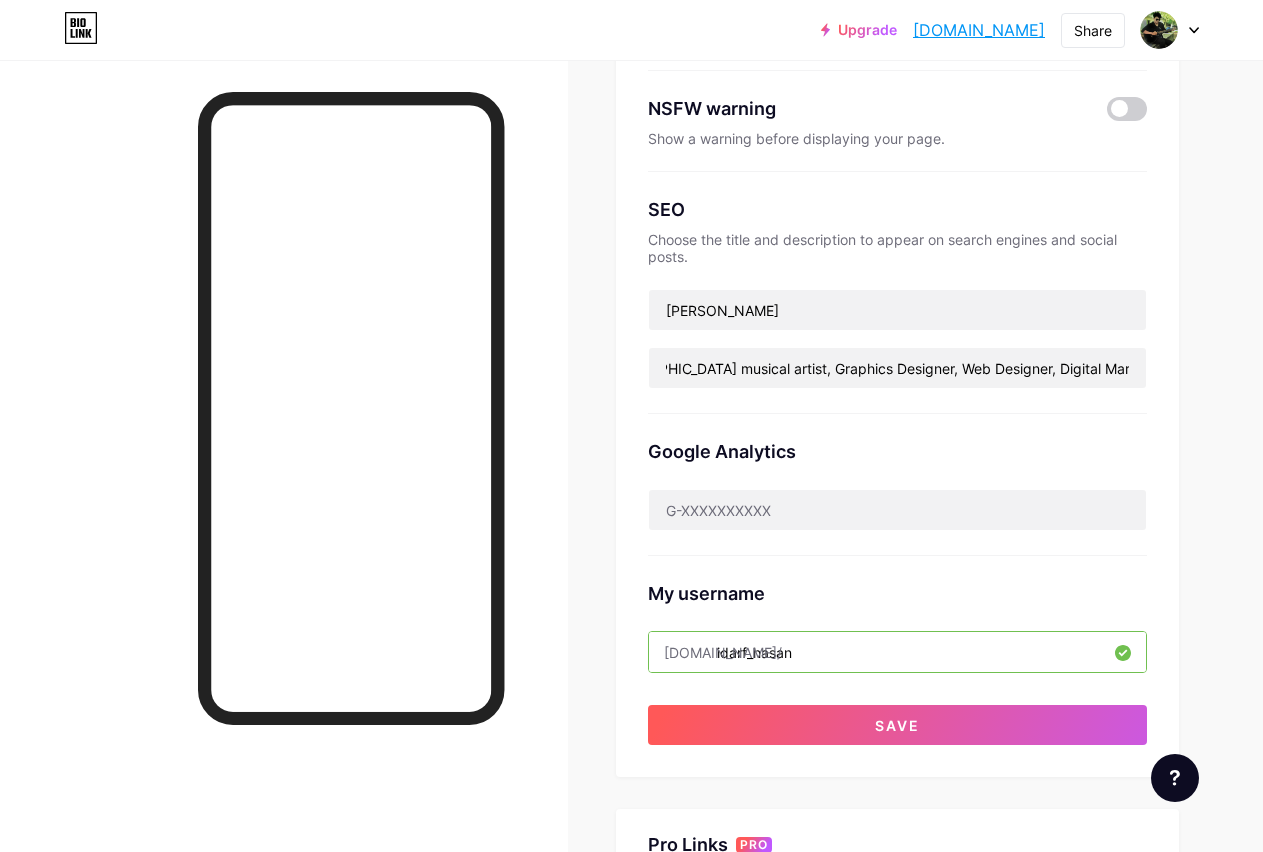 click on "idarf_hasan" at bounding box center [897, 652] 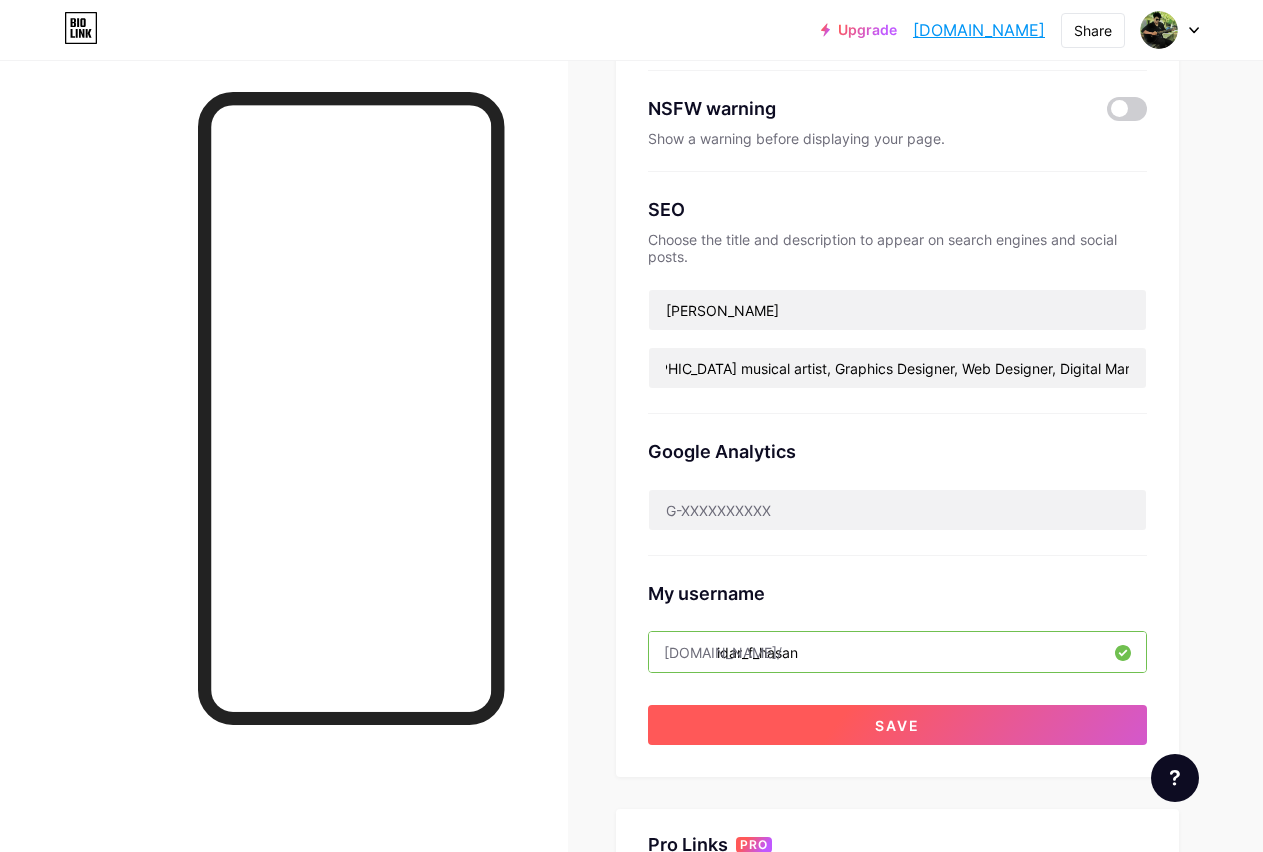 click on "Save" at bounding box center (897, 725) 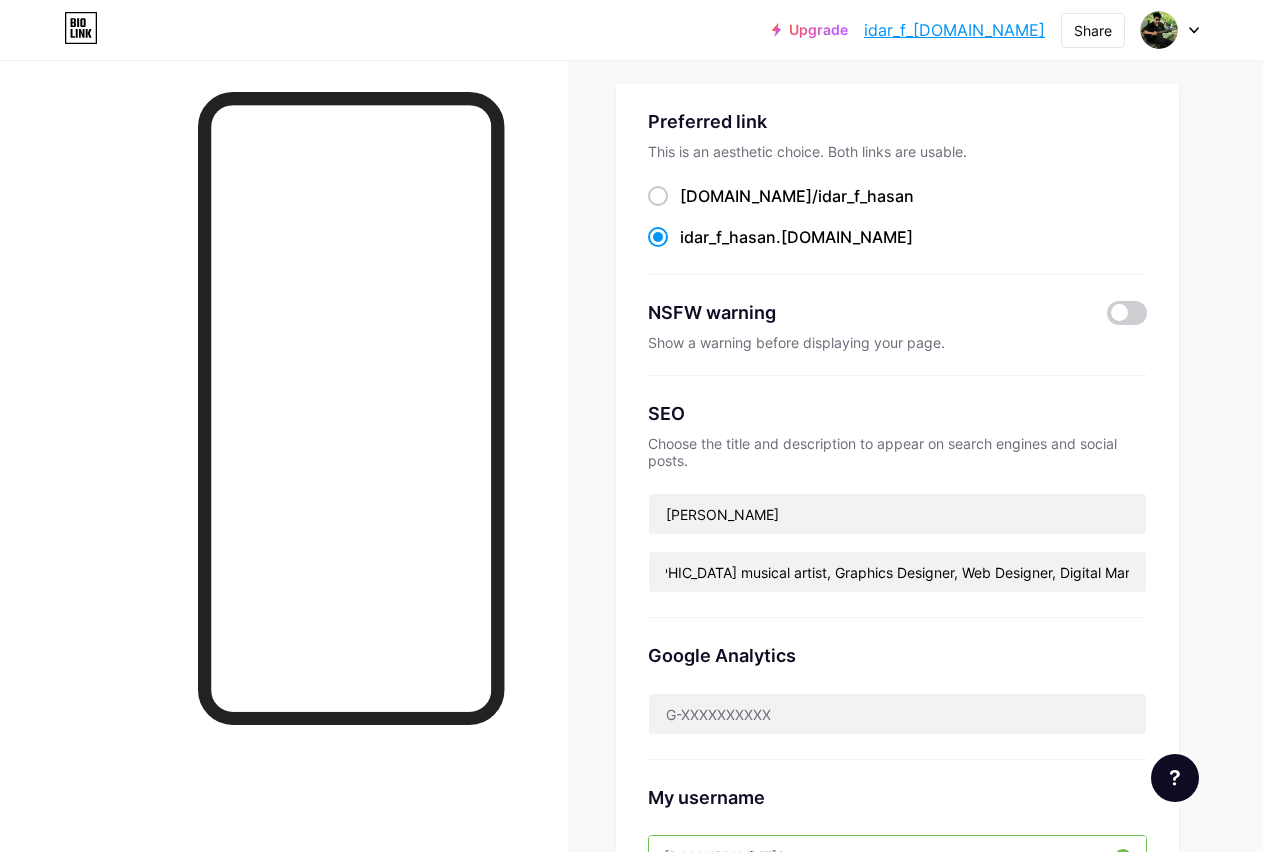 scroll, scrollTop: 408, scrollLeft: 0, axis: vertical 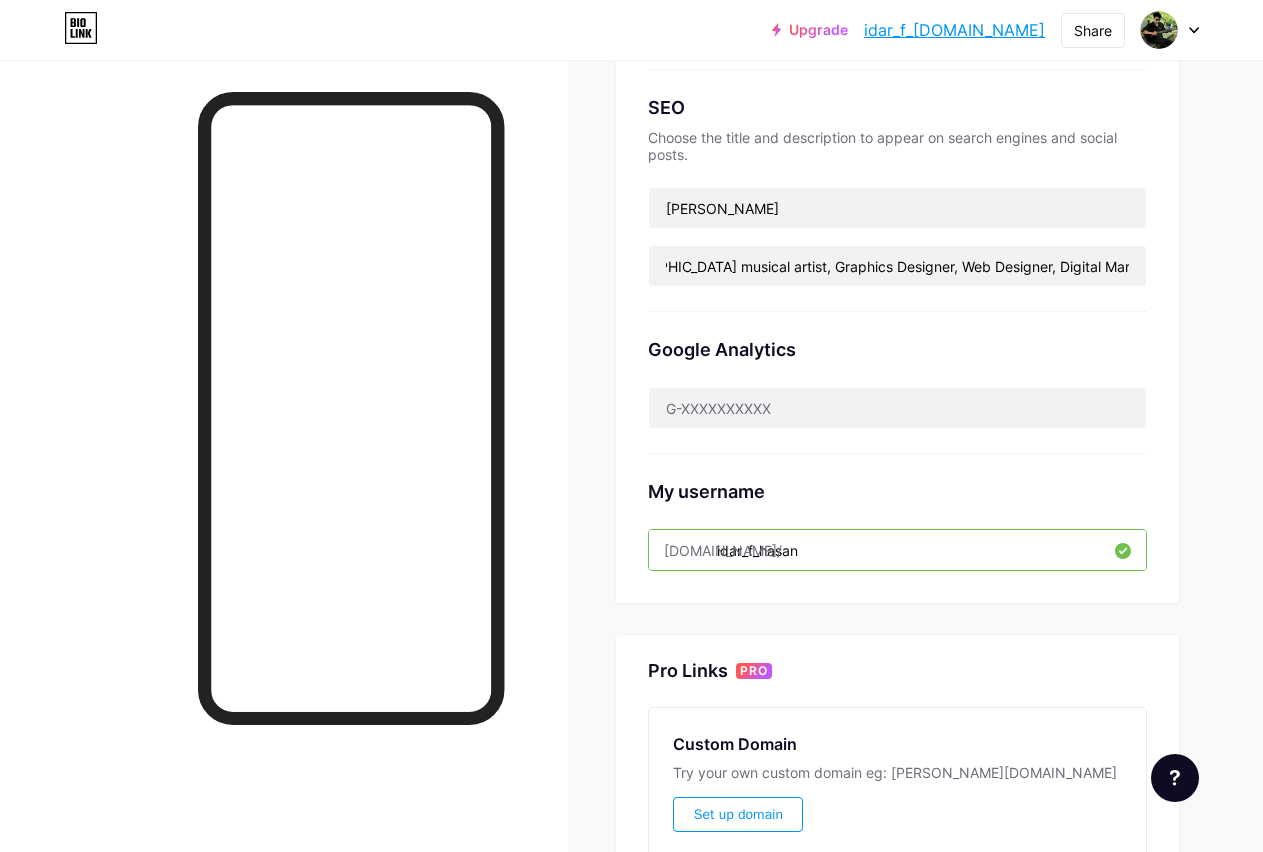 click on "idar_f_hasan" at bounding box center [897, 550] 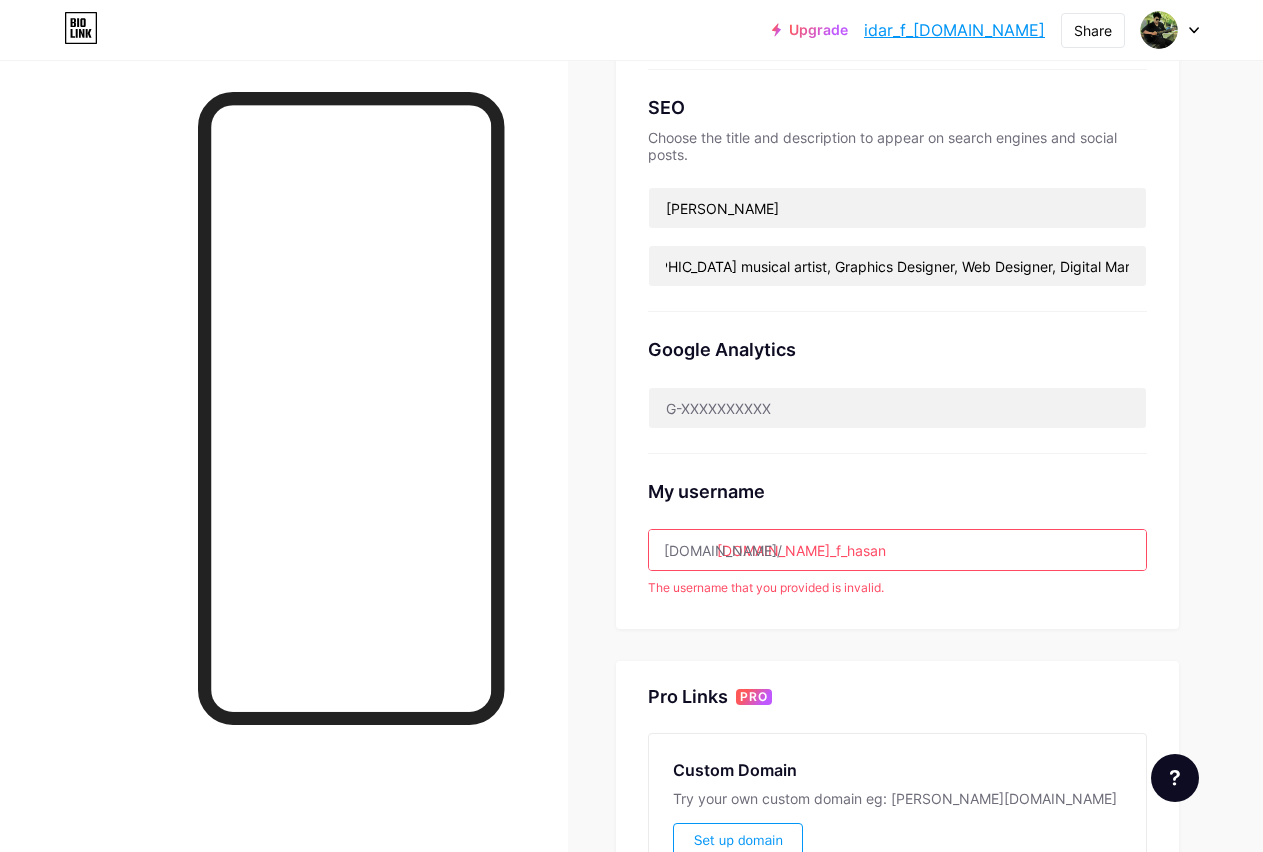 click on "id.ar_f_hasan" at bounding box center (897, 550) 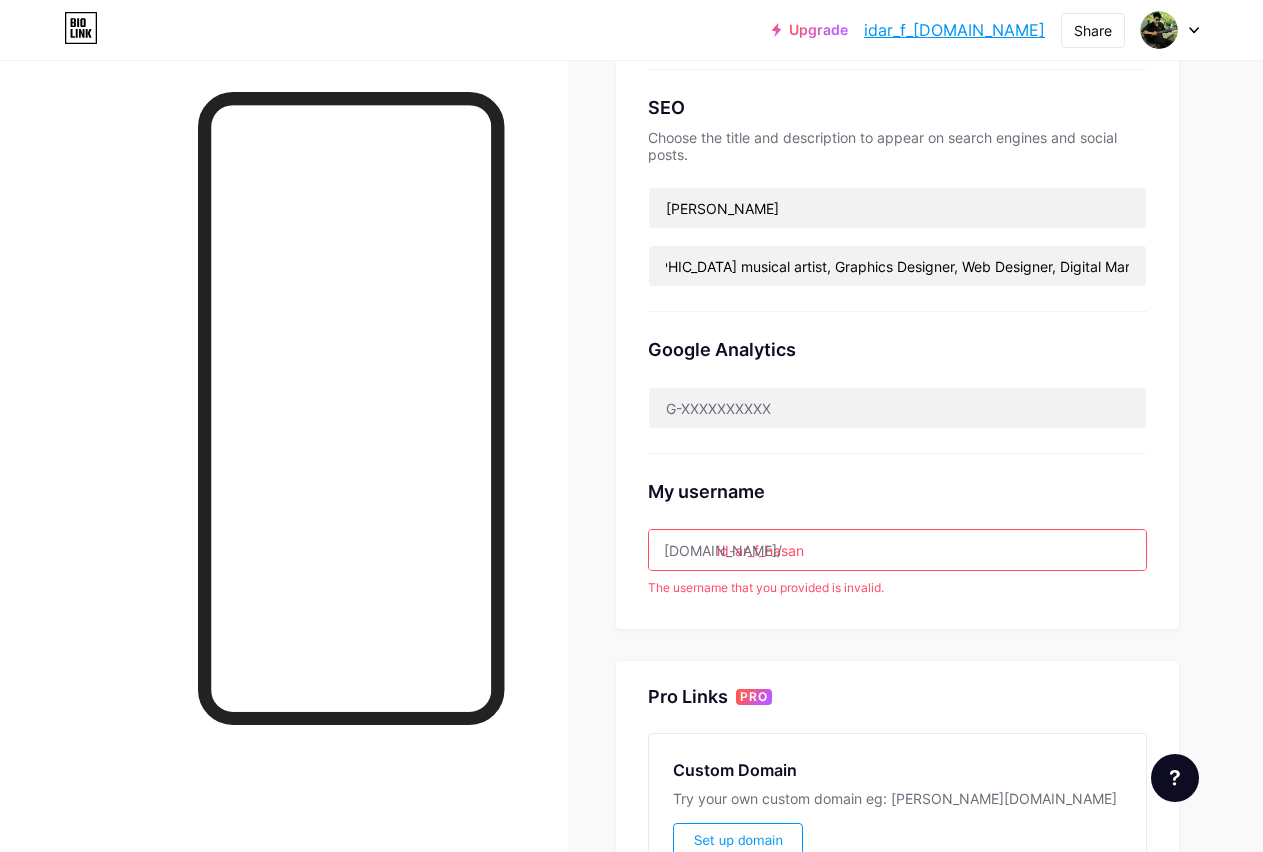 click on "id-ar_f_hasan" at bounding box center [897, 550] 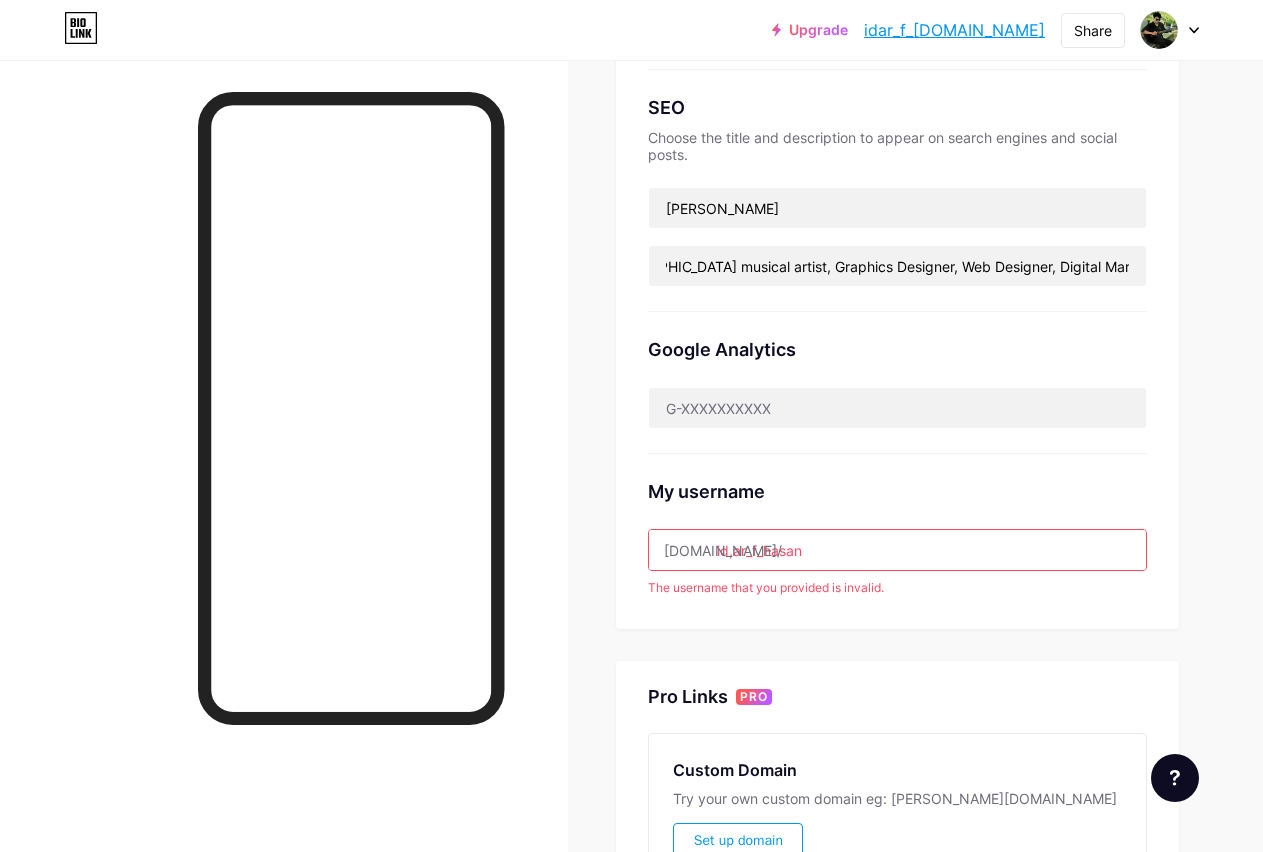 click on "id,ar_f_hasan" at bounding box center (897, 550) 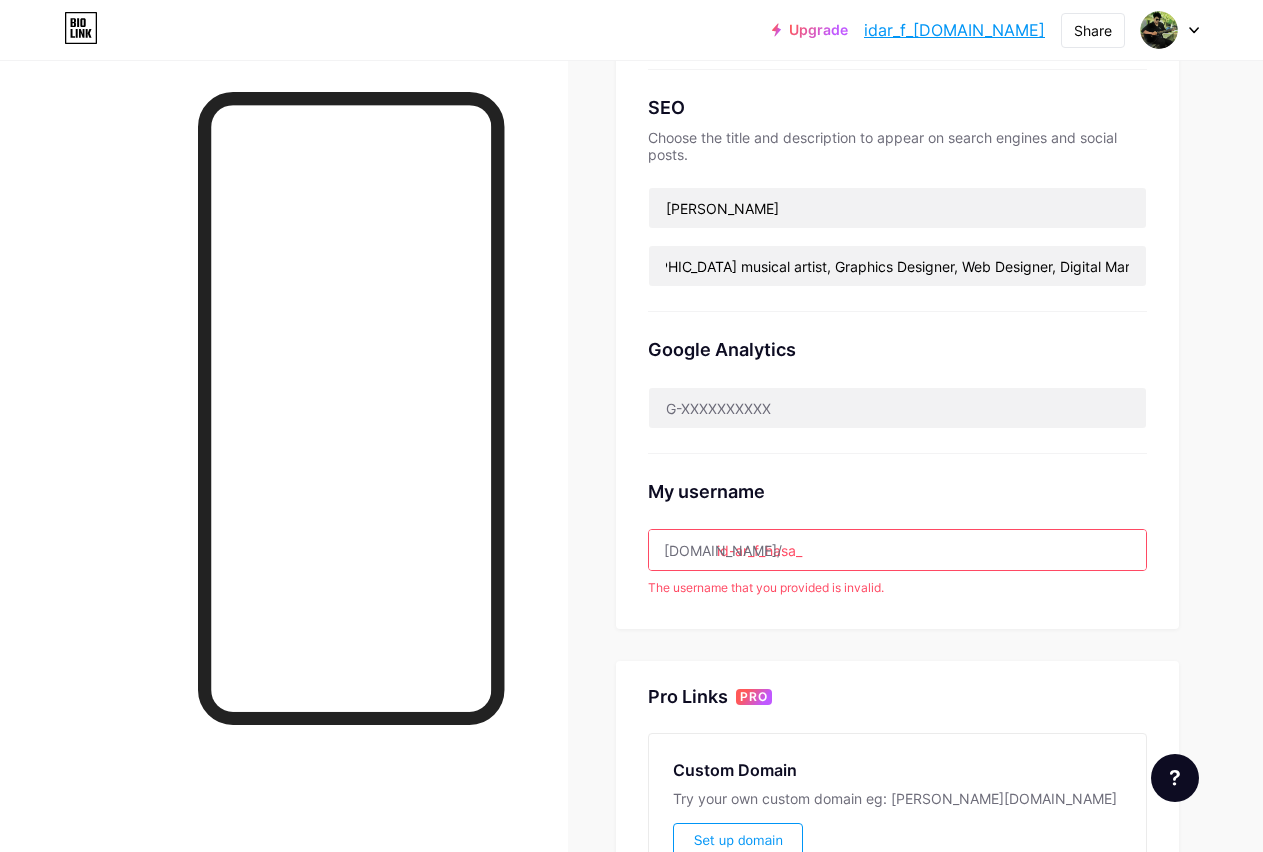 click on "id-ar_f_hasa_" at bounding box center (897, 550) 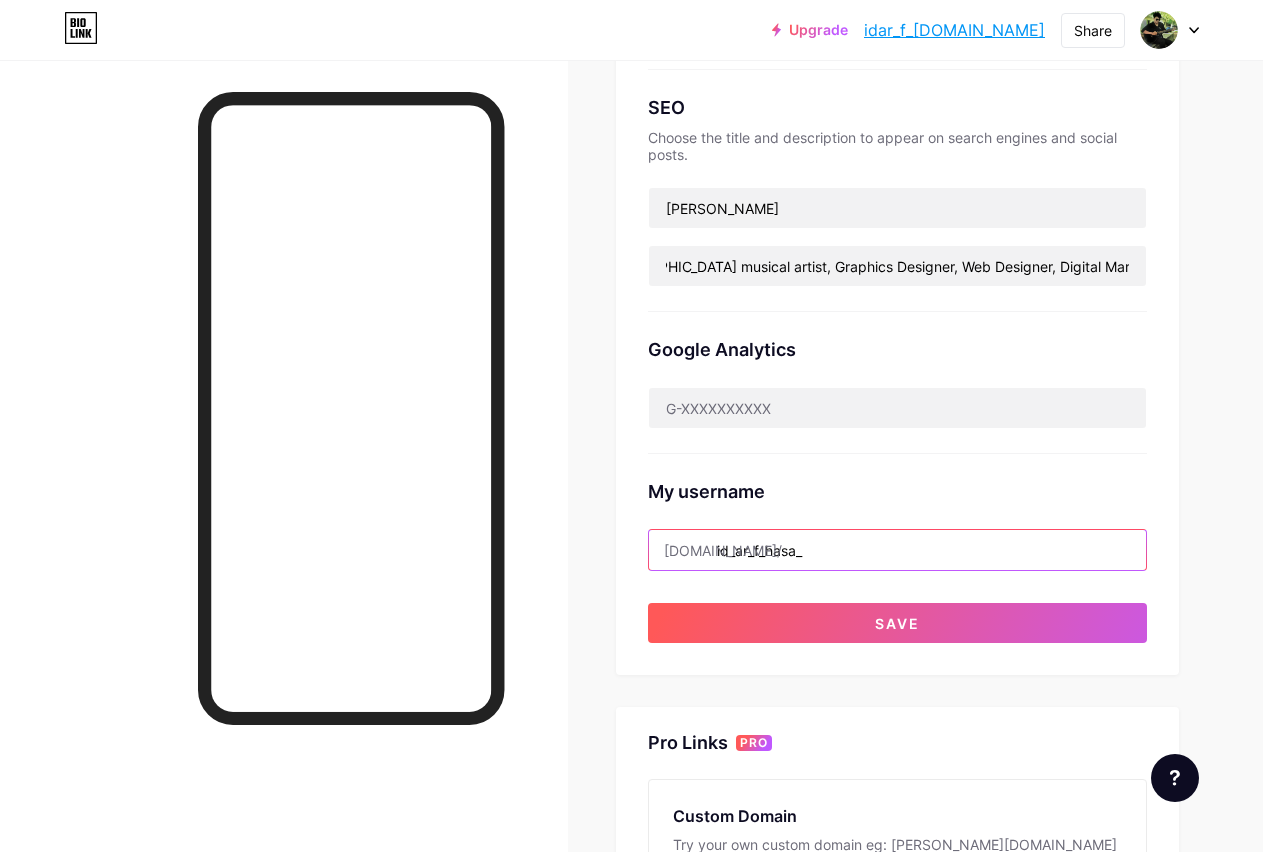click on "id_ar_f_hasa_" at bounding box center (897, 550) 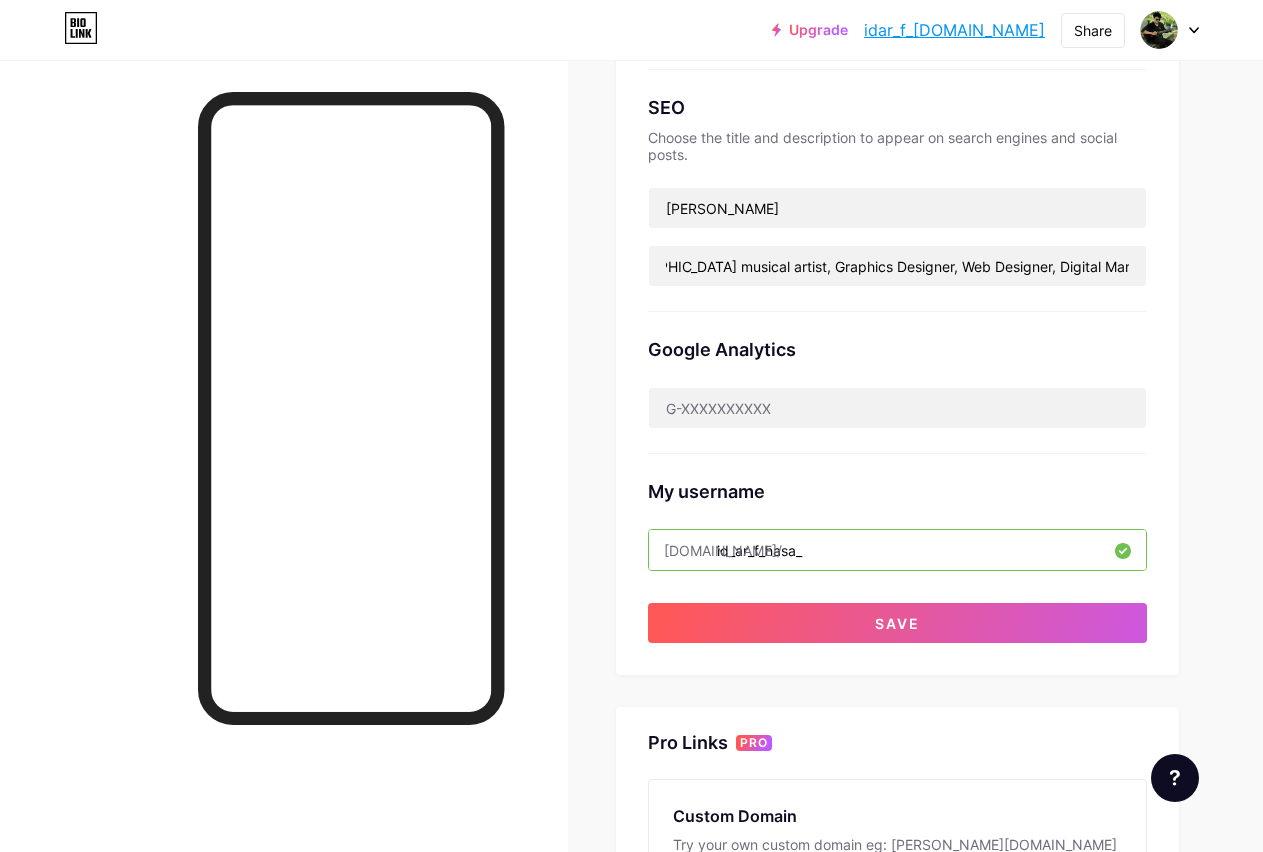 click on "id_ar_f_hasa_" at bounding box center [897, 550] 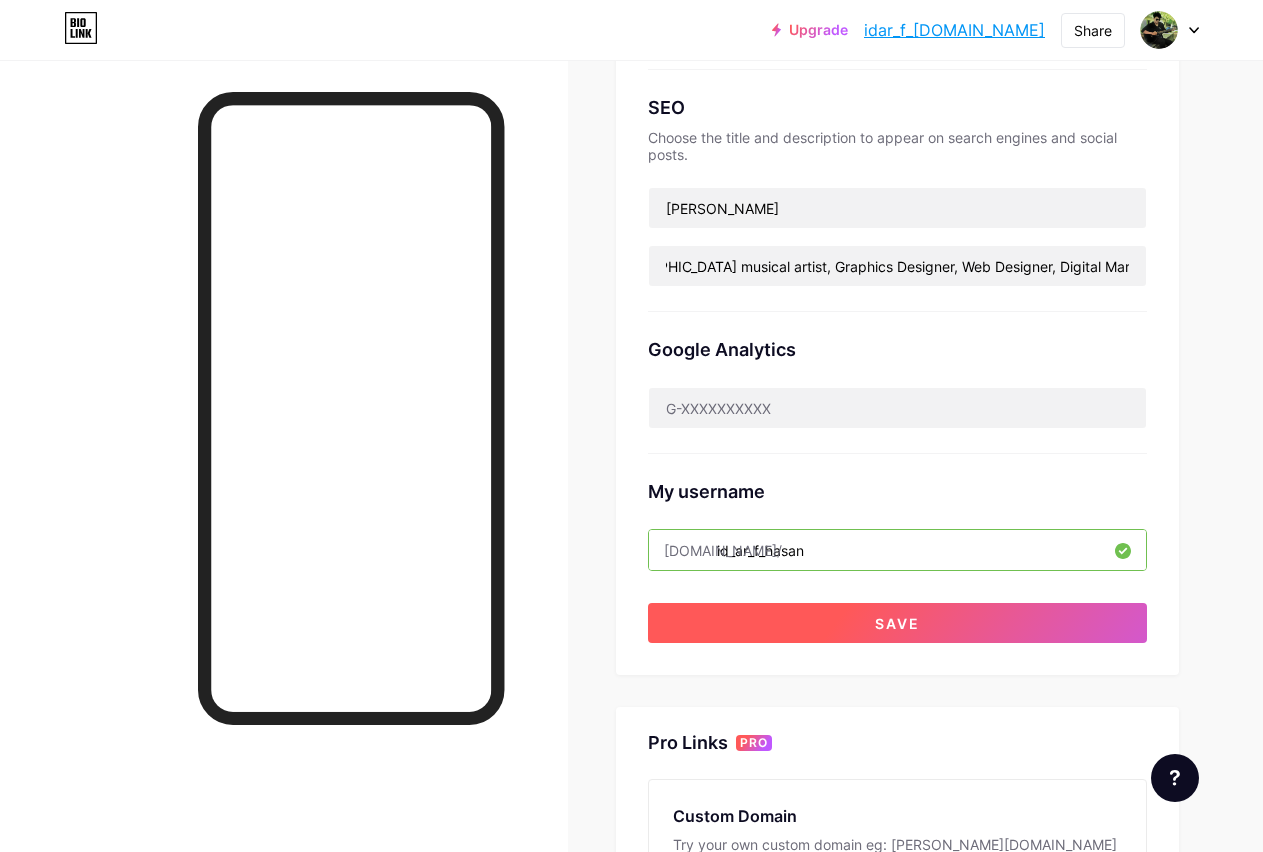 type on "id_ar_f_hasan" 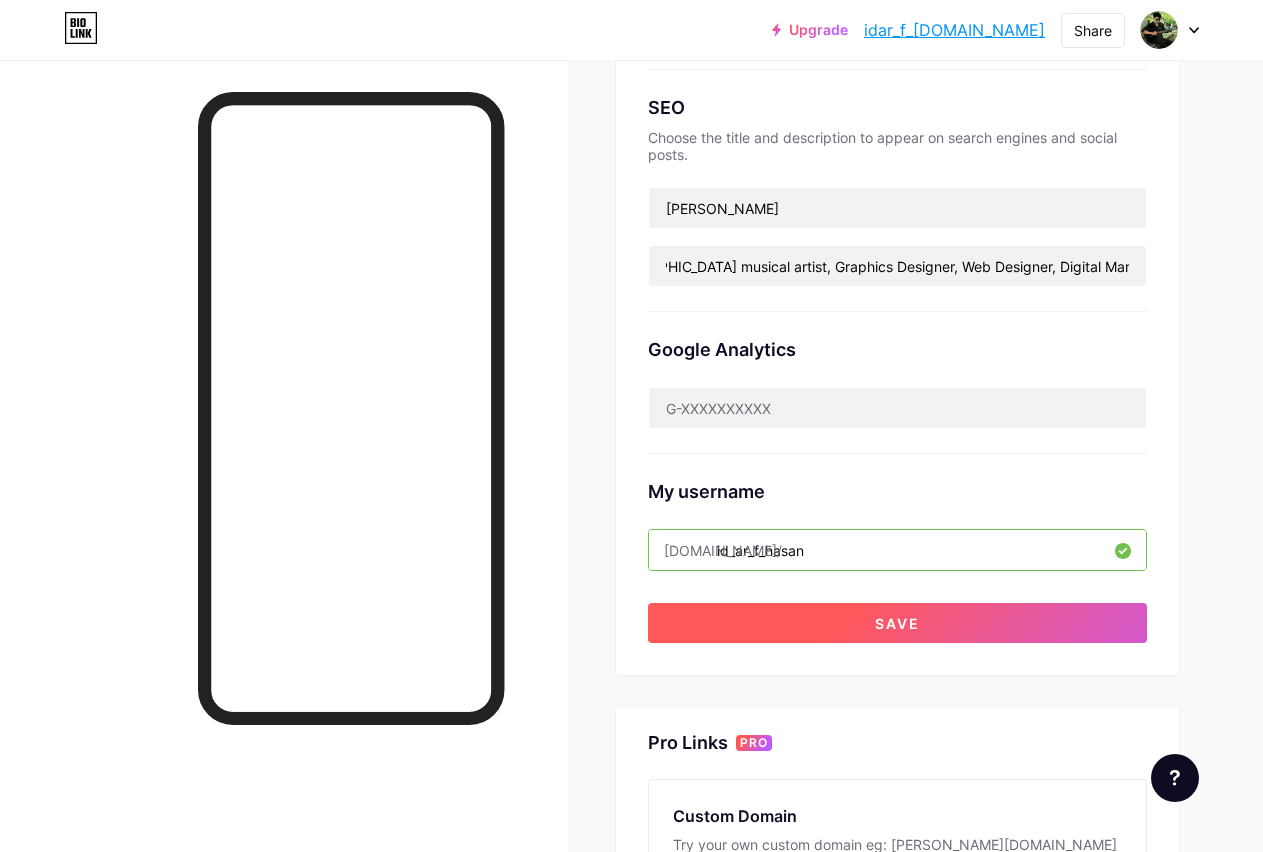 click on "Save" at bounding box center [897, 623] 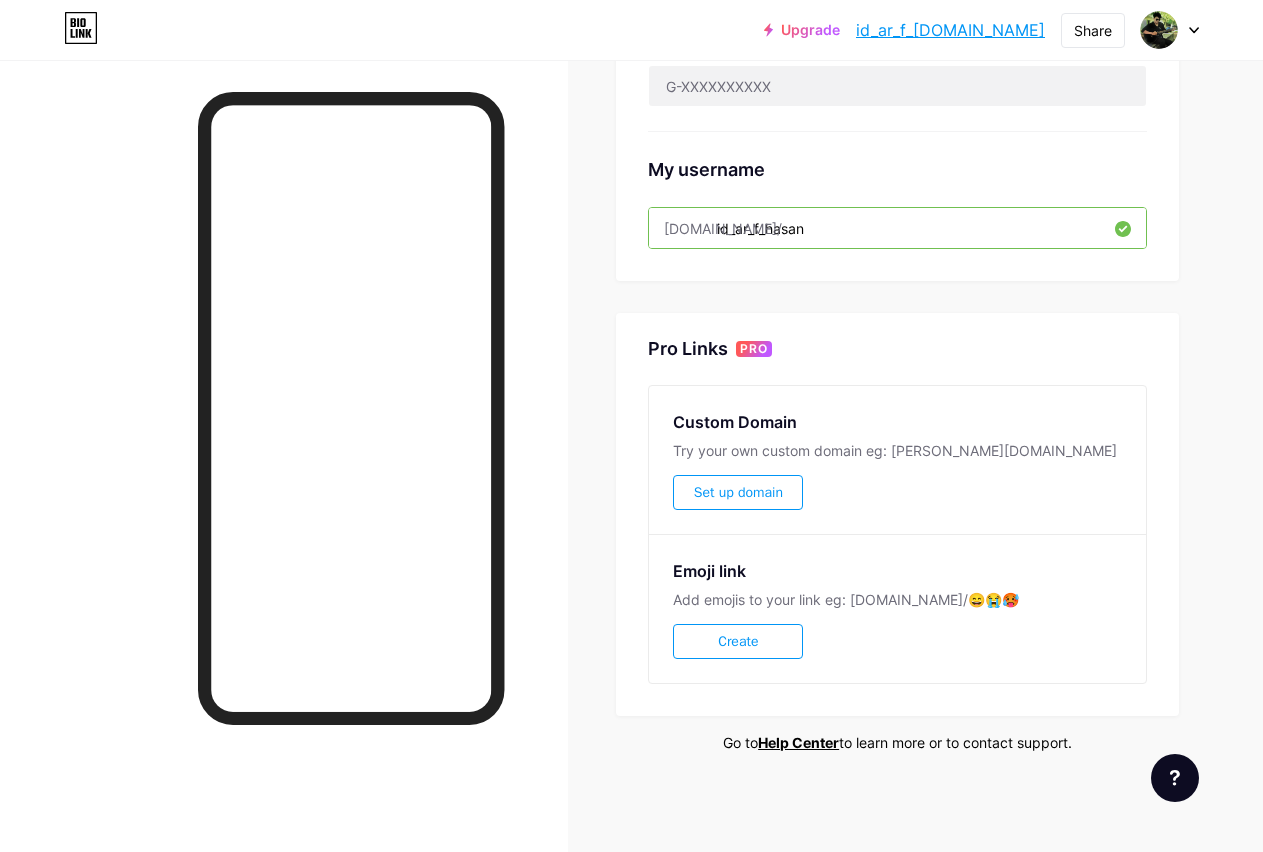 scroll, scrollTop: 526, scrollLeft: 0, axis: vertical 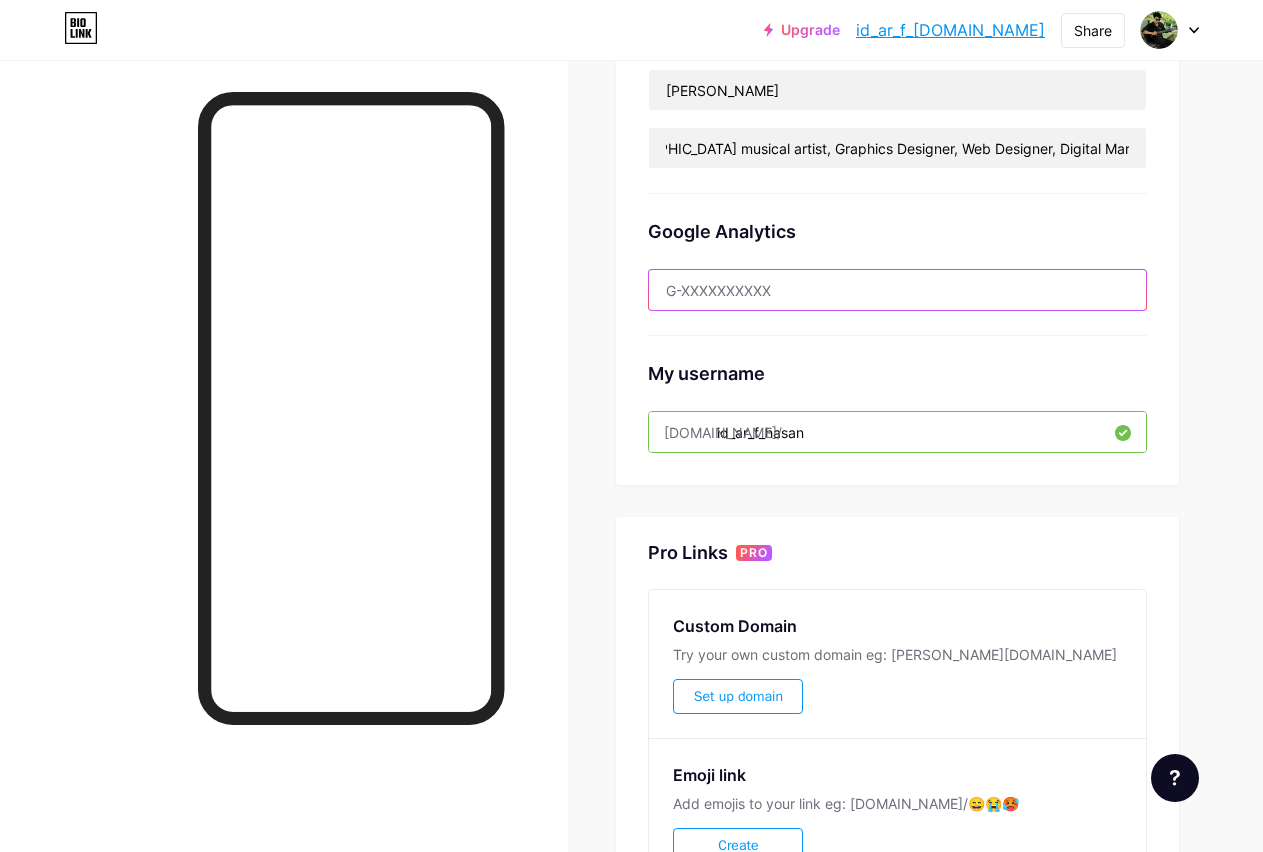 click at bounding box center (897, 290) 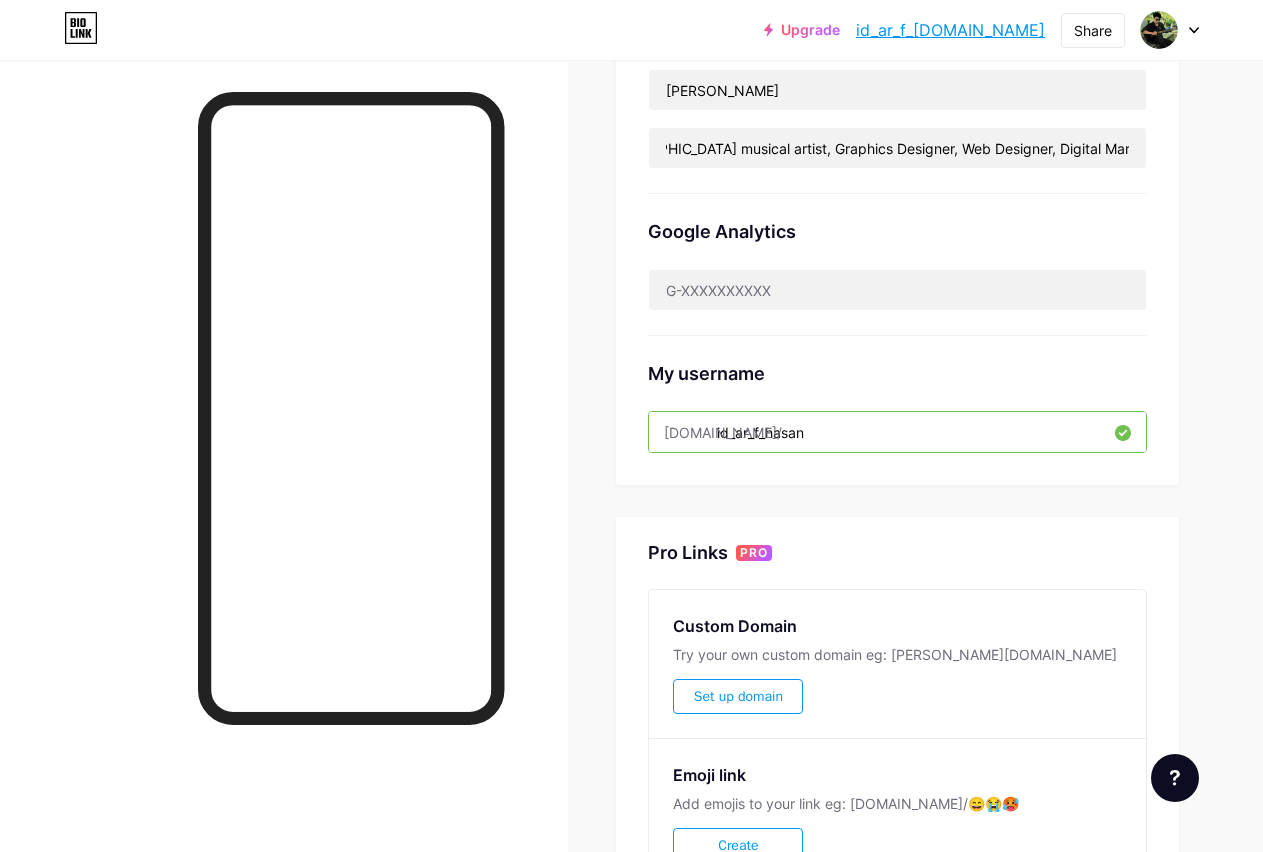 click on "Google Analytics" at bounding box center [897, 265] 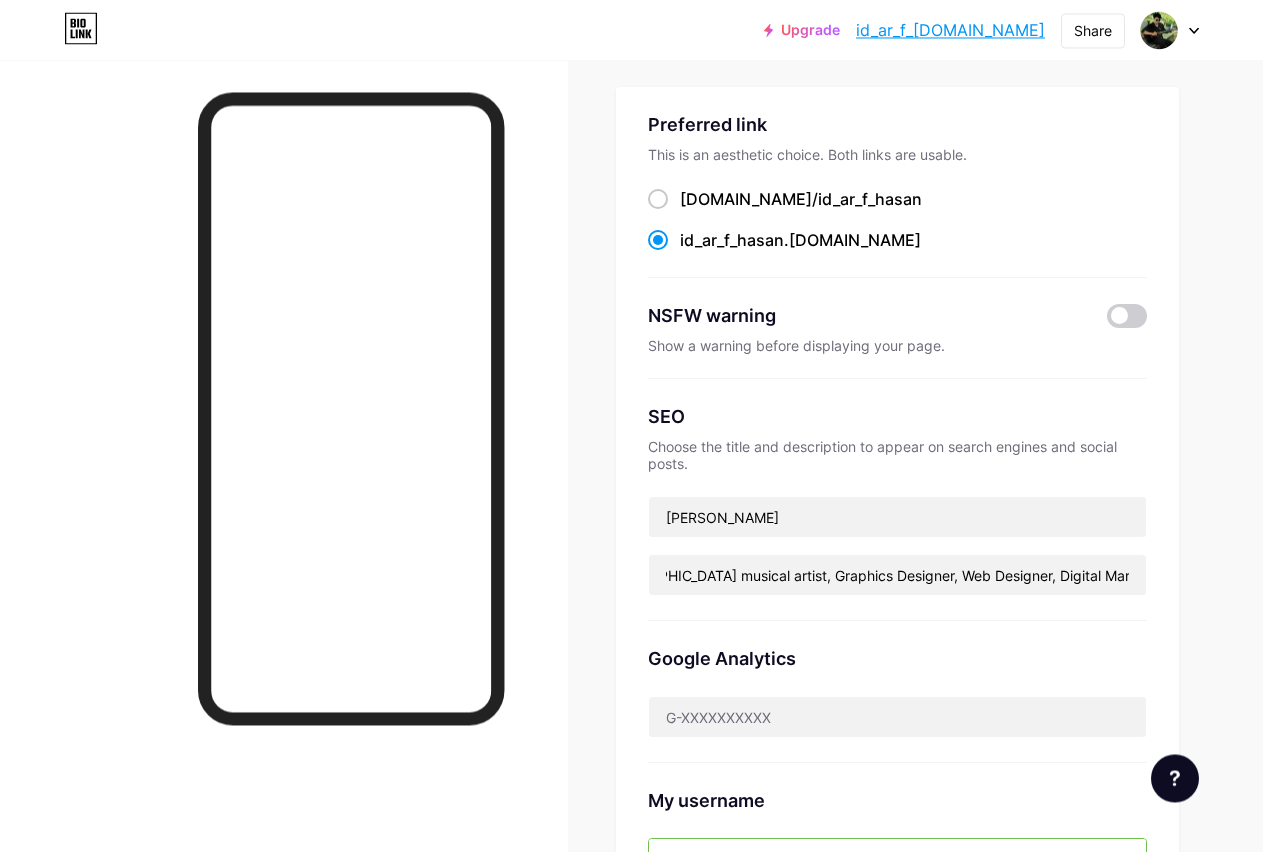 scroll, scrollTop: 16, scrollLeft: 0, axis: vertical 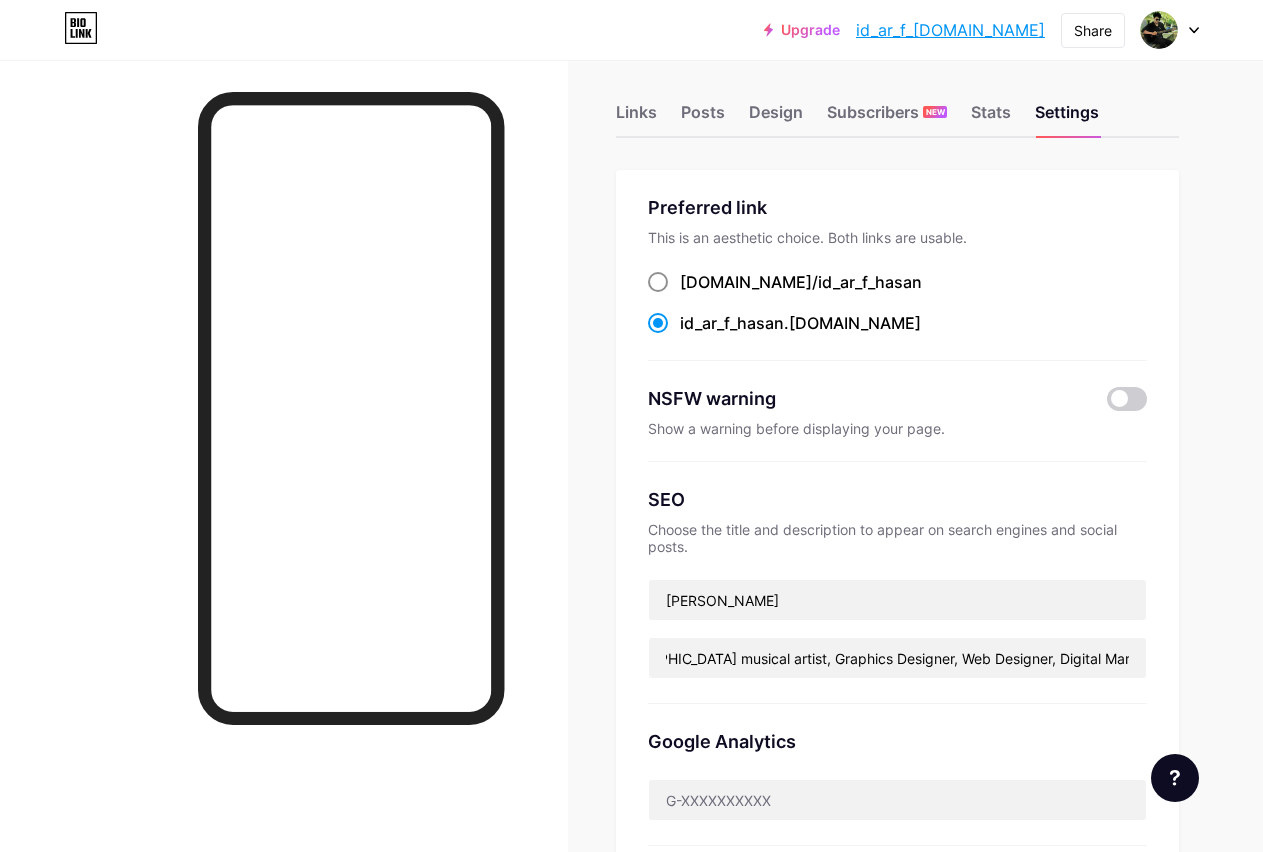 click on "bio.link/ id_ar_f_hasan" at bounding box center (801, 282) 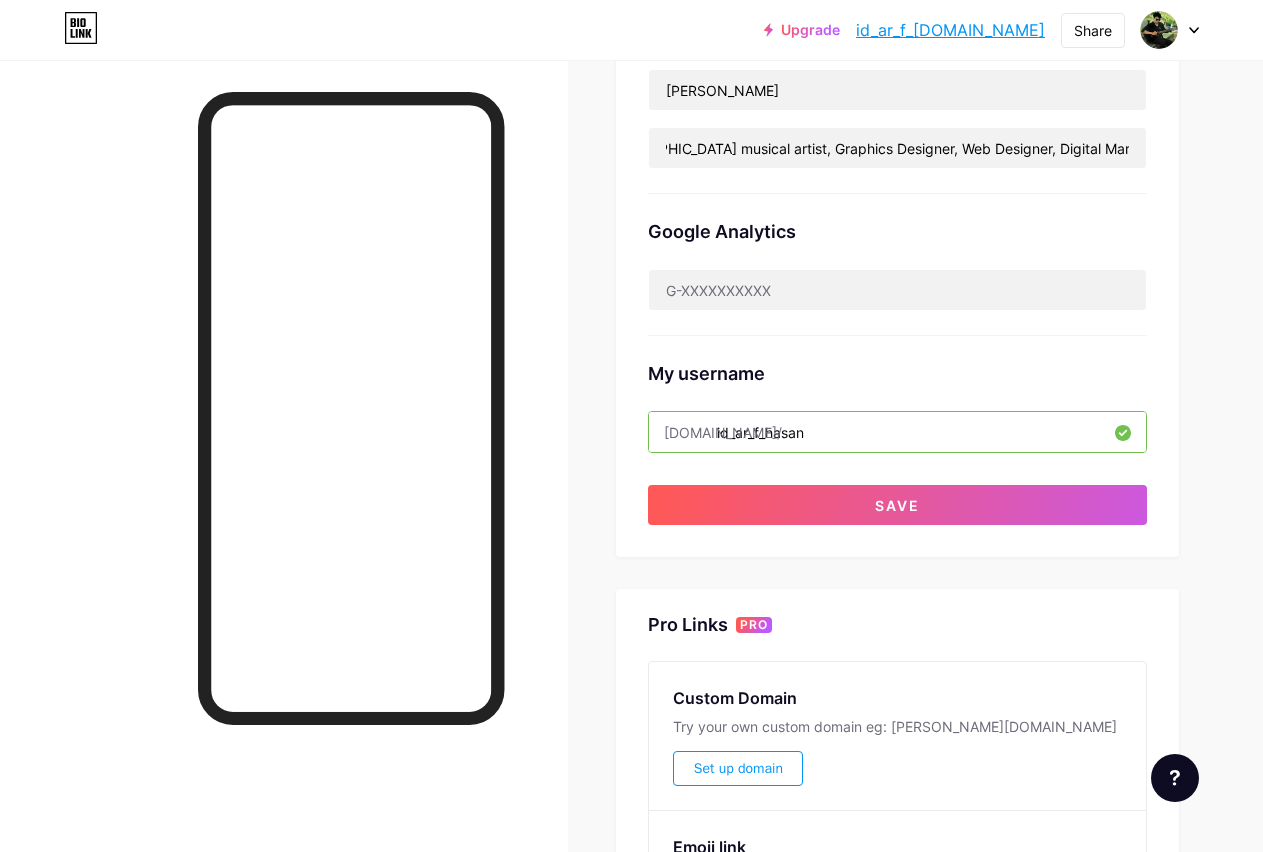 scroll, scrollTop: 802, scrollLeft: 0, axis: vertical 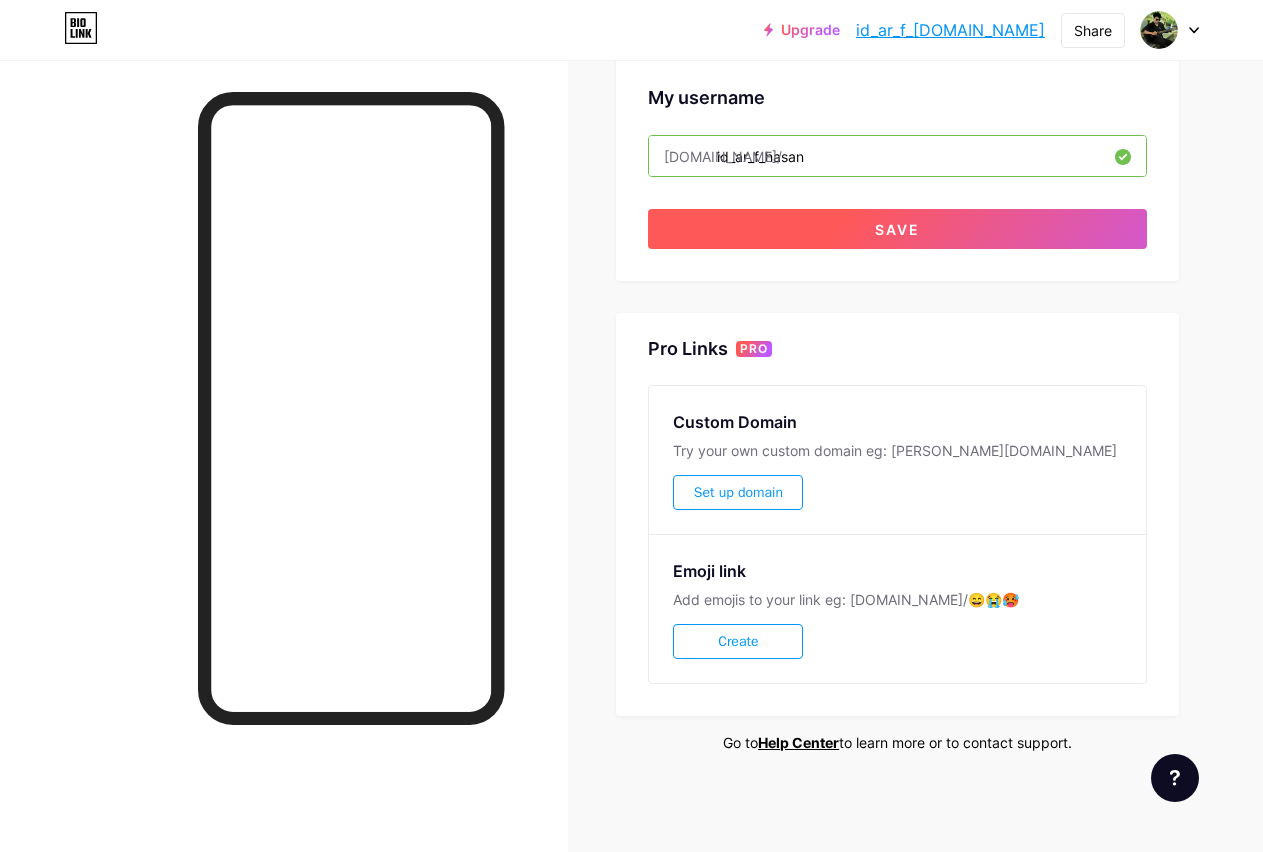 click on "Save" at bounding box center (897, 229) 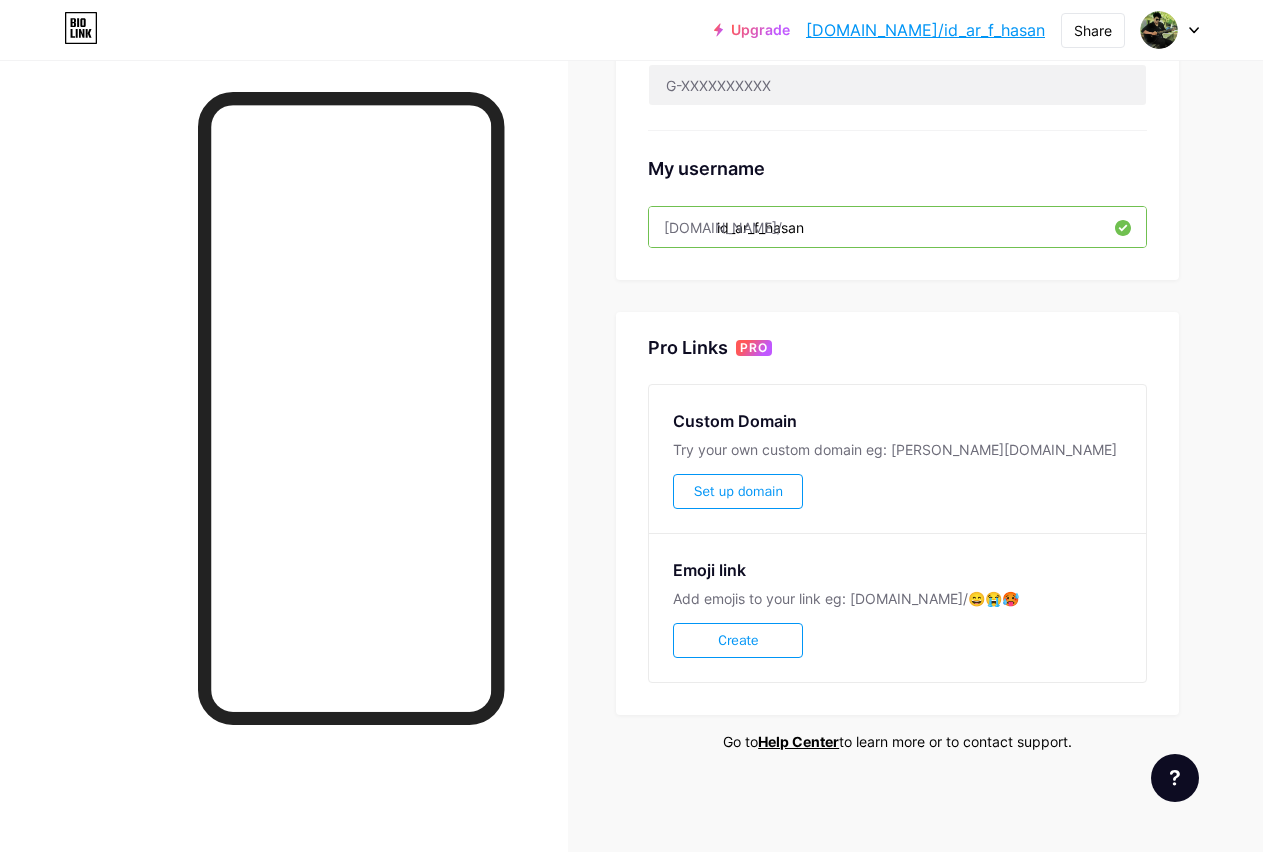 scroll, scrollTop: 730, scrollLeft: 0, axis: vertical 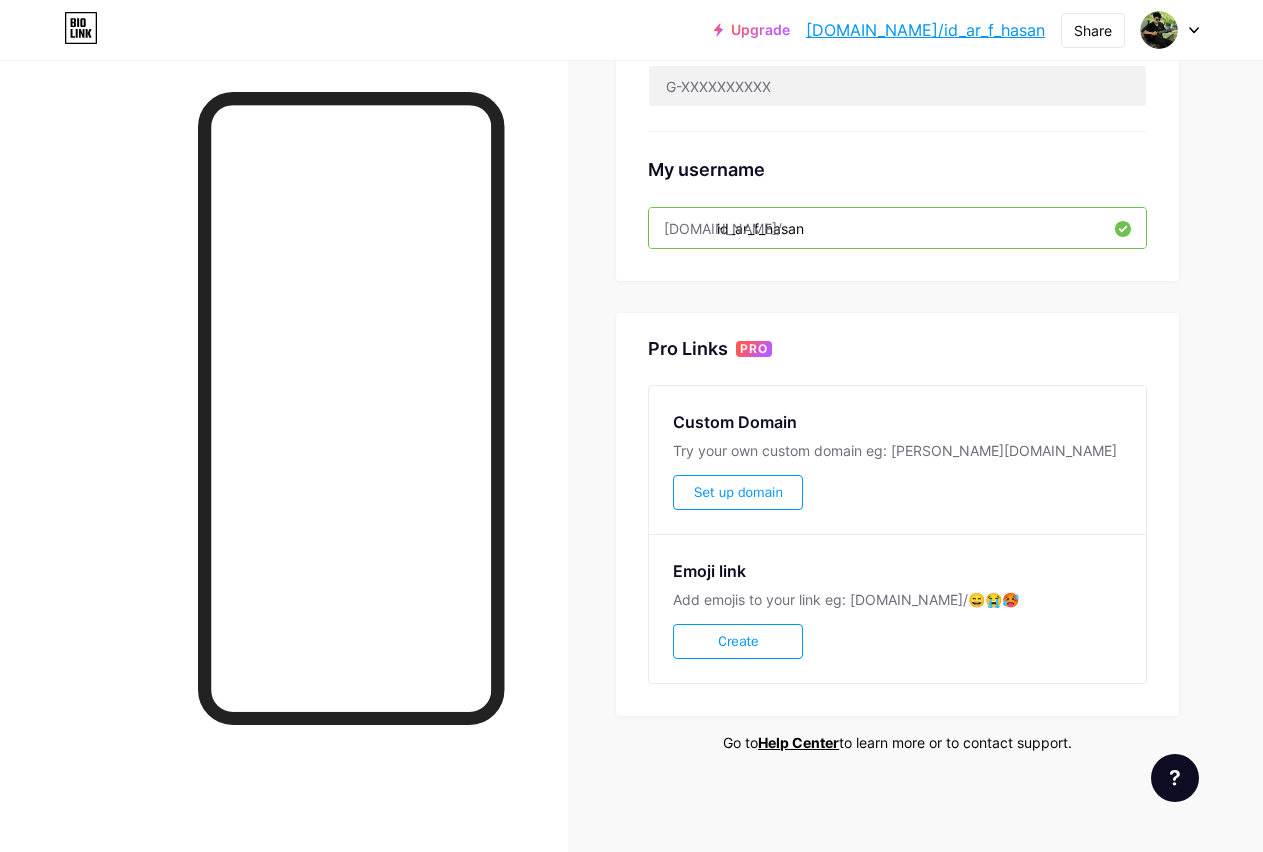 click on "Upgrade   bio.link/id_ar_...   bio.link/id_ar_f_hasan   Share               Switch accounts     Mohammad Ariful Hasan Hridoy   bio.link/id_ar_f_hasan       + Add a new page        Account settings   Logout" at bounding box center [631, 30] 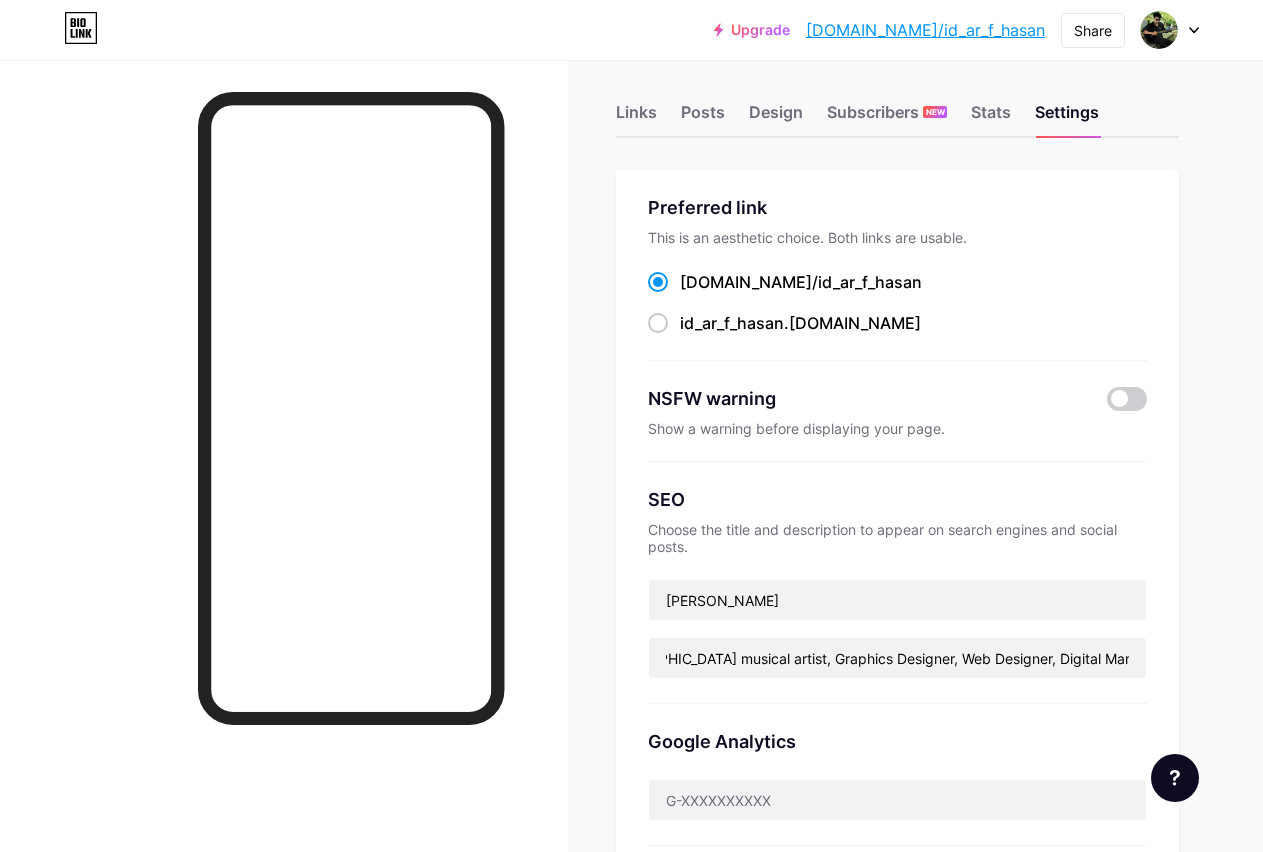 scroll, scrollTop: 0, scrollLeft: 0, axis: both 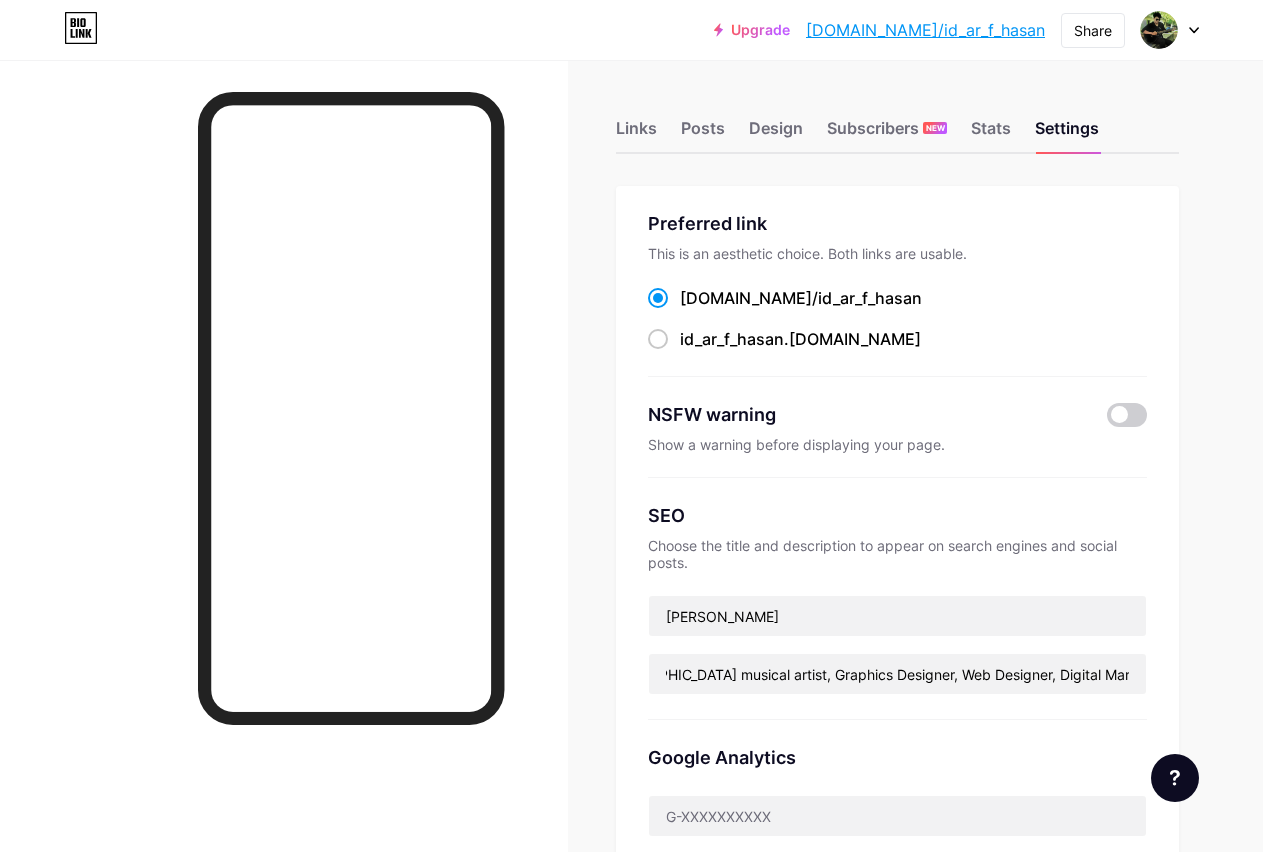 click on "bio.link/id_ar_f_hasan" at bounding box center (925, 30) 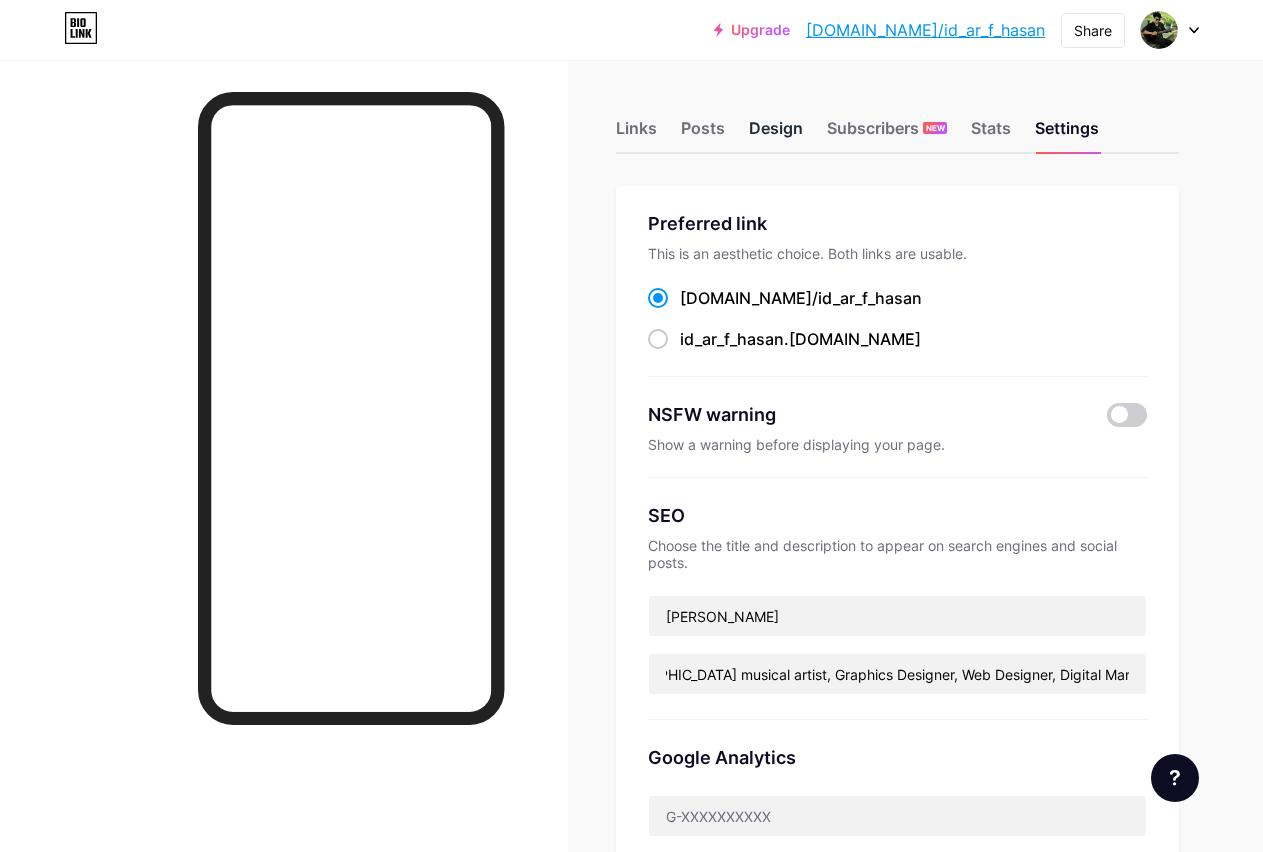 click on "Design" at bounding box center [776, 134] 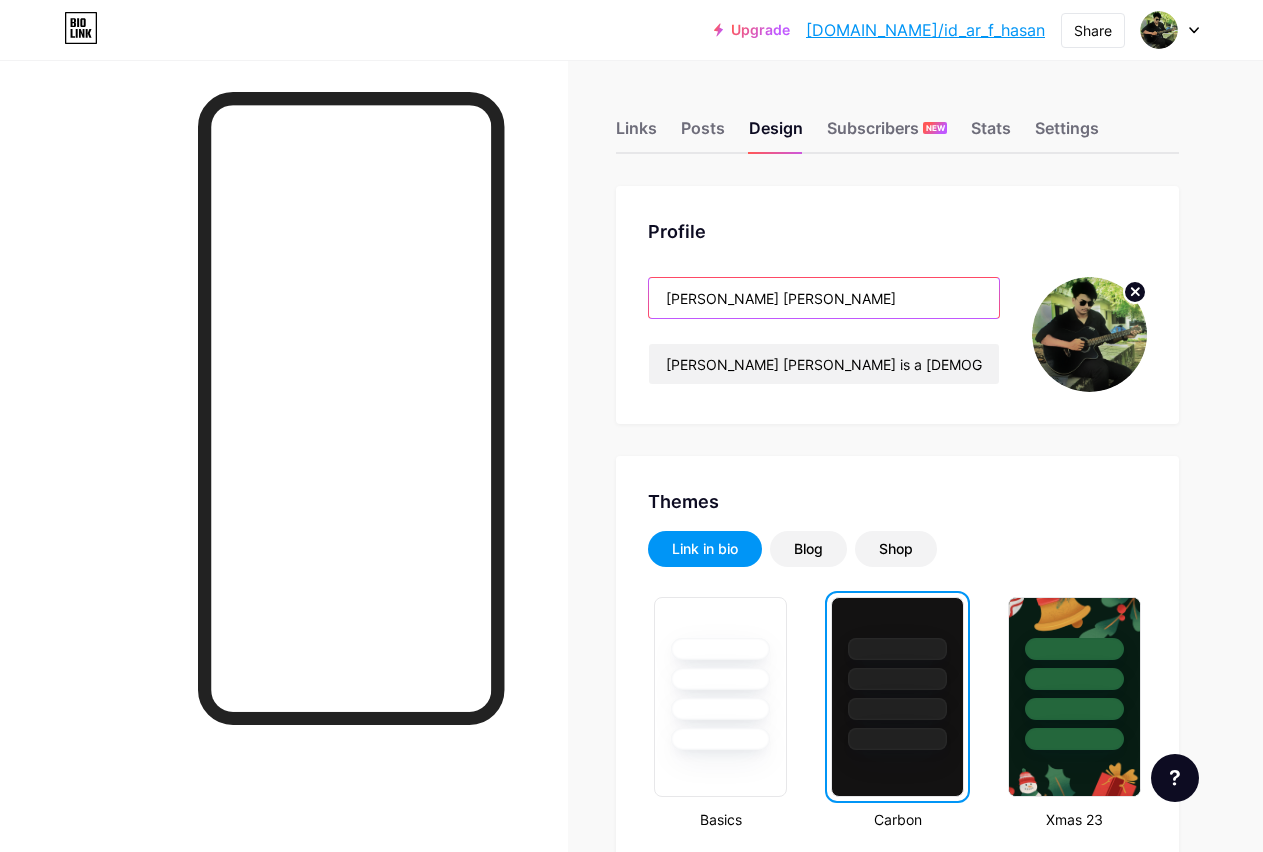 drag, startPoint x: 902, startPoint y: 288, endPoint x: 539, endPoint y: 309, distance: 363.60693 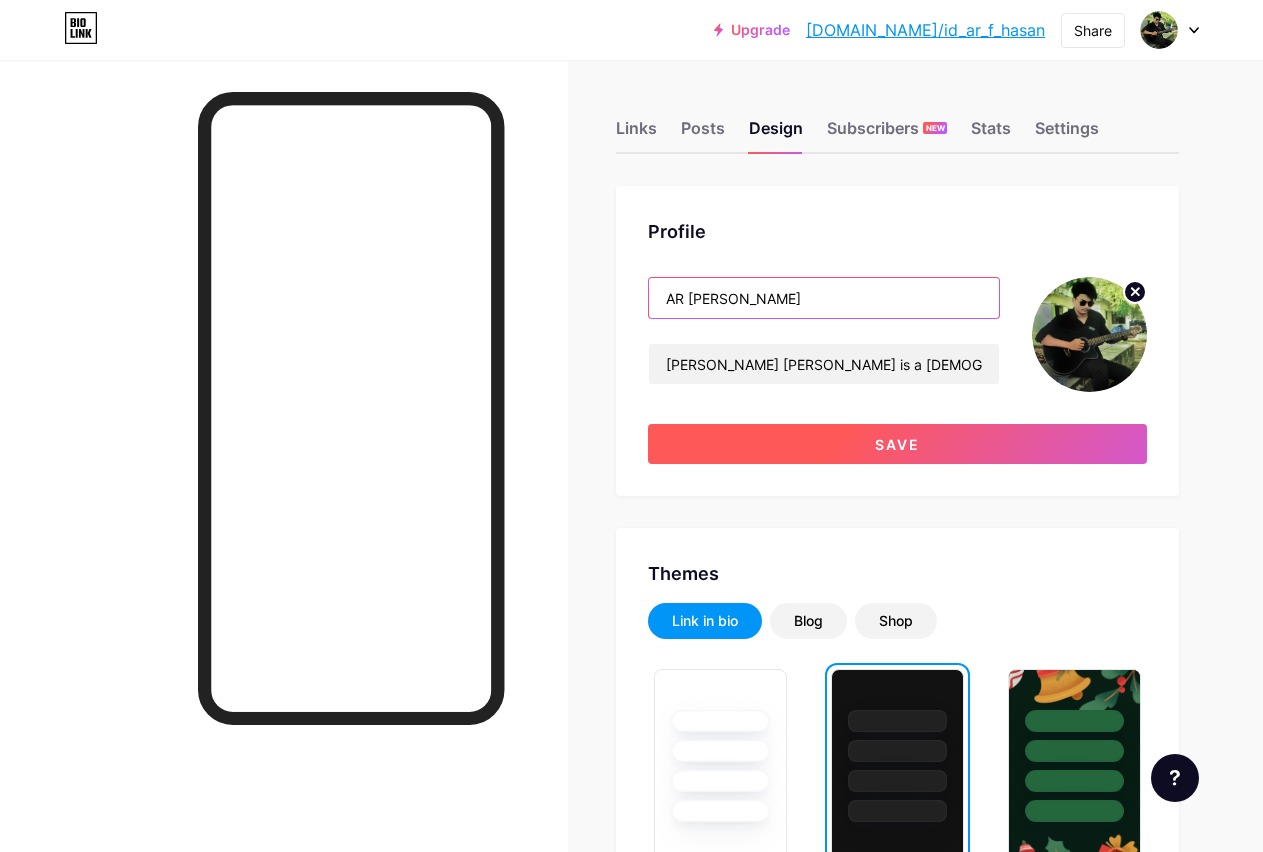 type on "AR F HASAN" 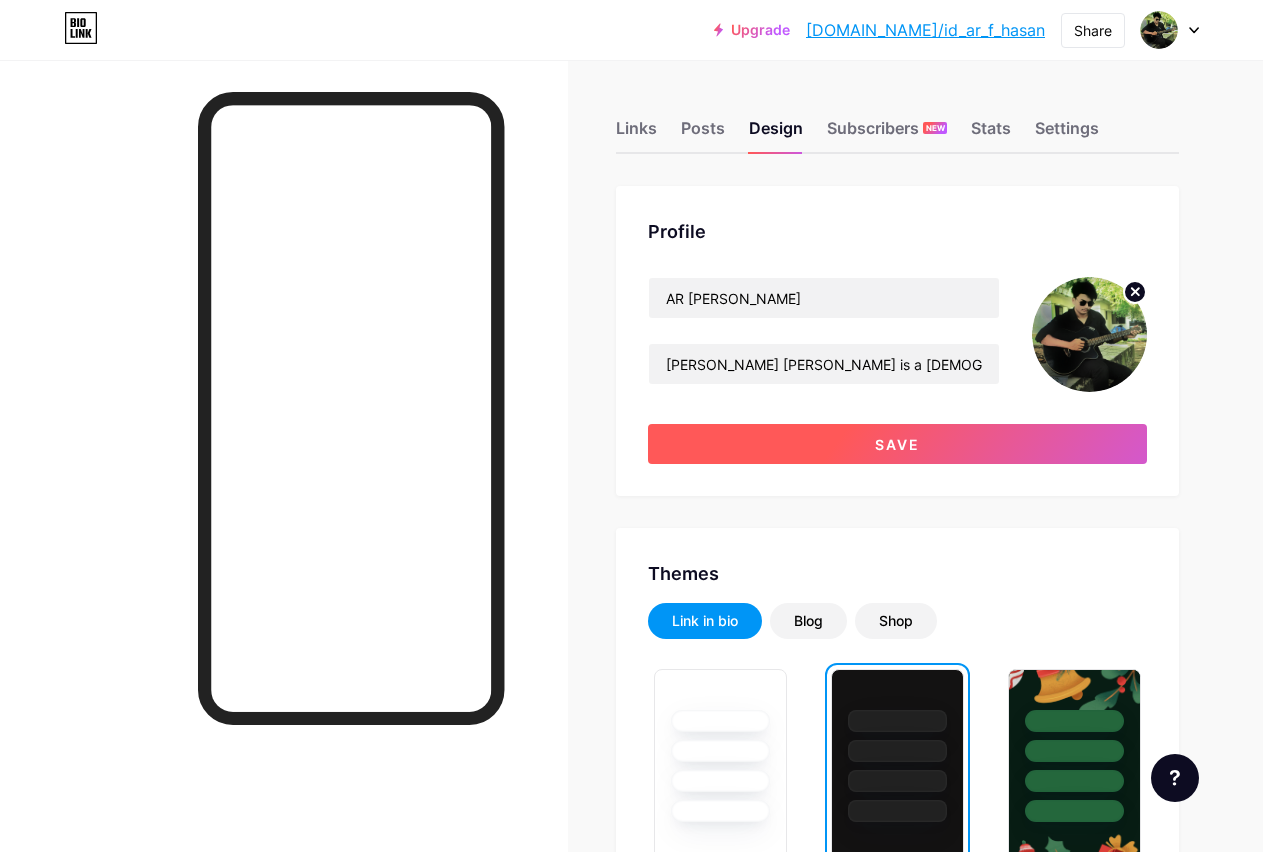 click on "Save" at bounding box center [897, 444] 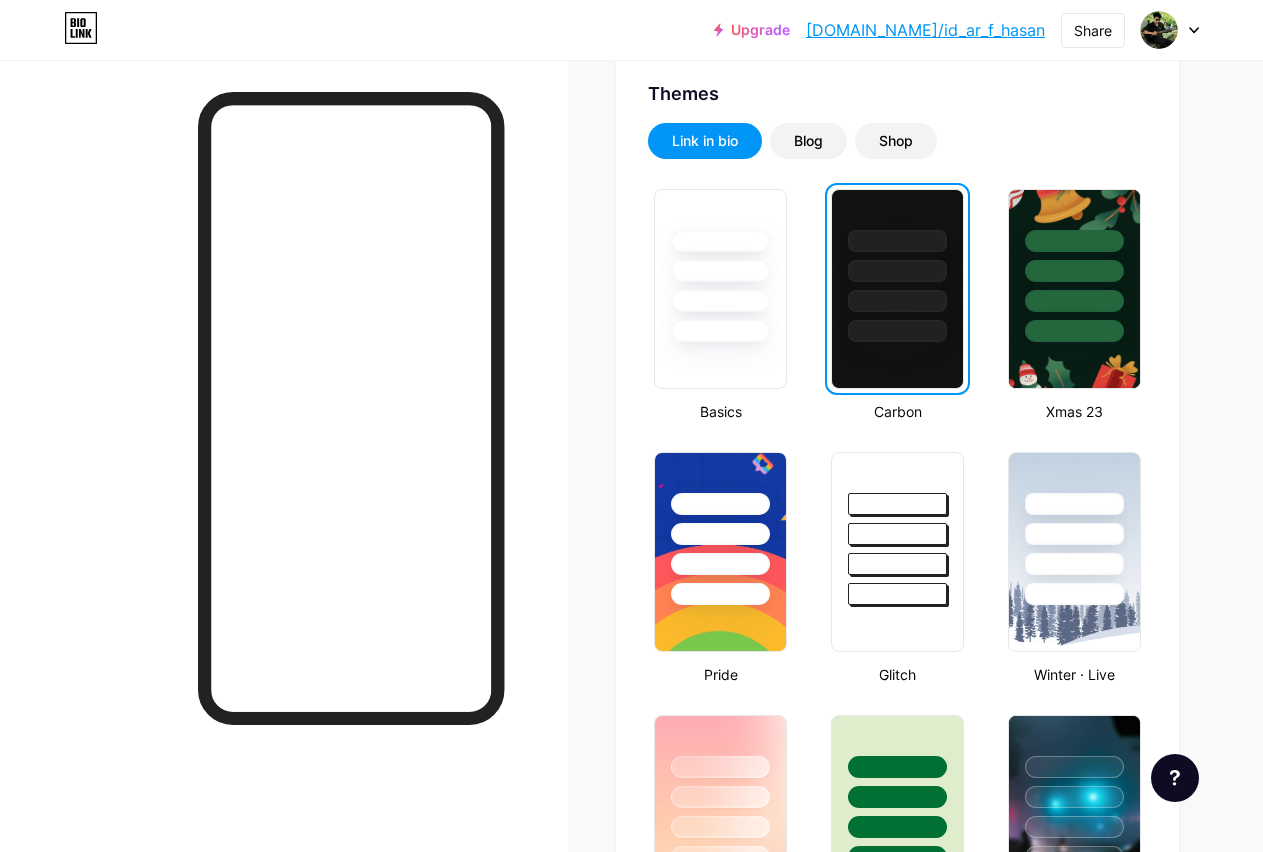 scroll, scrollTop: 102, scrollLeft: 0, axis: vertical 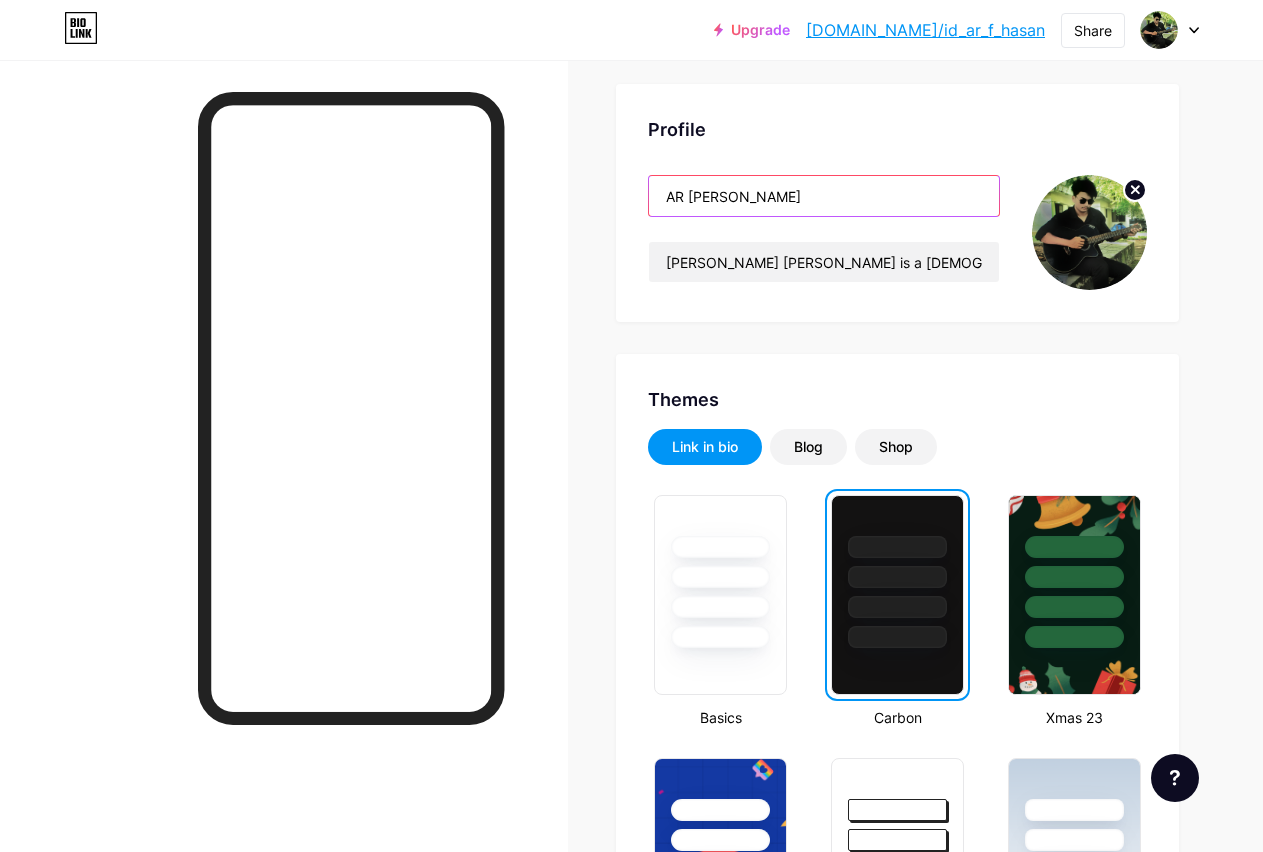 click on "AR F HASAN" at bounding box center (824, 196) 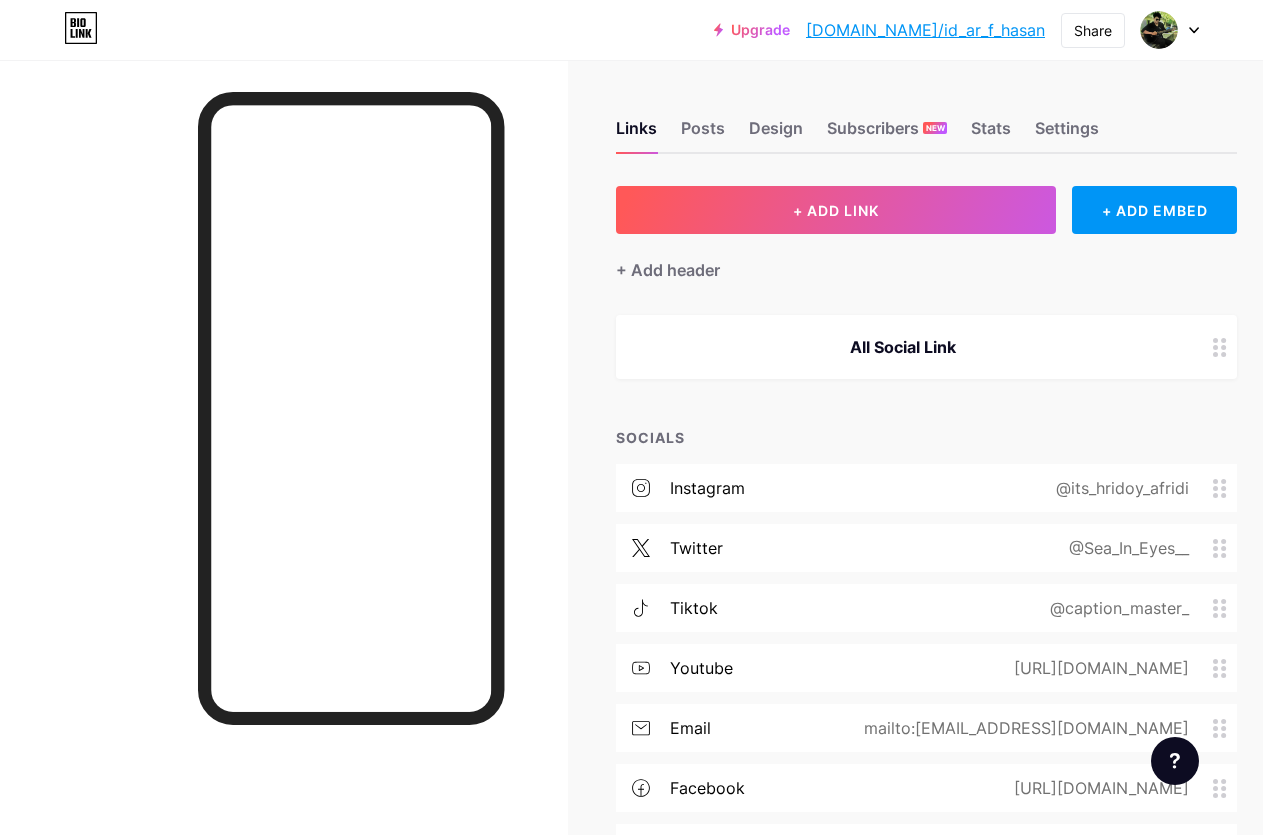 scroll, scrollTop: 0, scrollLeft: 0, axis: both 